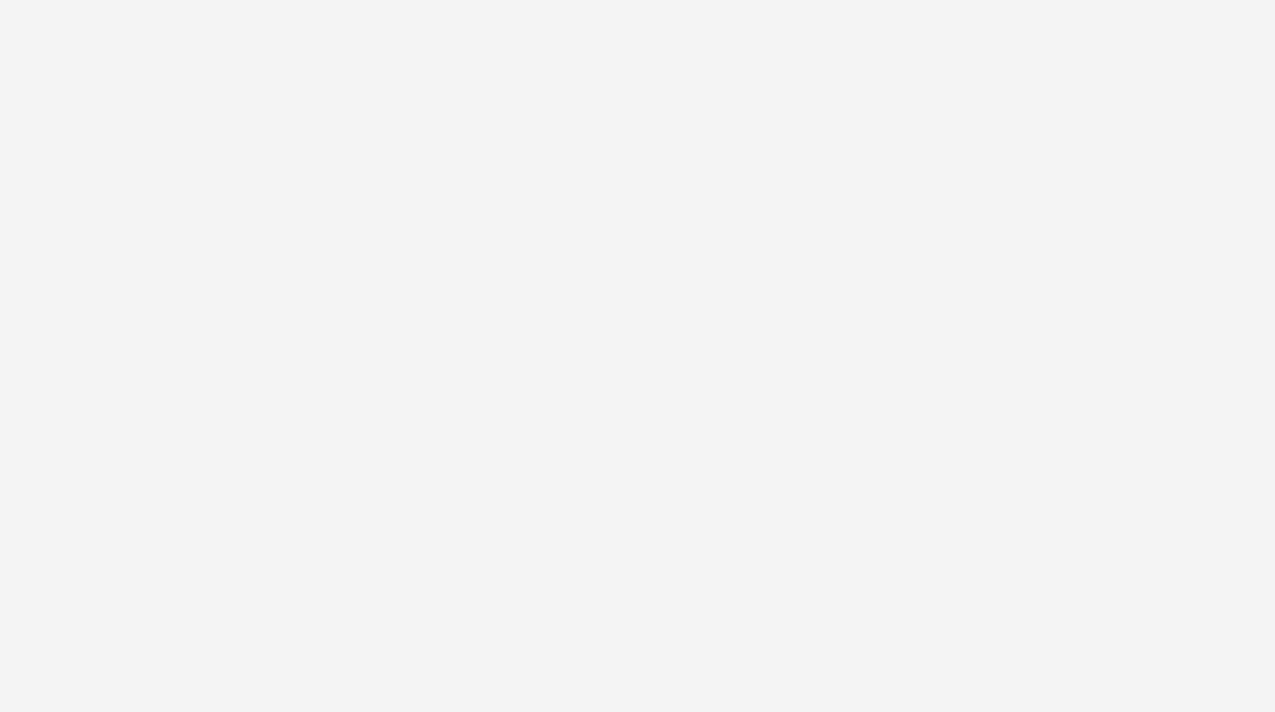 scroll, scrollTop: 0, scrollLeft: 0, axis: both 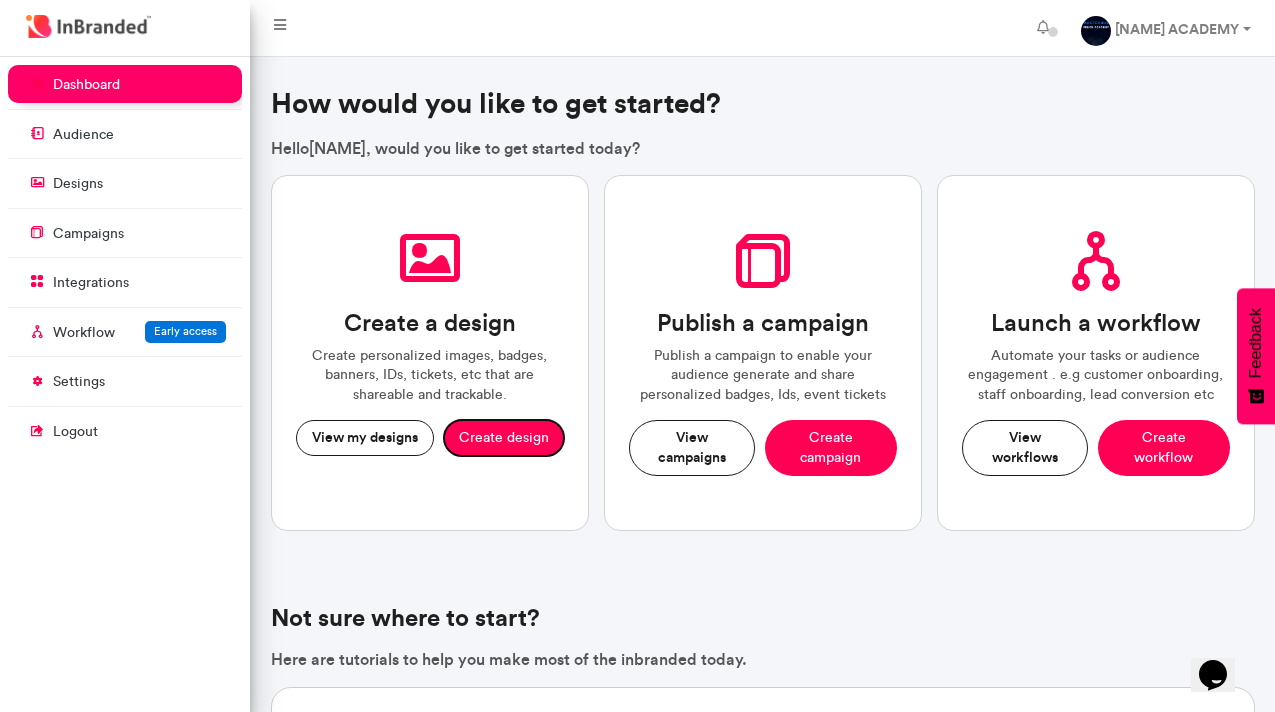 click on "Create design" at bounding box center (504, 438) 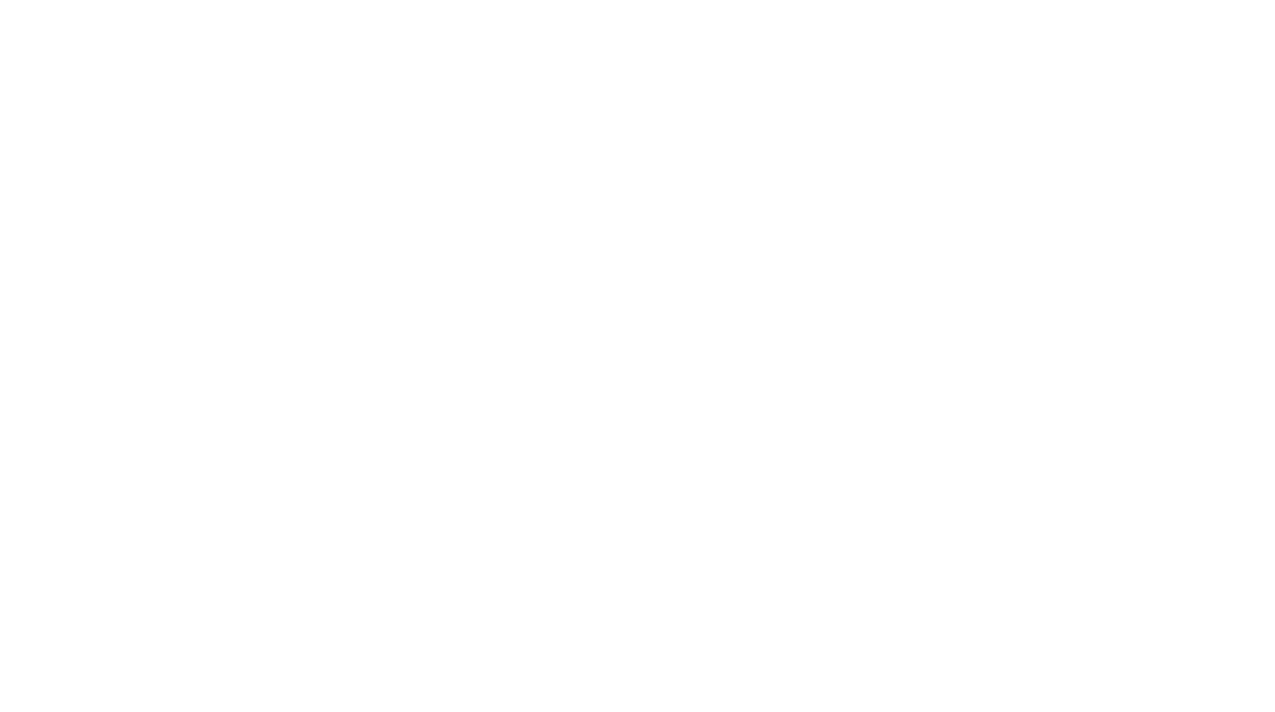 scroll, scrollTop: 0, scrollLeft: 0, axis: both 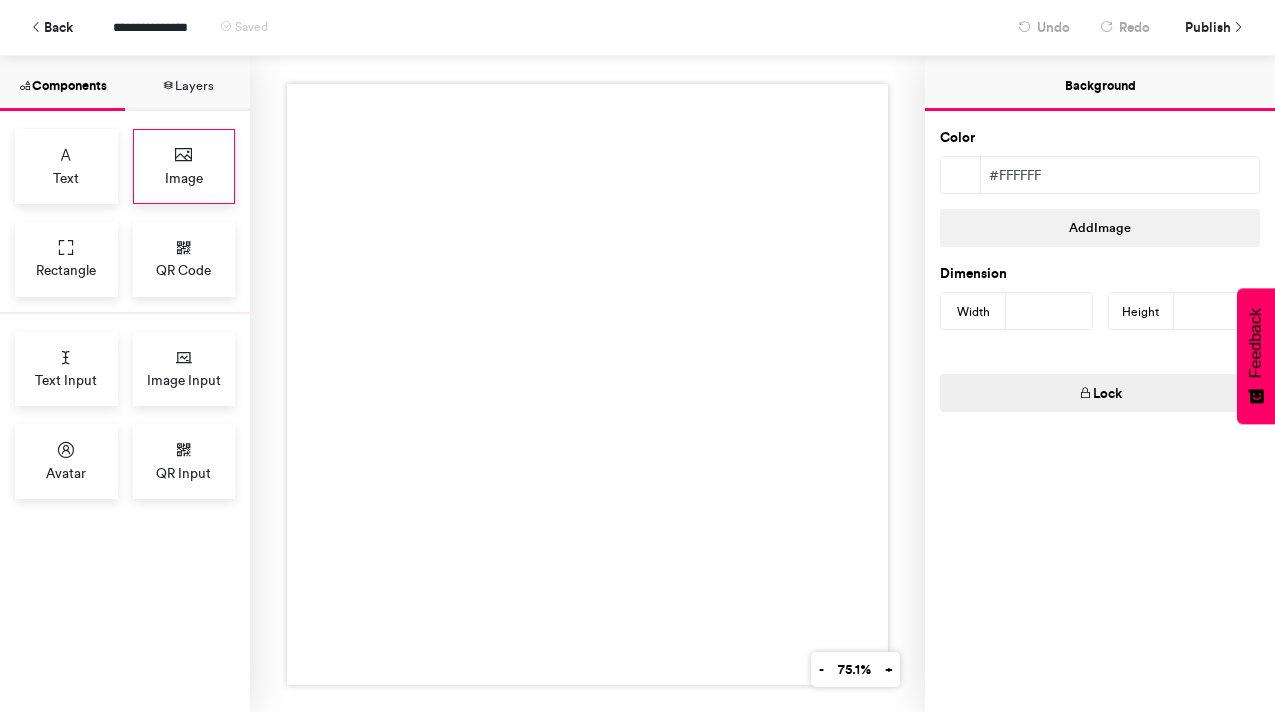 click at bounding box center (184, 155) 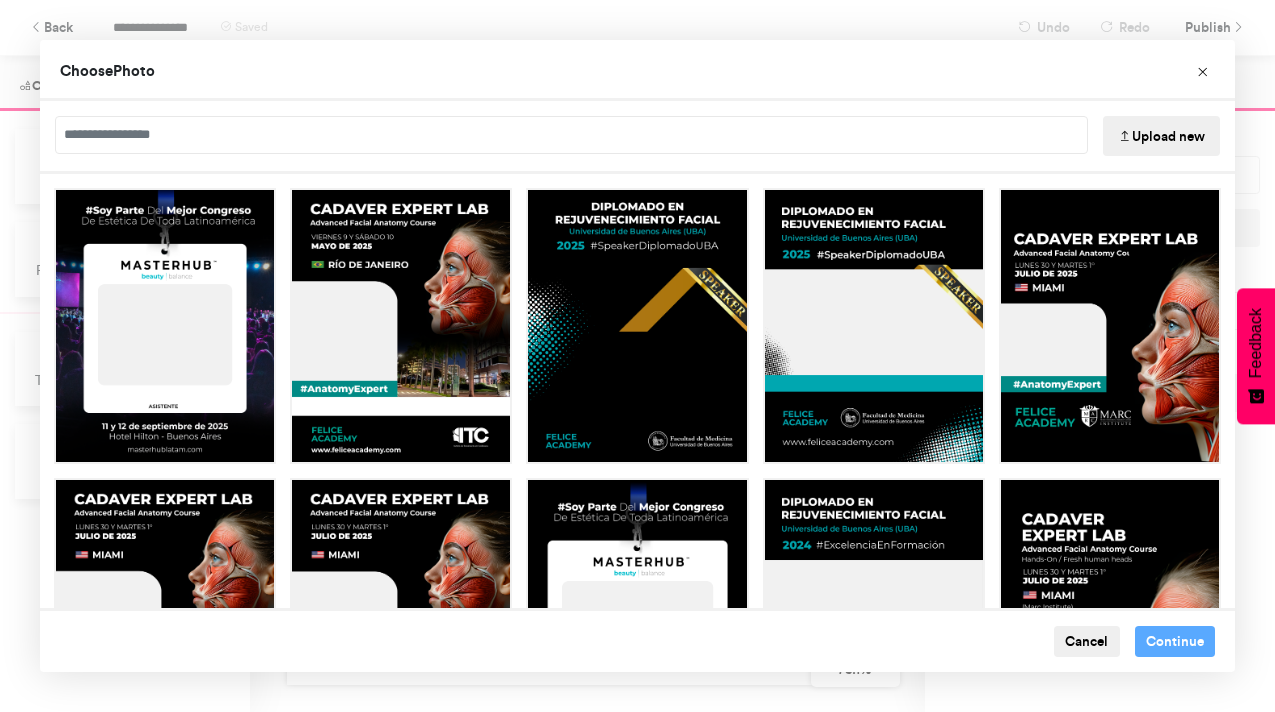 click on "Upload new" at bounding box center (1161, 136) 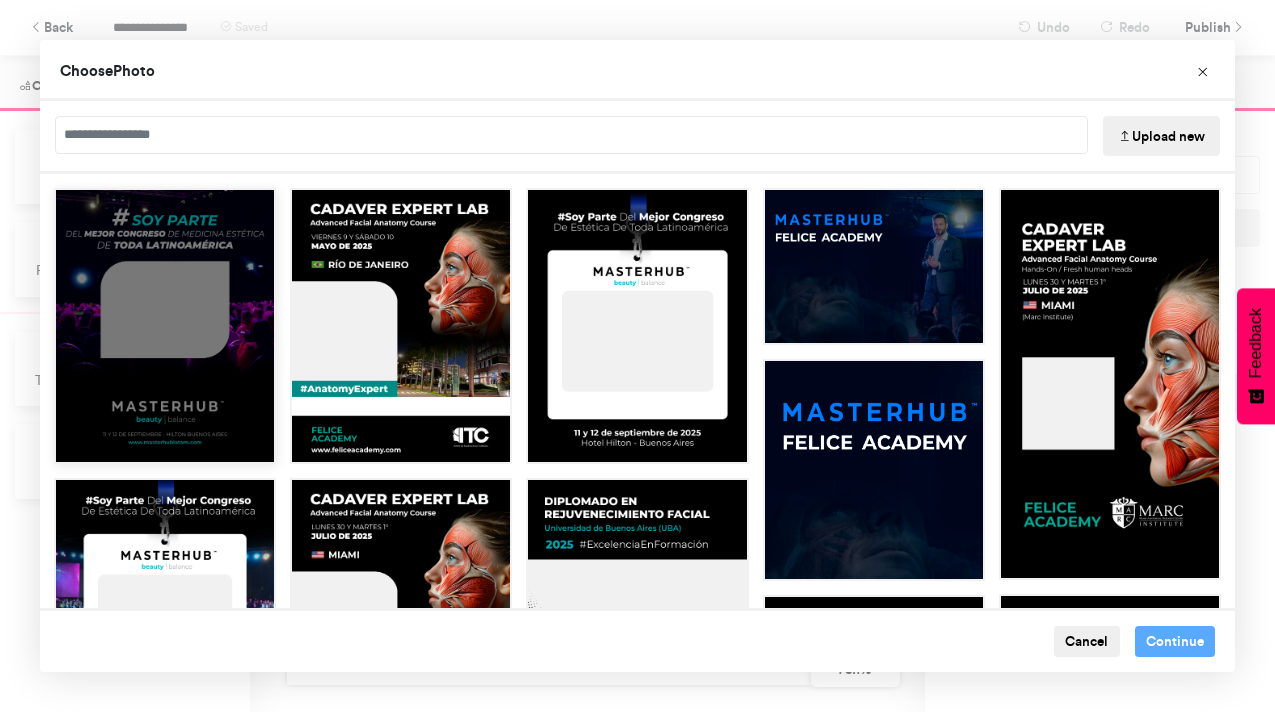 click at bounding box center (165, 326) 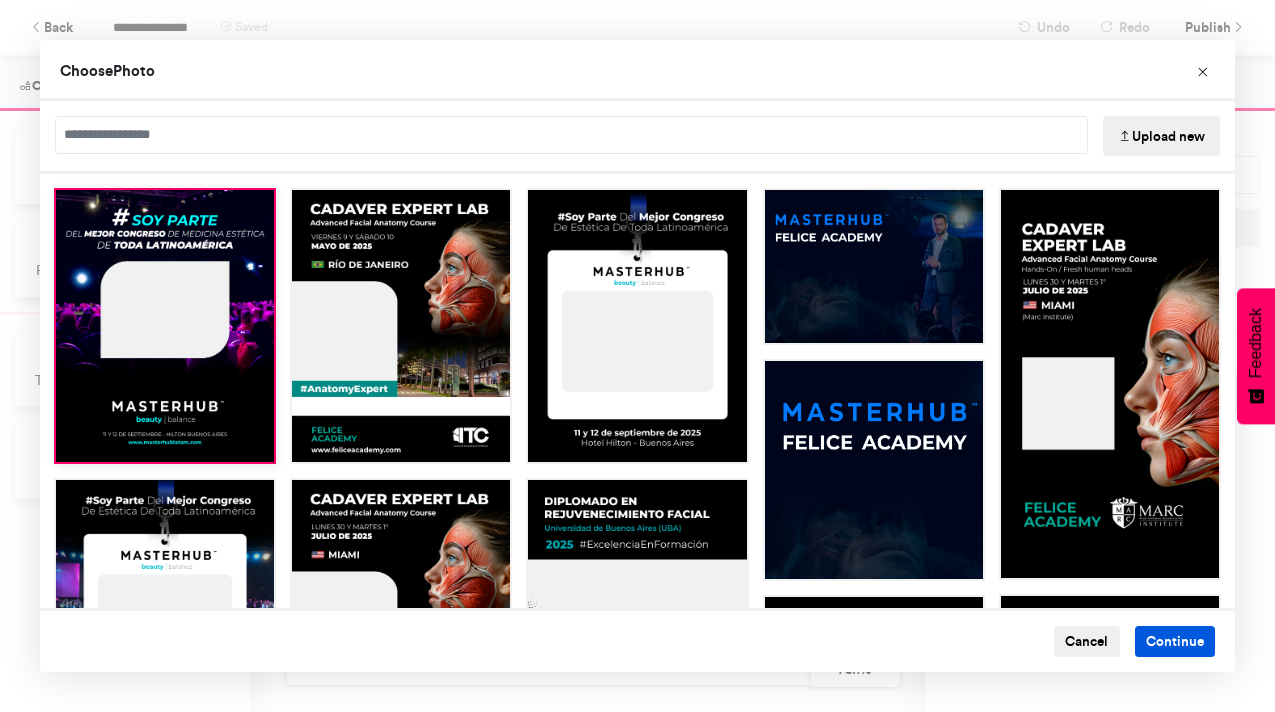 click on "Continue" at bounding box center [1175, 642] 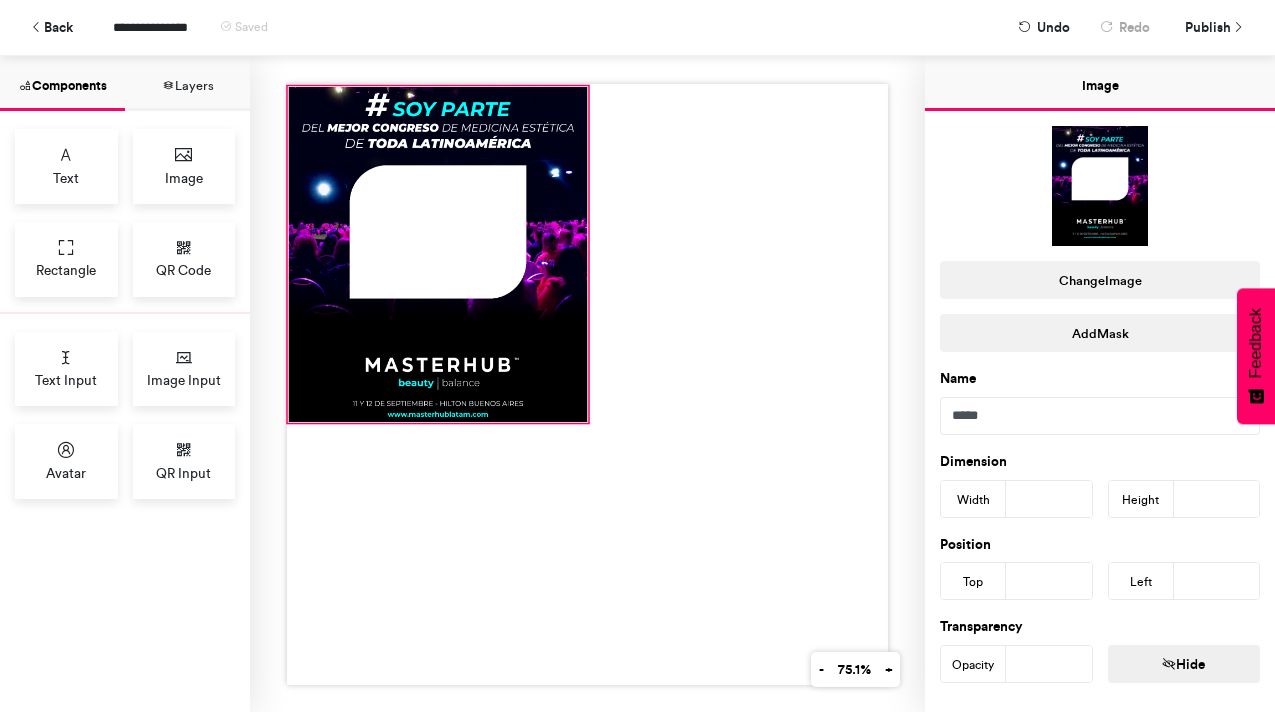 drag, startPoint x: 438, startPoint y: 234, endPoint x: 290, endPoint y: 87, distance: 208.5977 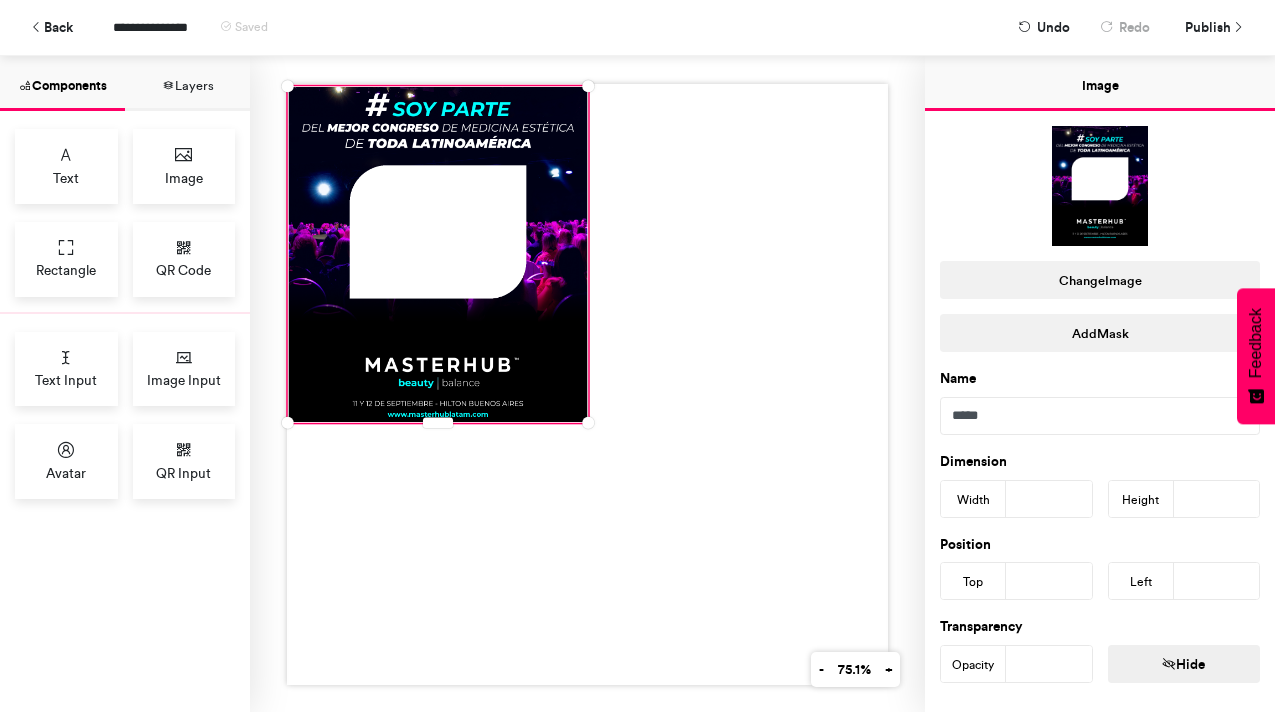 click on "***" at bounding box center [1049, 499] 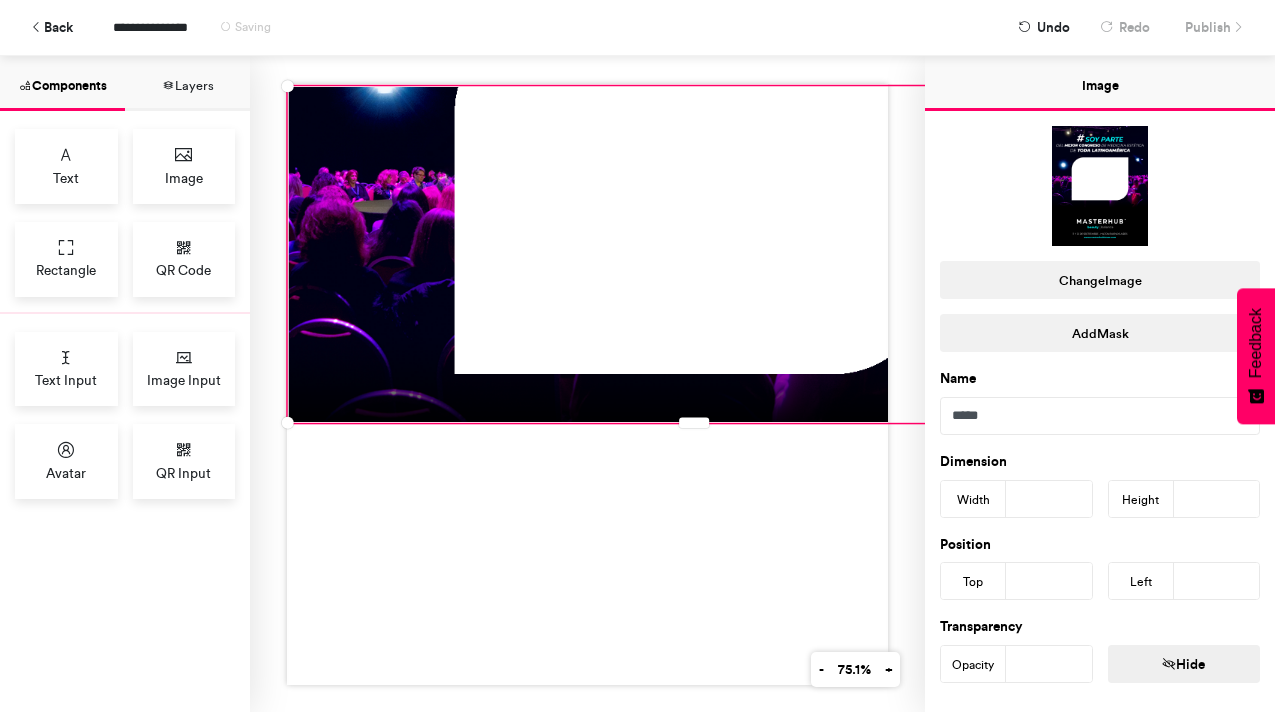 type on "****" 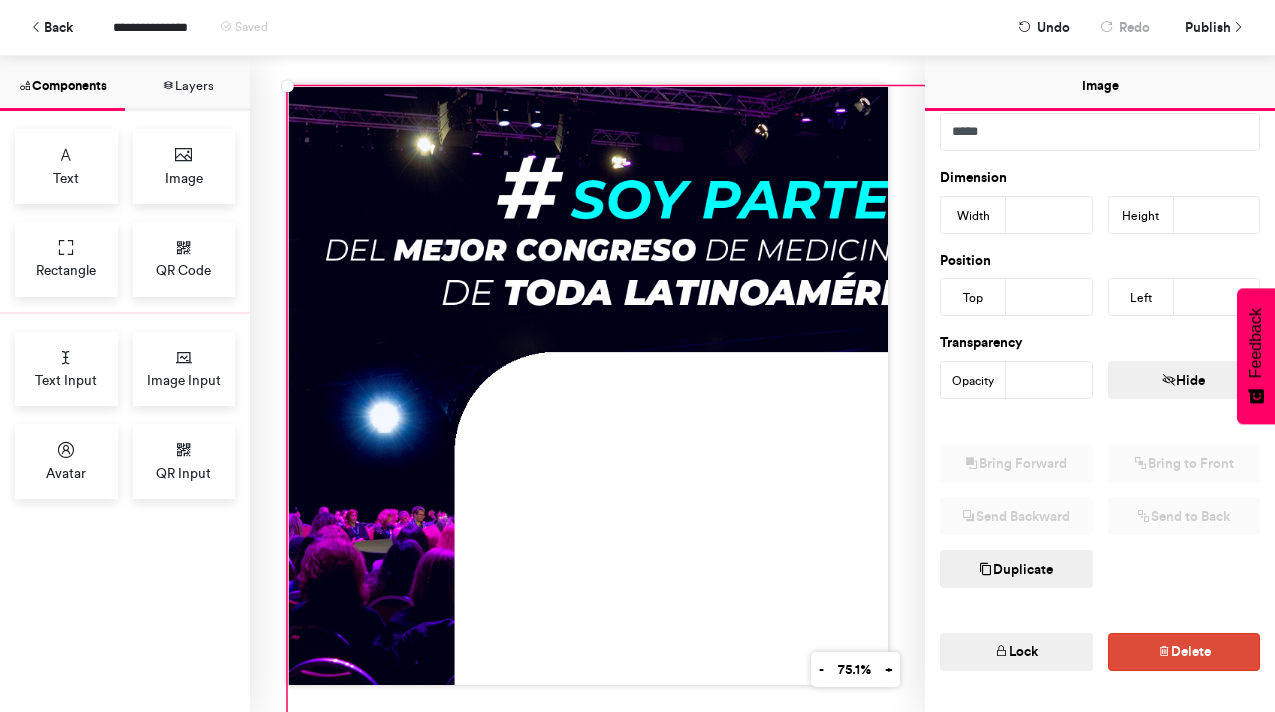 scroll, scrollTop: 329, scrollLeft: 0, axis: vertical 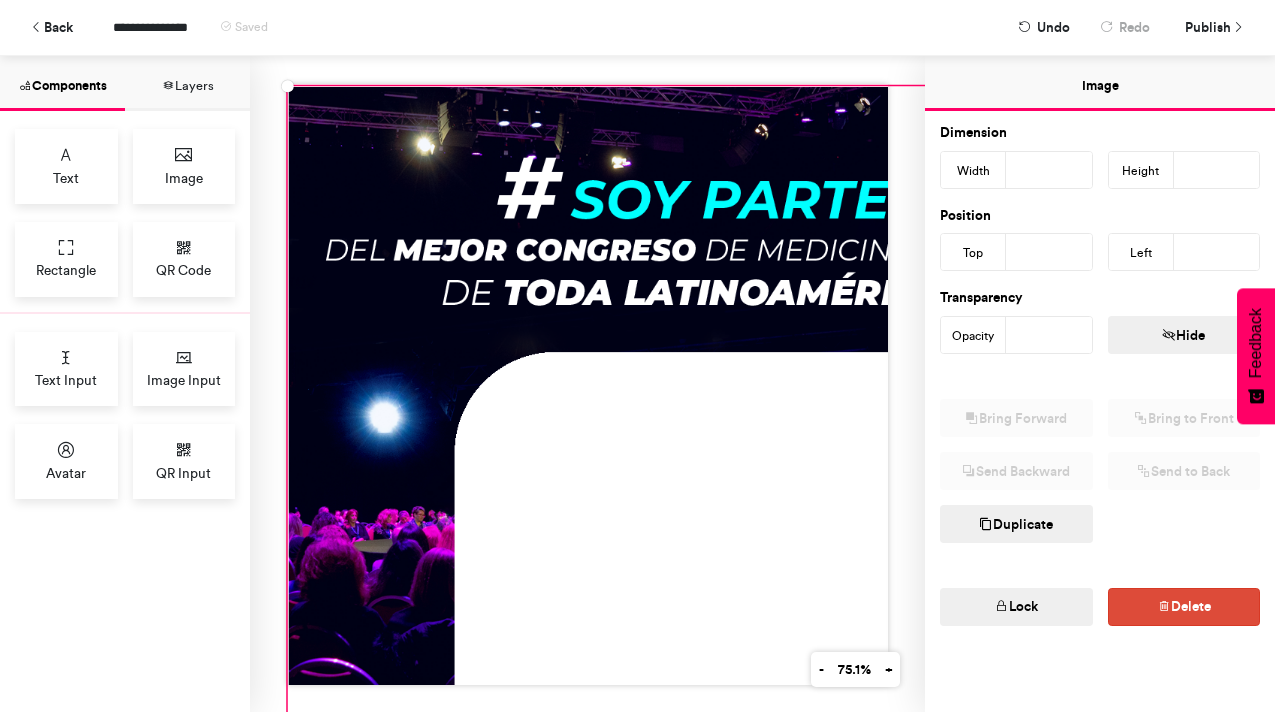 type on "****" 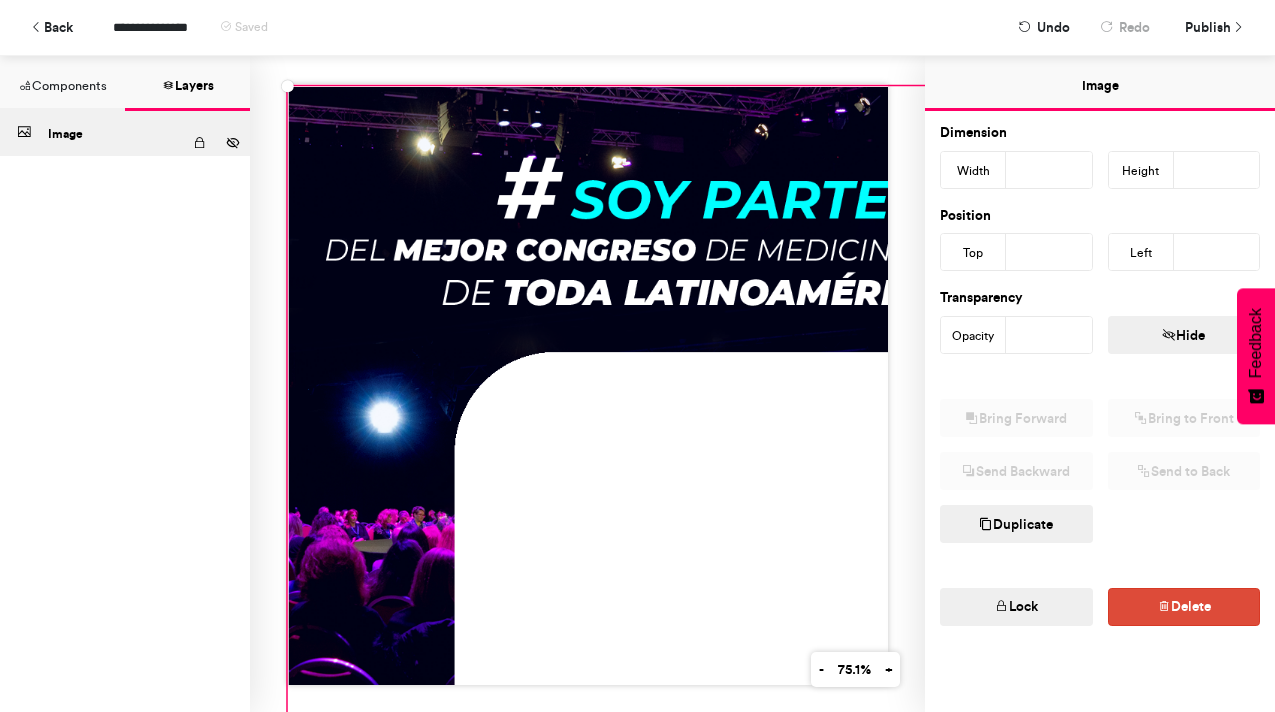 click on "Components" at bounding box center [62, 83] 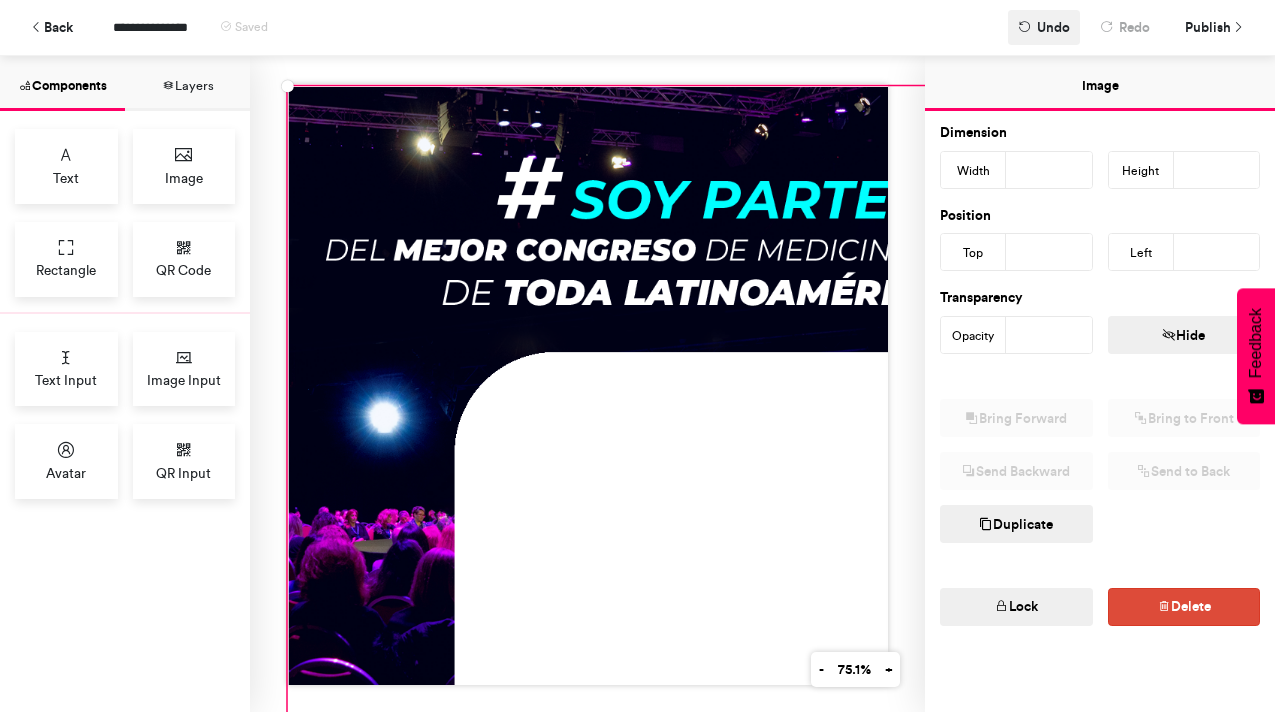 click on "Undo" at bounding box center (1053, 27) 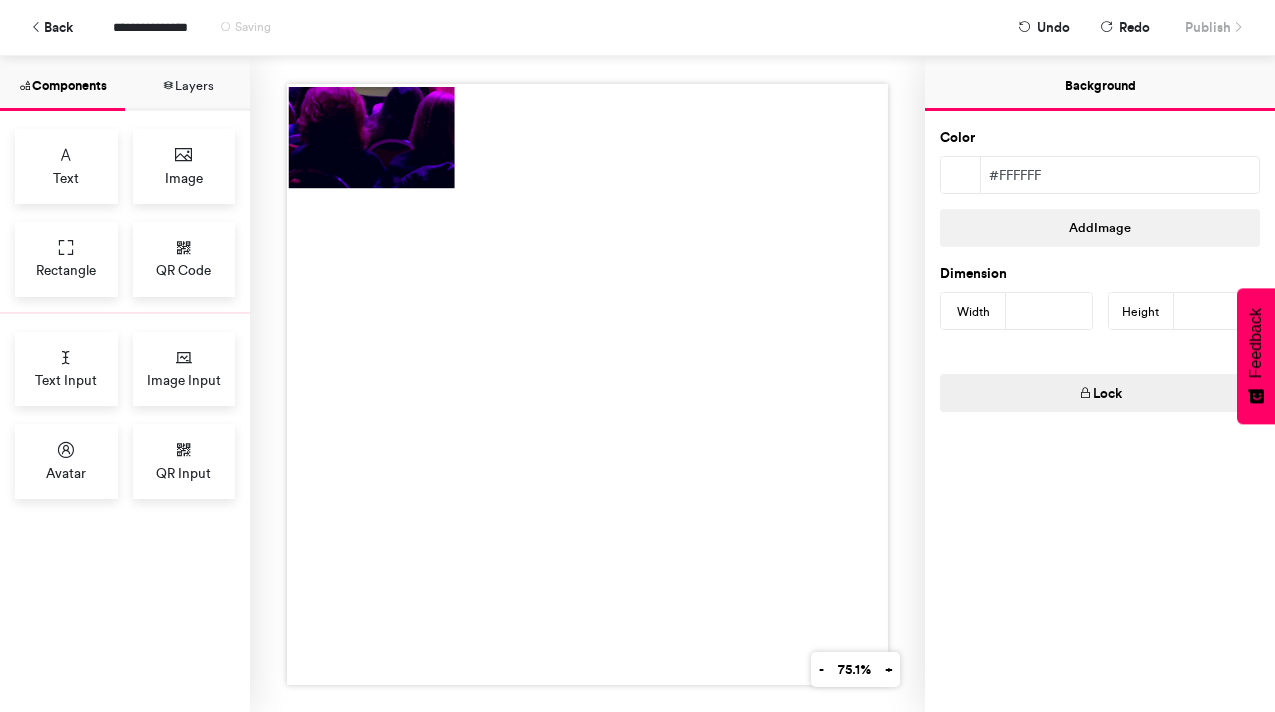 click on "***" at bounding box center (1049, 311) 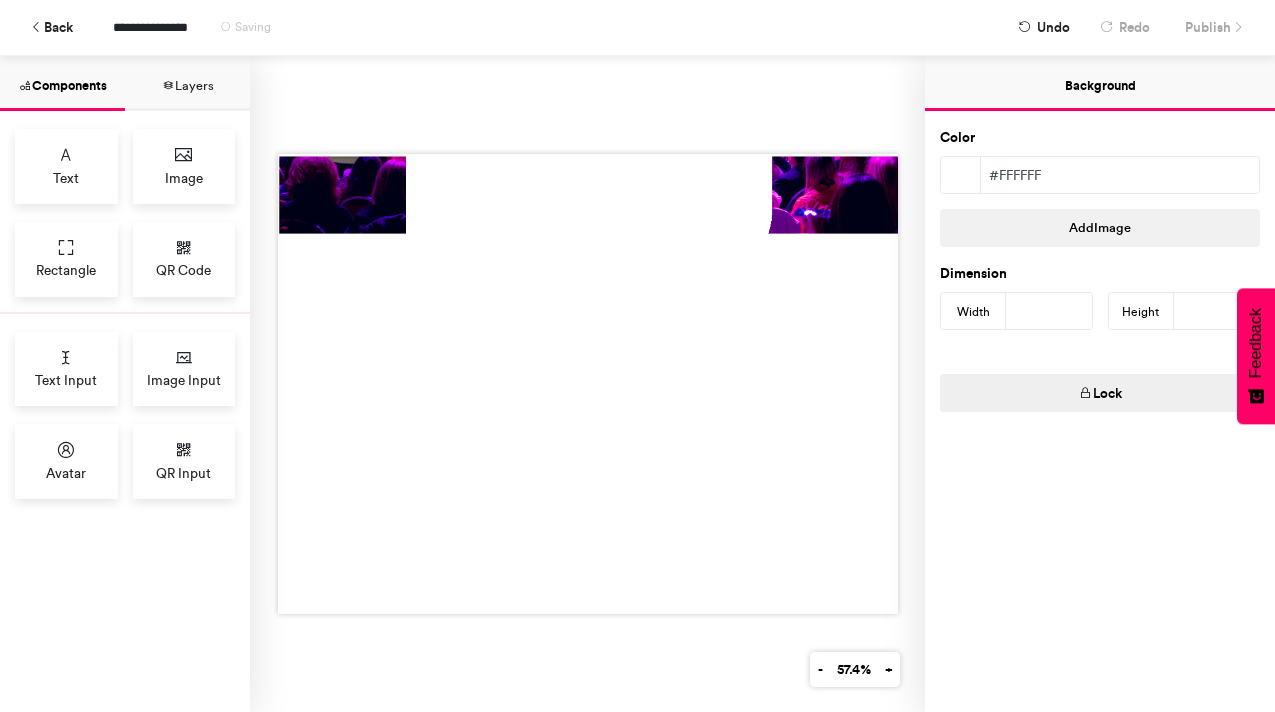 type on "****" 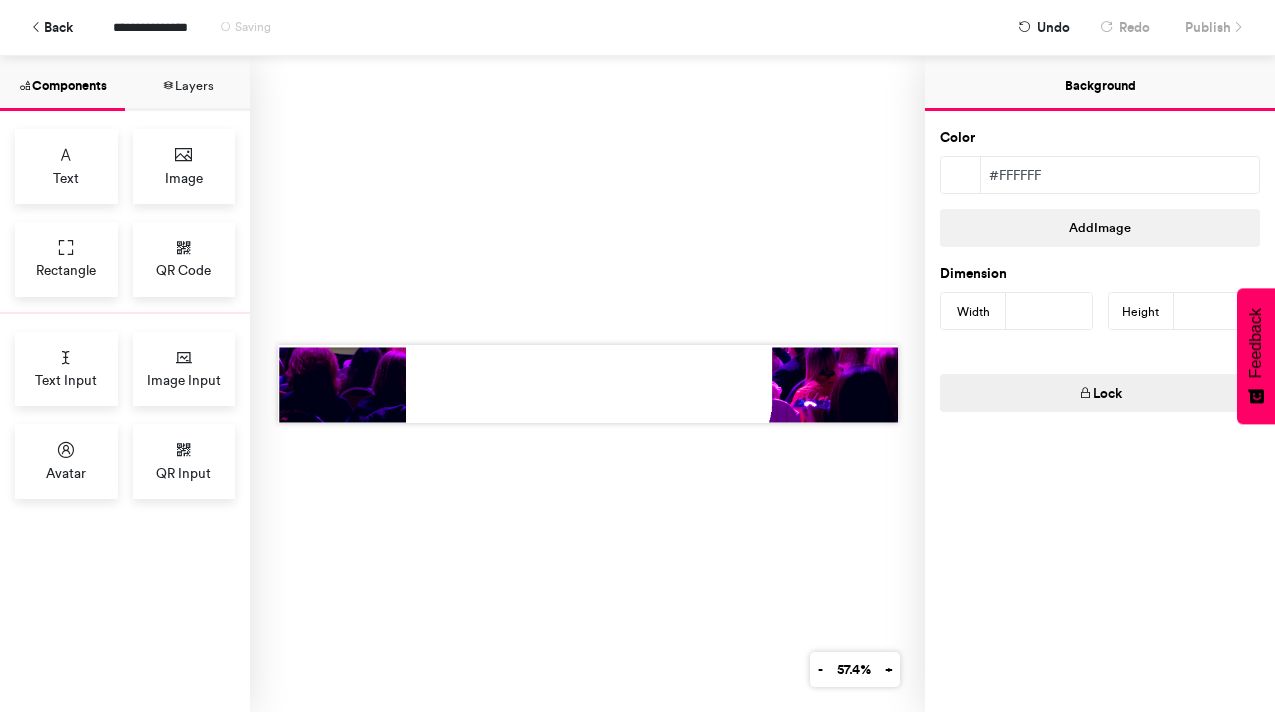 type on "****" 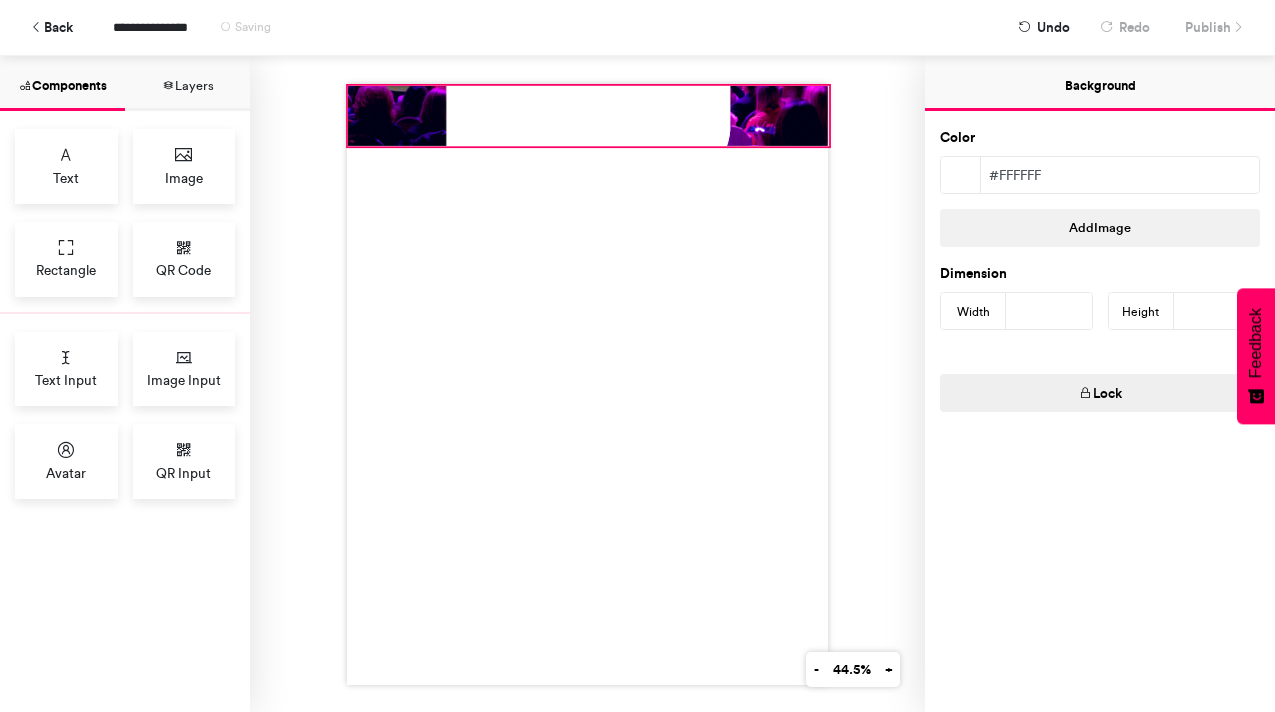 click at bounding box center [588, 115] 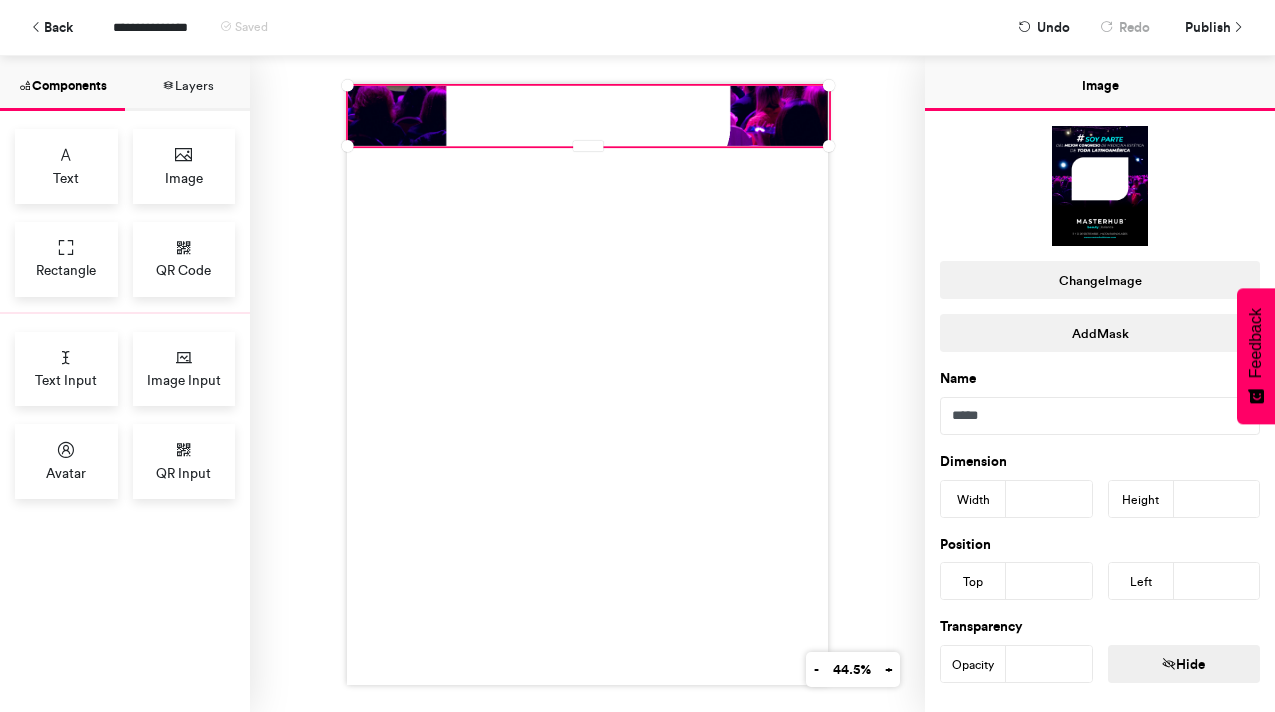 click on "***" at bounding box center [1217, 499] 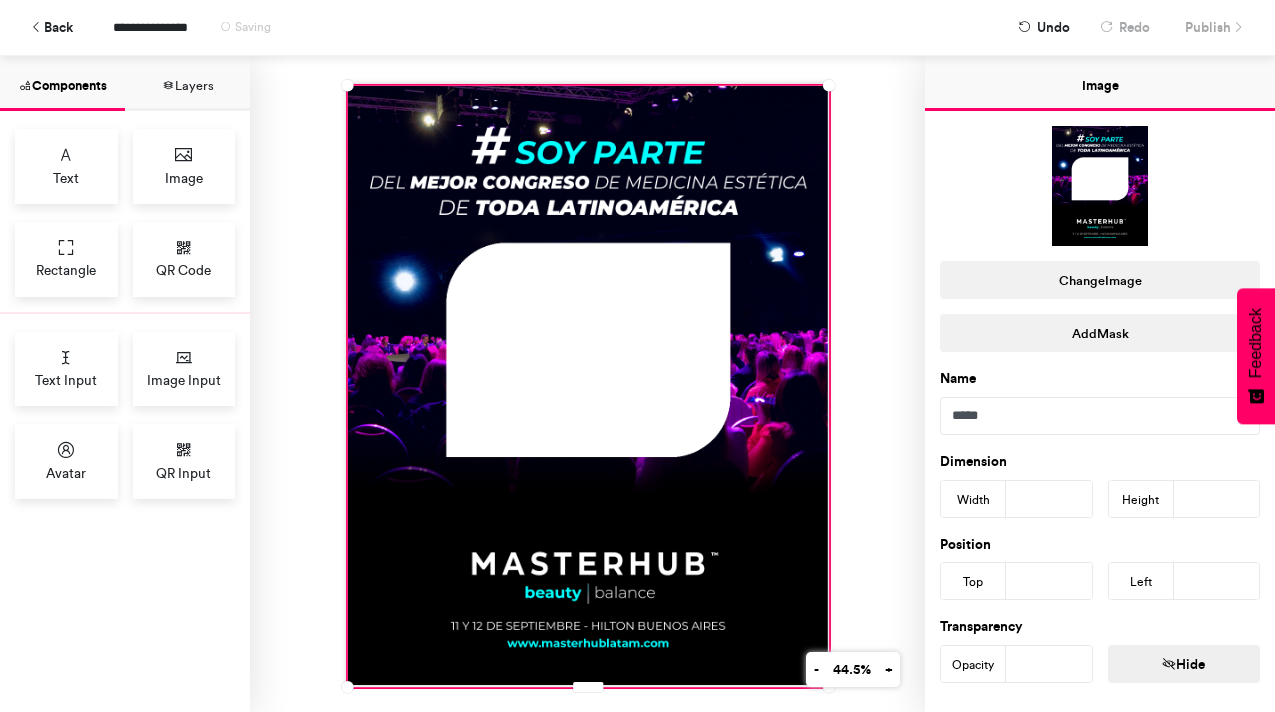 type on "****" 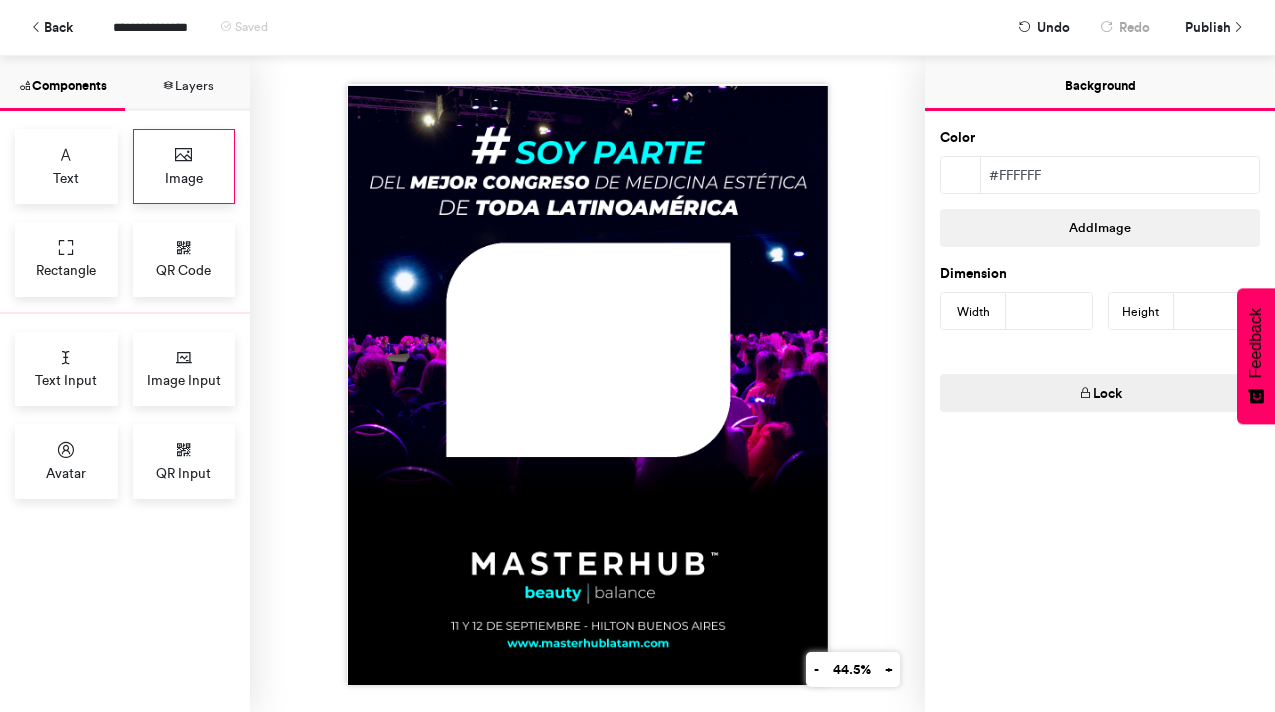 click on "Image" at bounding box center [184, 166] 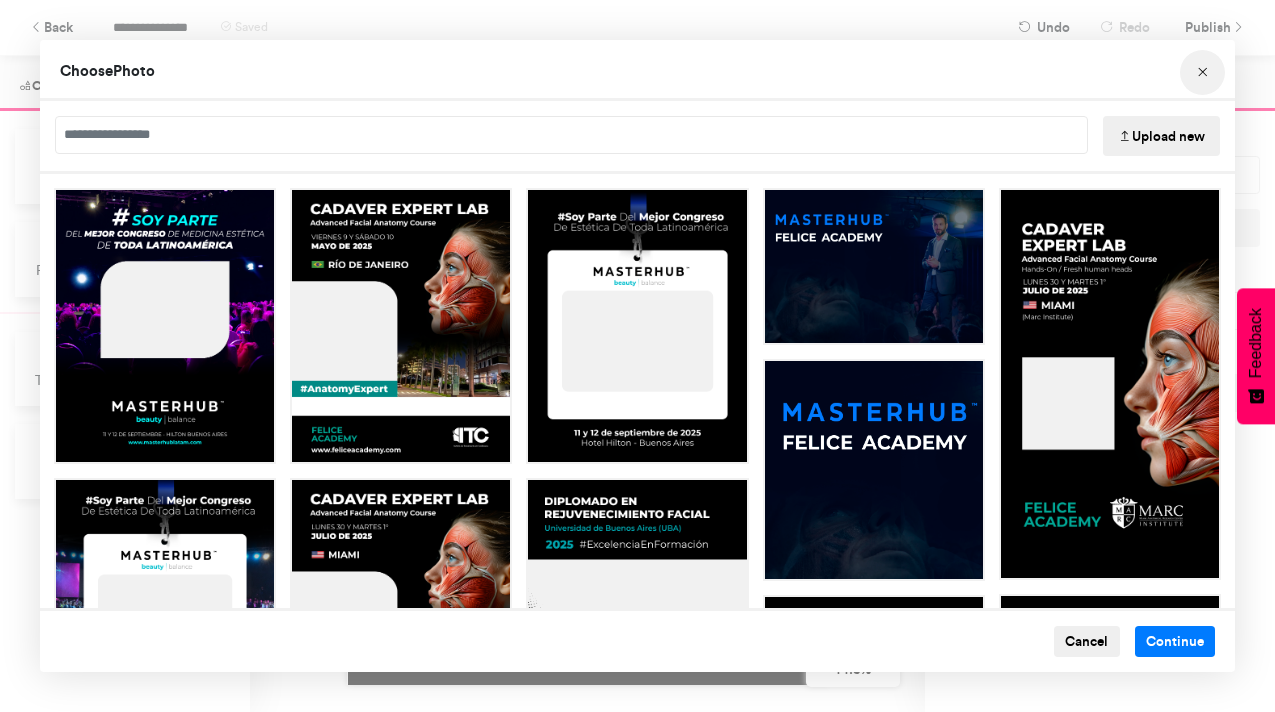 click at bounding box center [1203, 73] 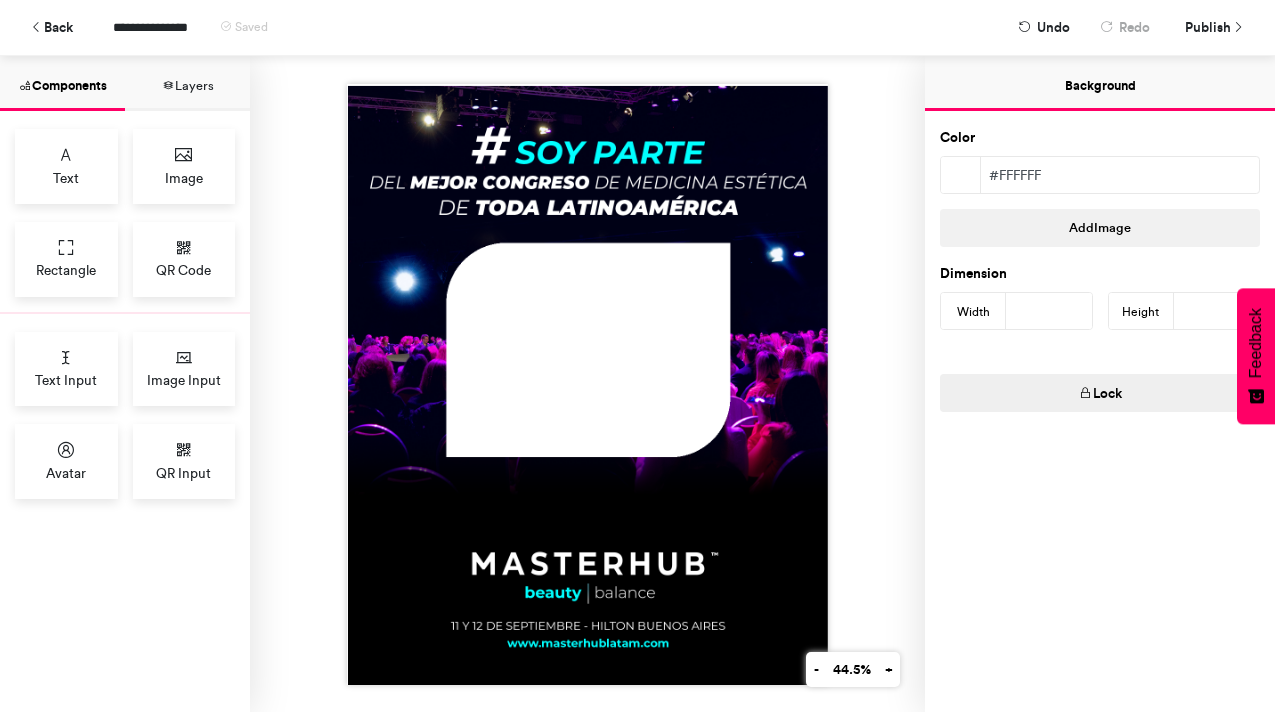 click on "Layers" at bounding box center (187, 83) 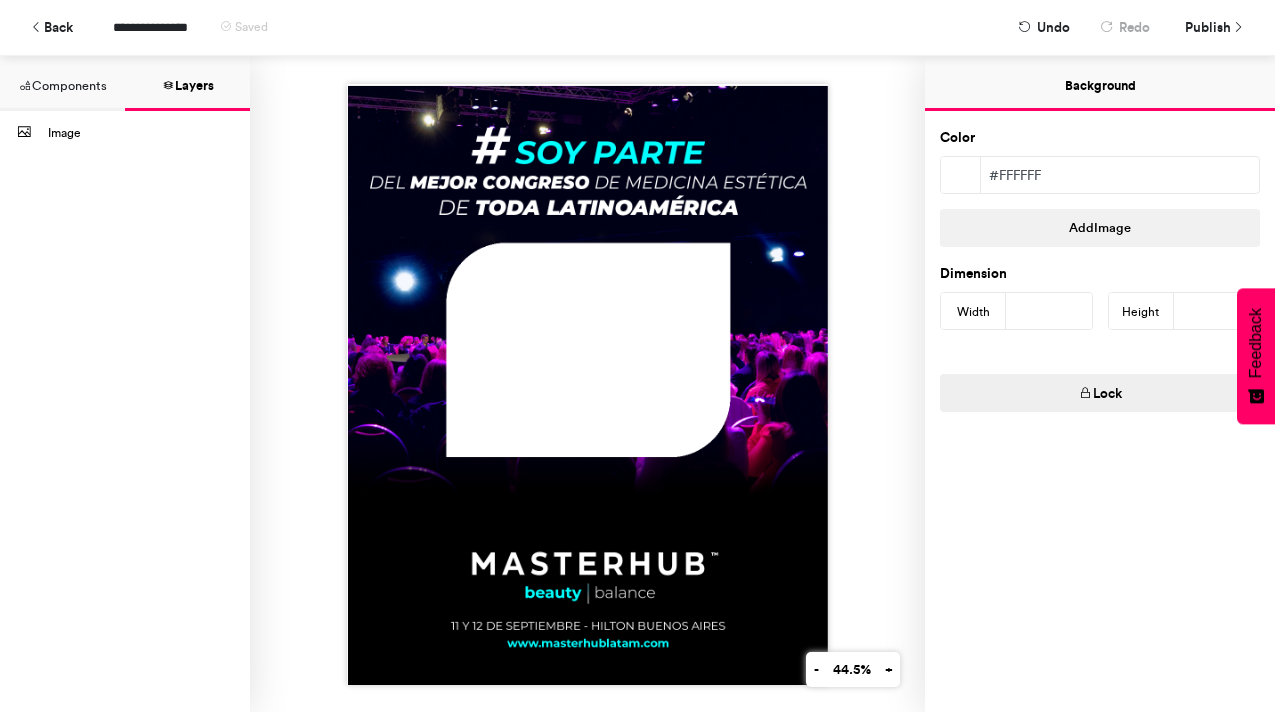 click on "Components" at bounding box center (62, 83) 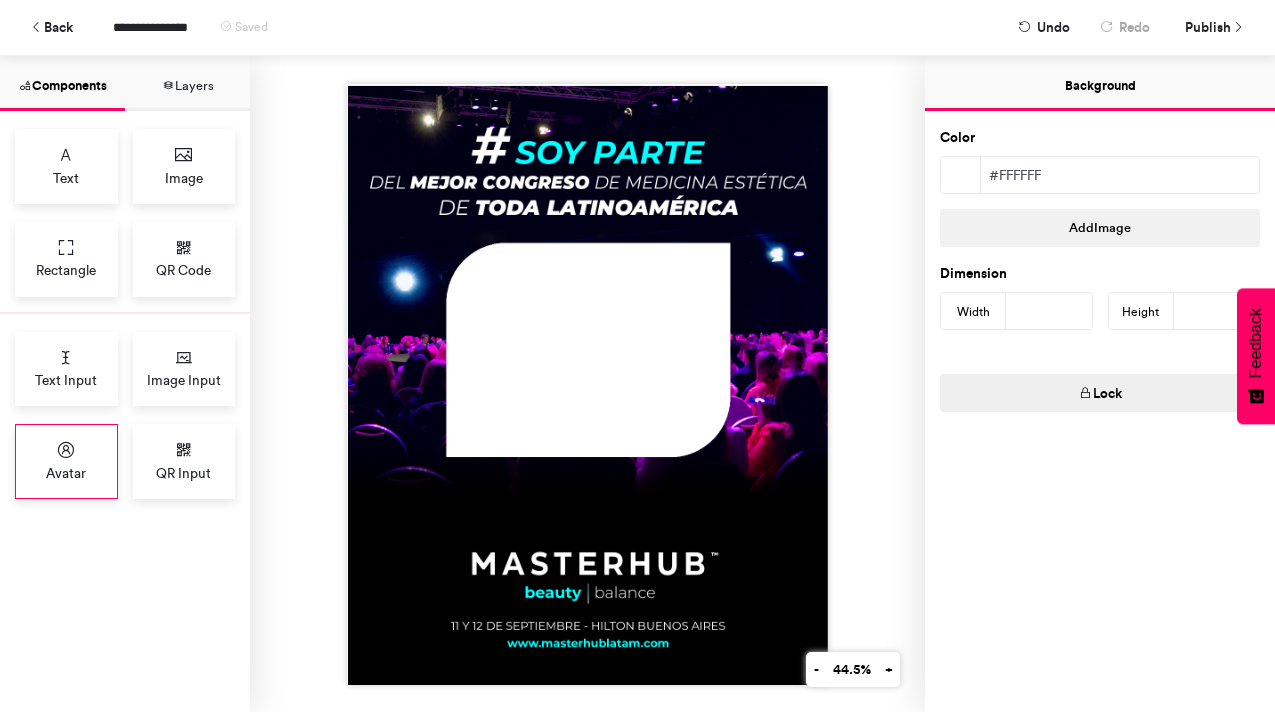 click on "Avatar" at bounding box center (66, 473) 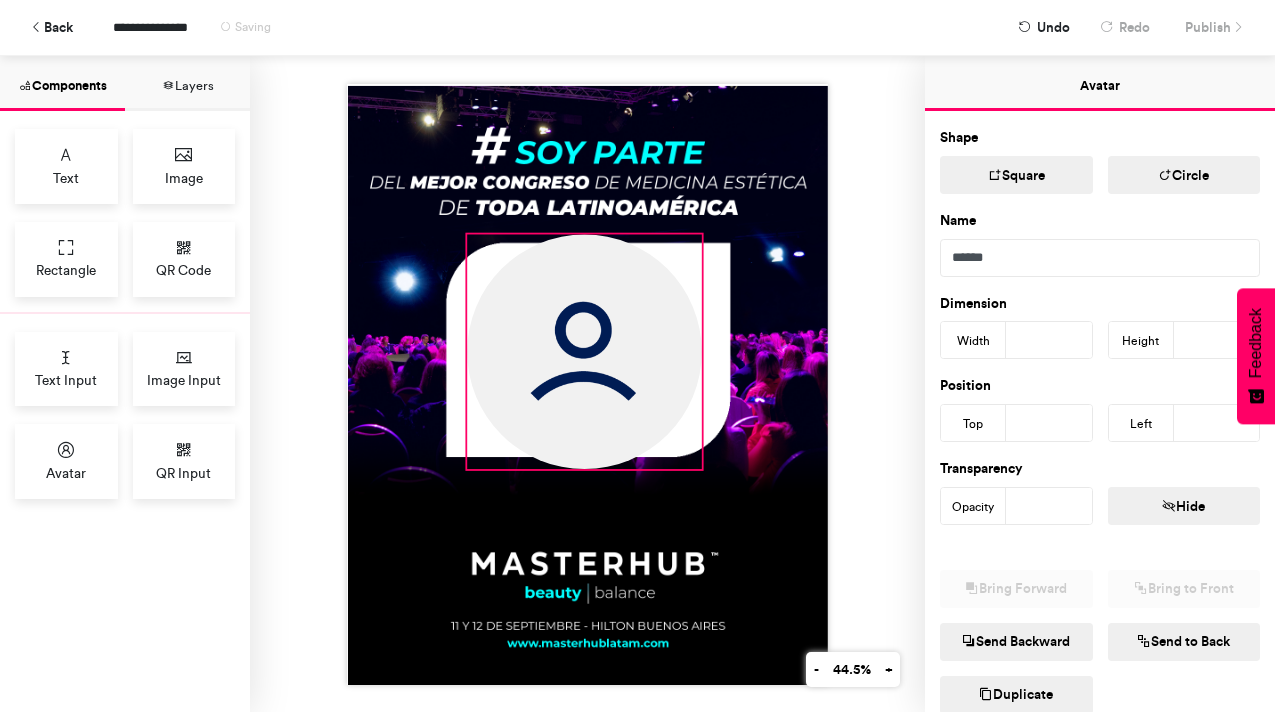 drag, startPoint x: 513, startPoint y: 277, endPoint x: 701, endPoint y: 467, distance: 267.2901 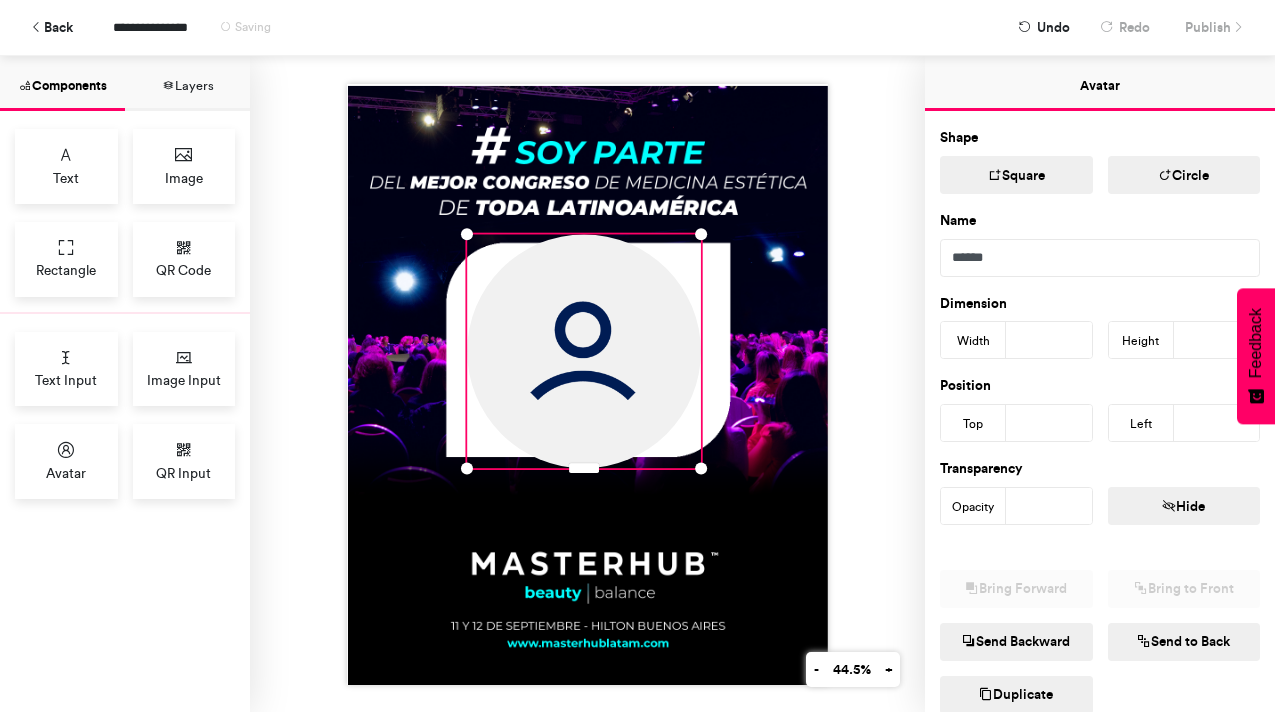 click on "Square" at bounding box center [1016, 175] 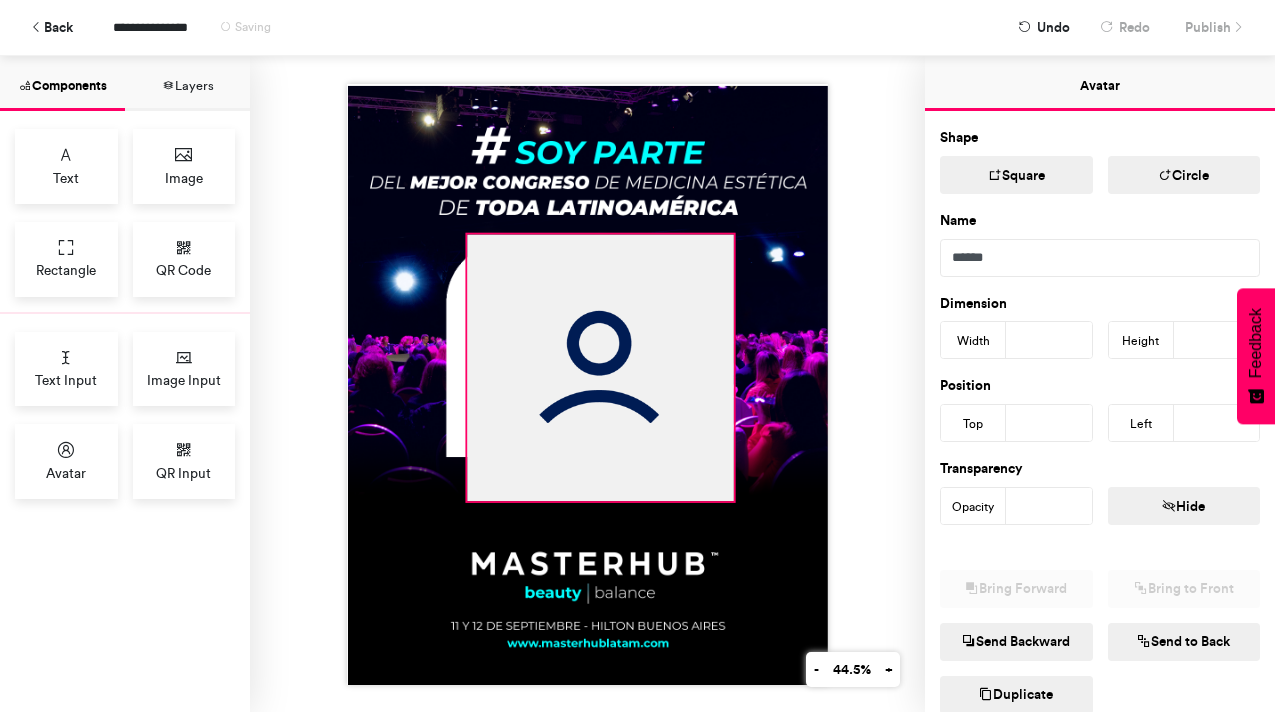 drag, startPoint x: 700, startPoint y: 469, endPoint x: 732, endPoint y: 477, distance: 32.984844 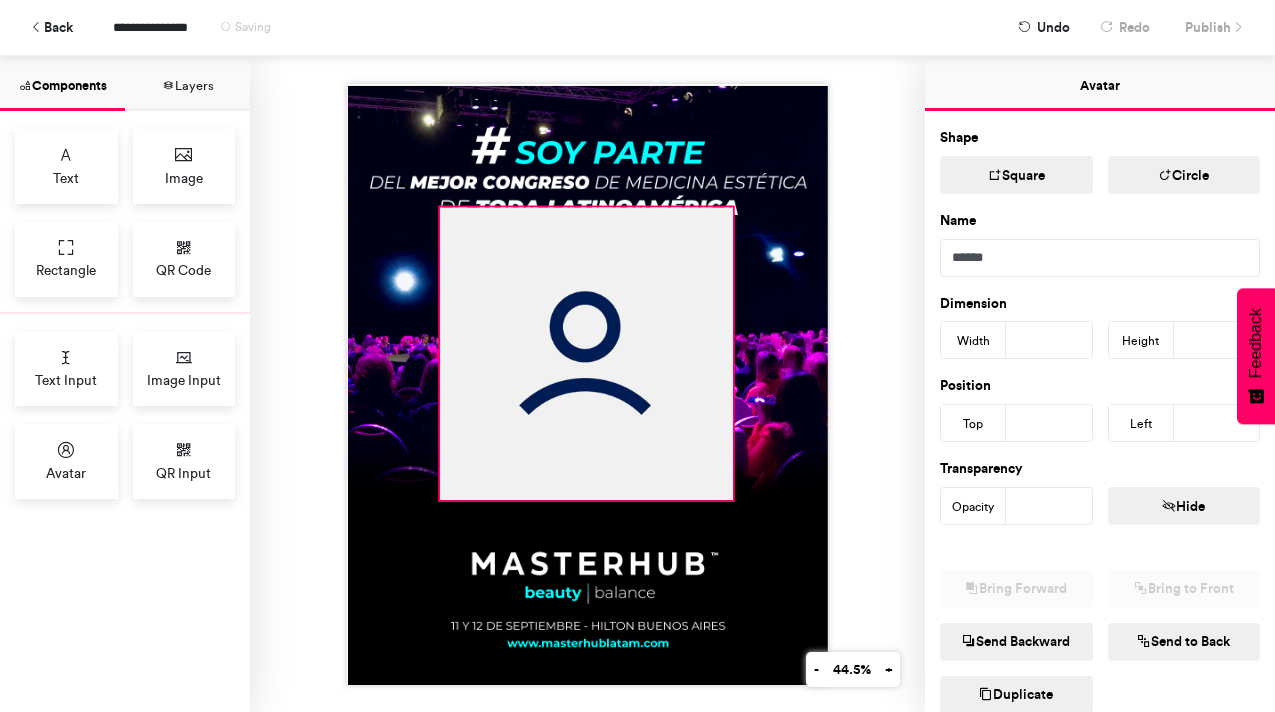 drag, startPoint x: 469, startPoint y: 233, endPoint x: 442, endPoint y: 226, distance: 27.89265 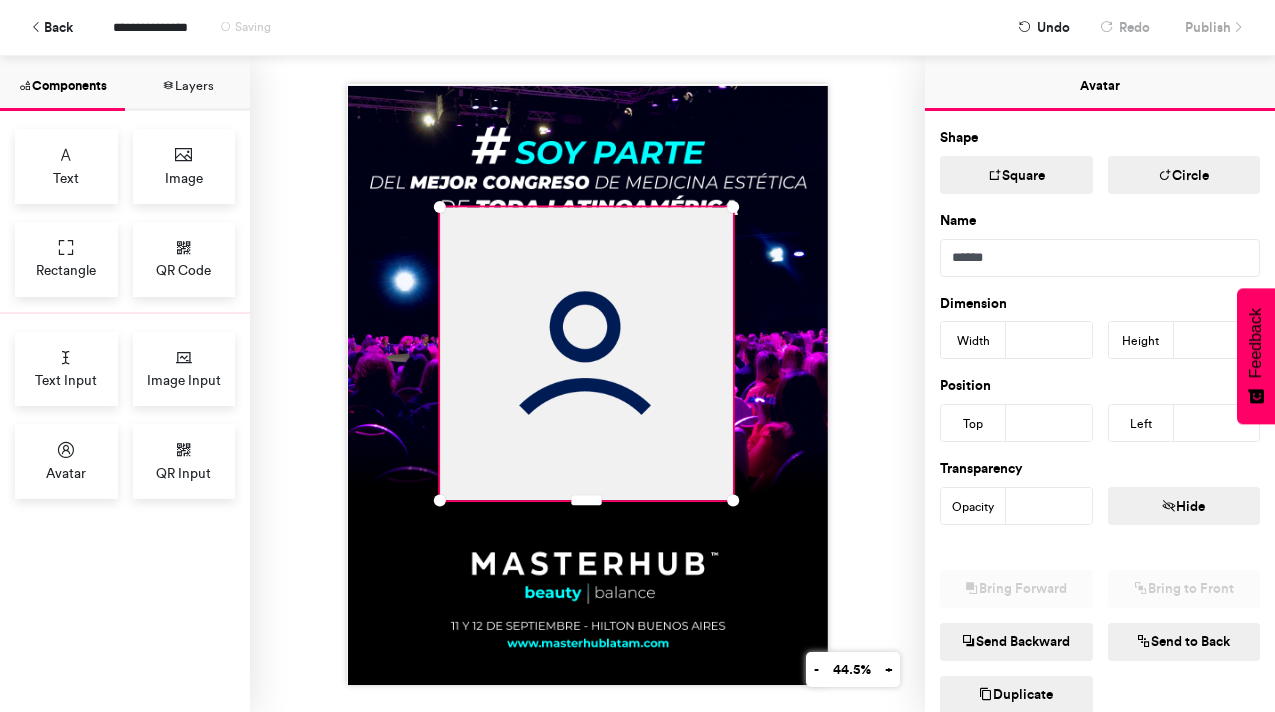 click on "Send Backward" at bounding box center (1016, 642) 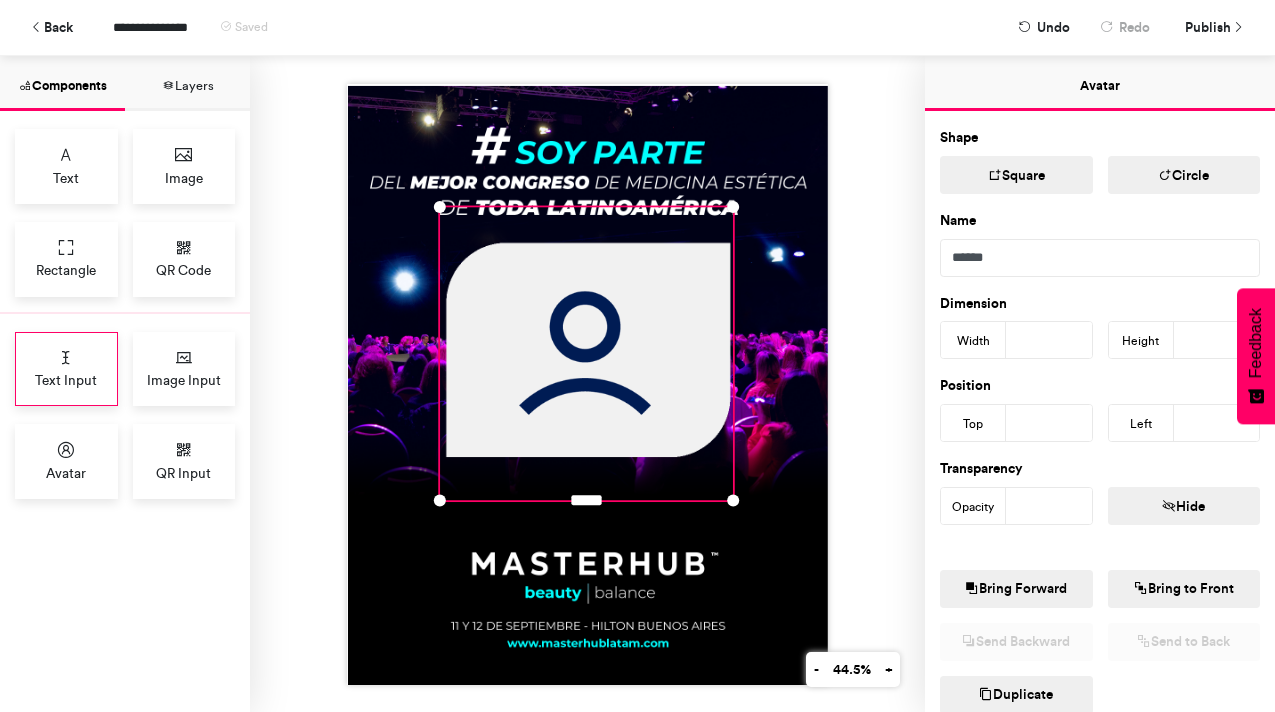 click on "Text Input" at bounding box center [66, 380] 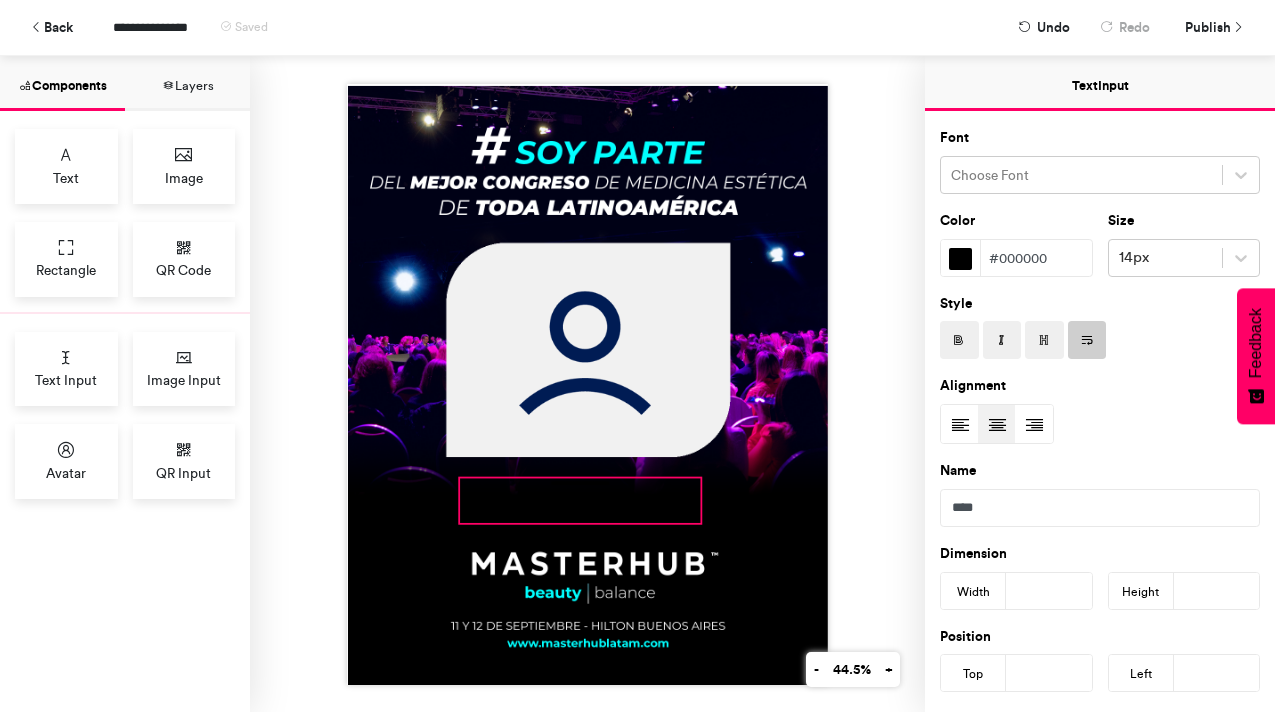 drag, startPoint x: 594, startPoint y: 278, endPoint x: 587, endPoint y: 522, distance: 244.10039 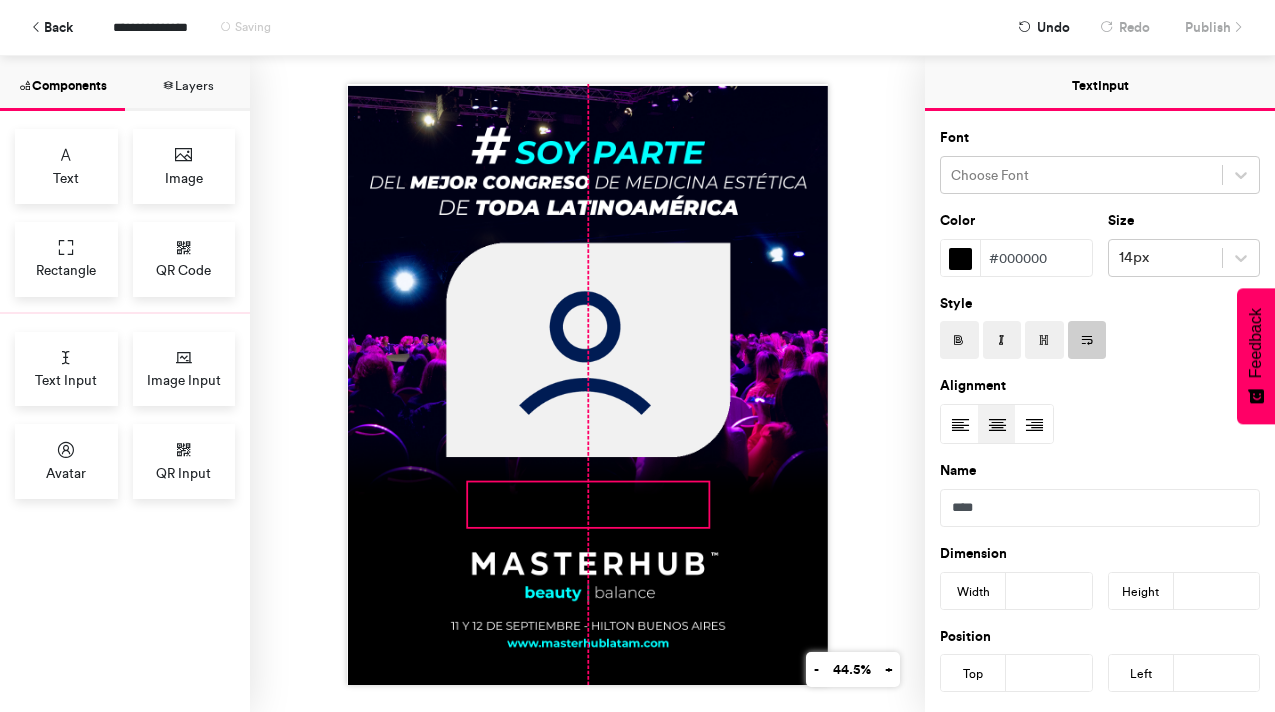 drag, startPoint x: 584, startPoint y: 525, endPoint x: 596, endPoint y: 529, distance: 12.649111 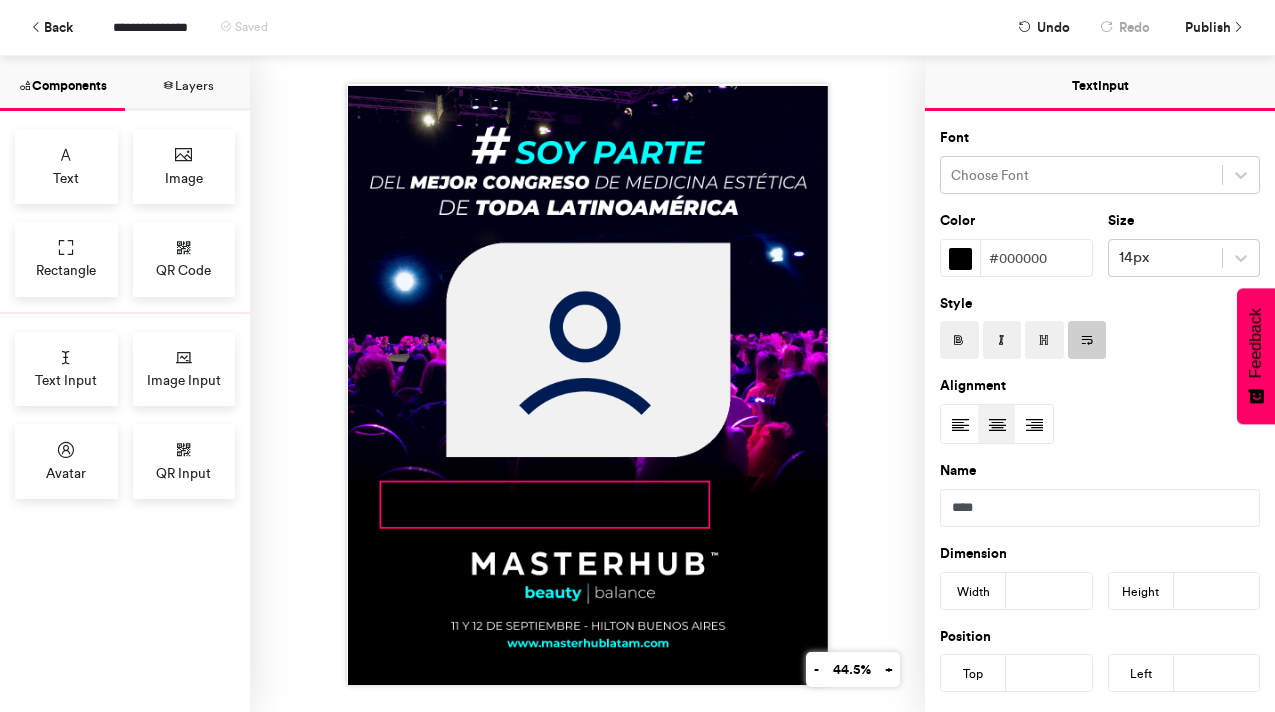 drag, startPoint x: 467, startPoint y: 524, endPoint x: 381, endPoint y: 524, distance: 86 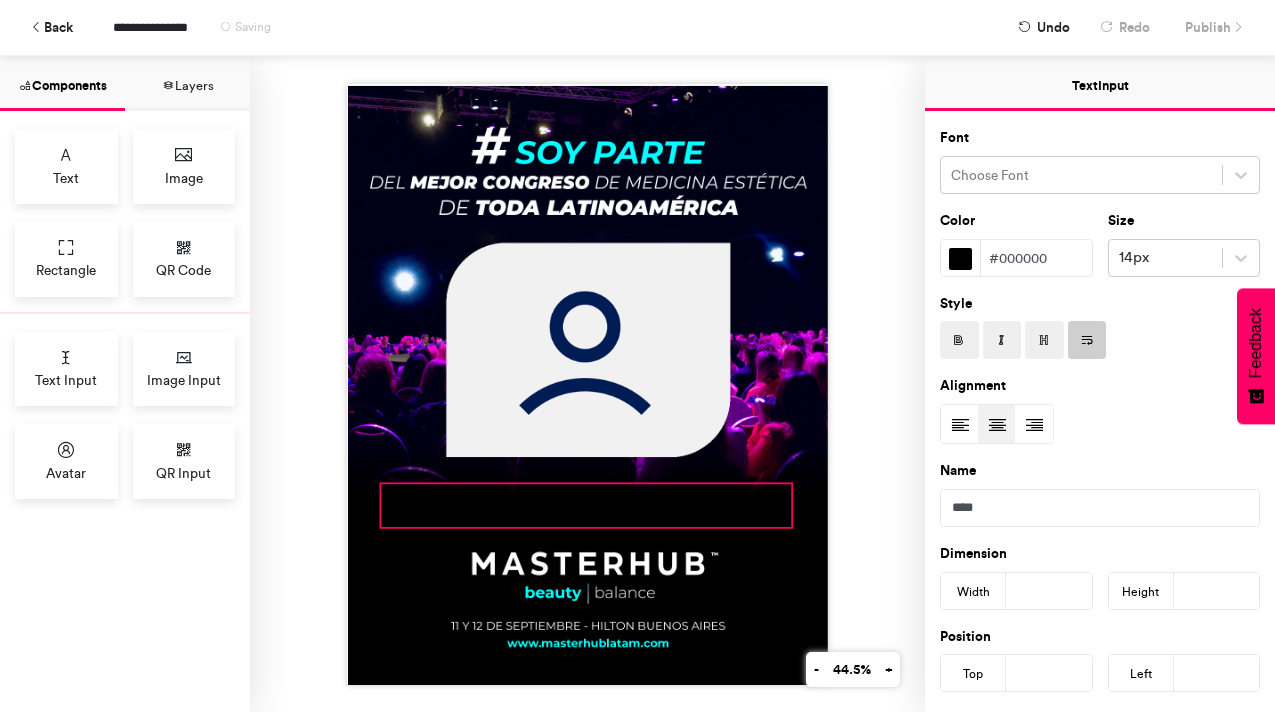 drag, startPoint x: 709, startPoint y: 484, endPoint x: 791, endPoint y: 485, distance: 82.006096 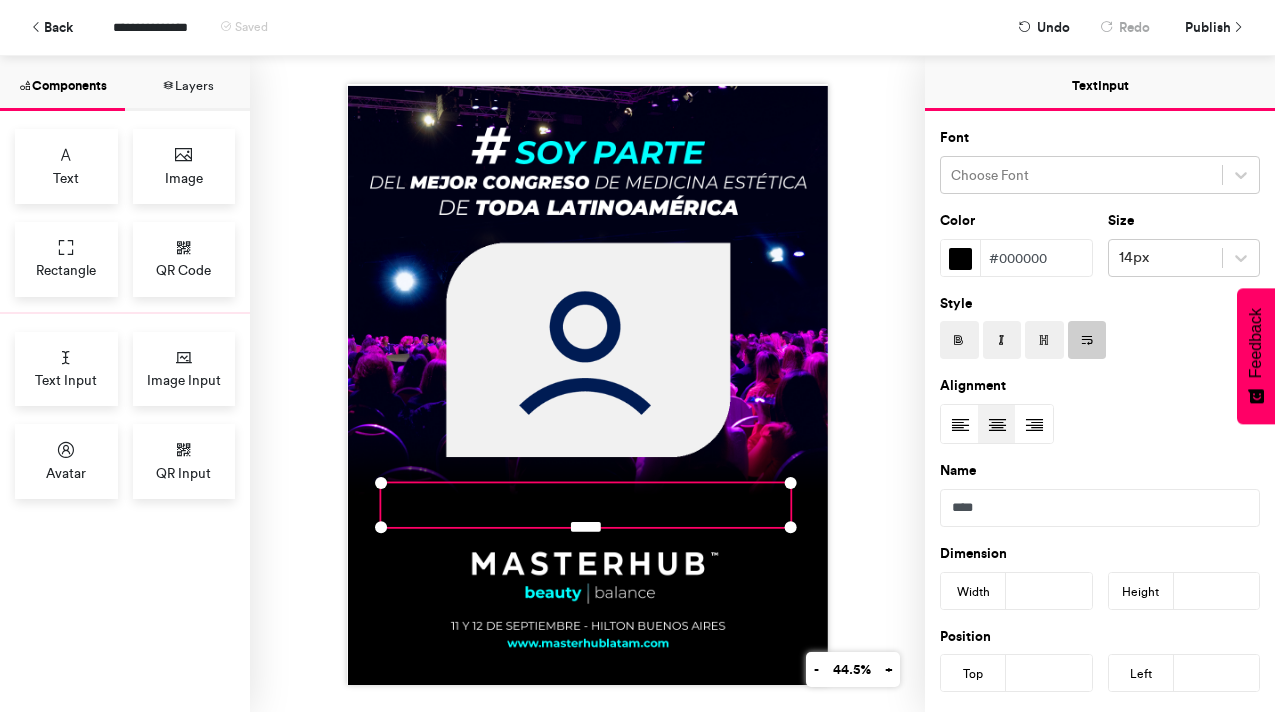 click at bounding box center (960, 259) 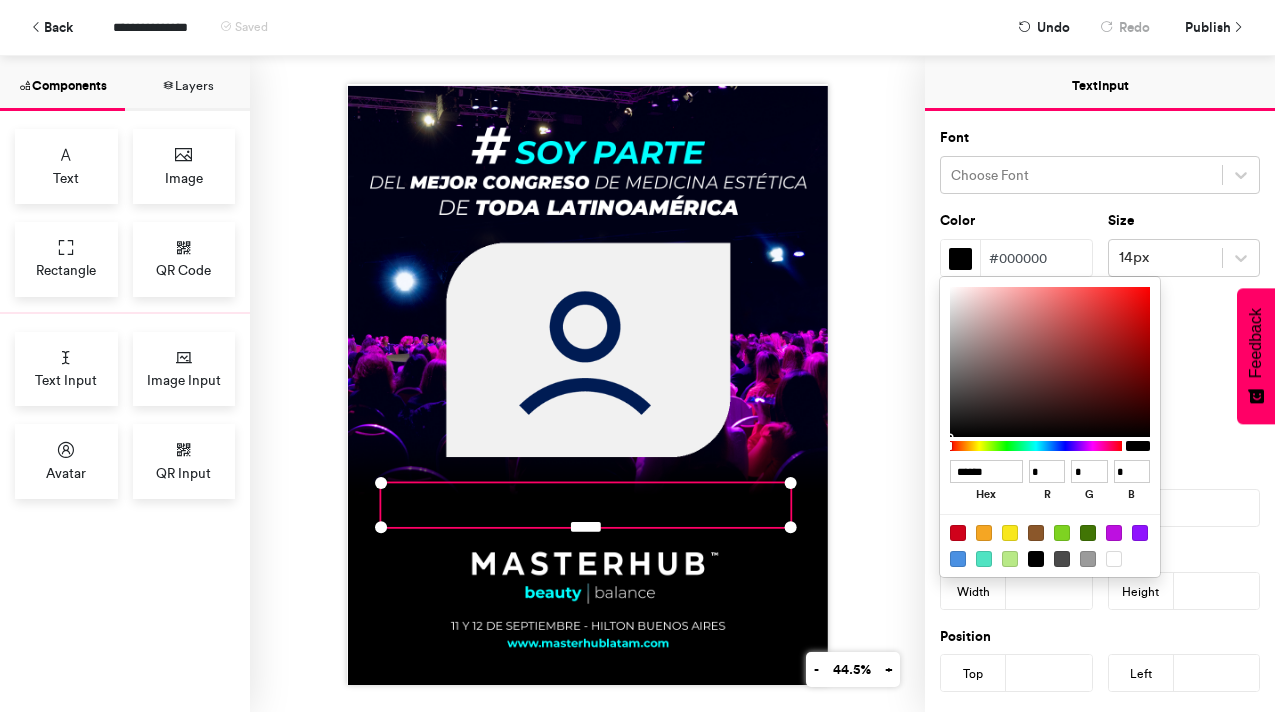 click at bounding box center (1114, 559) 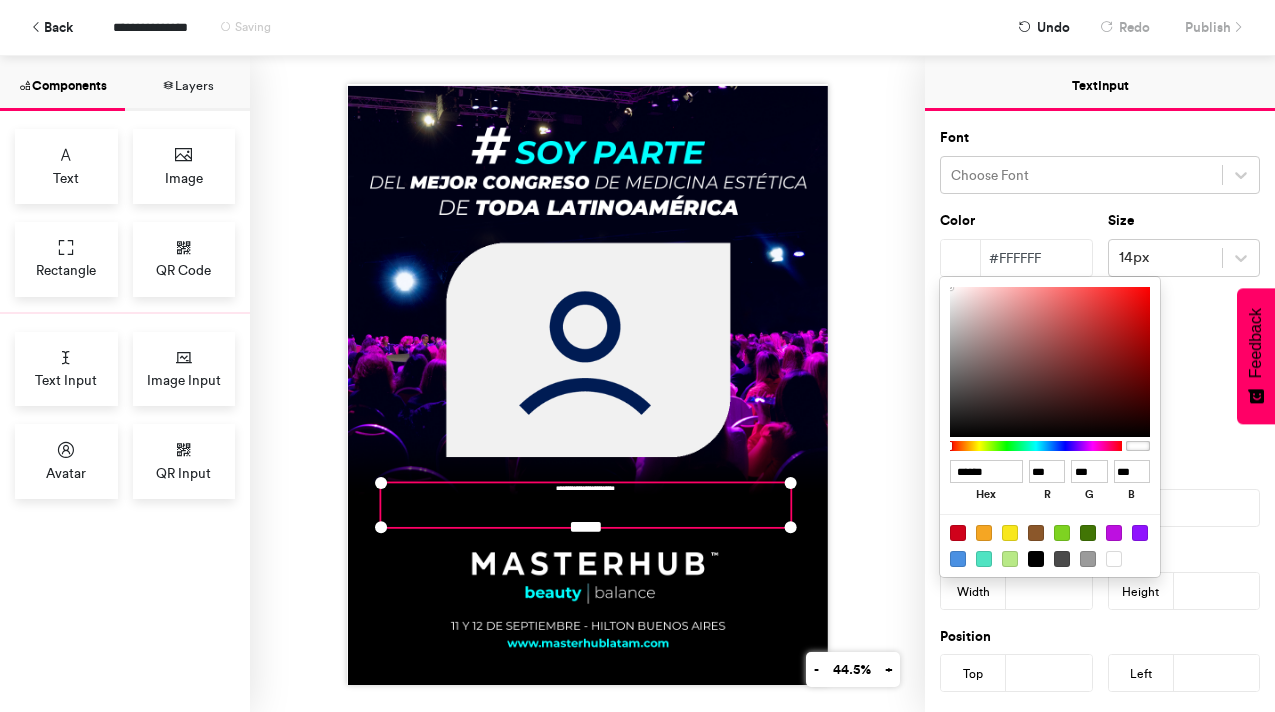 click at bounding box center [637, 356] 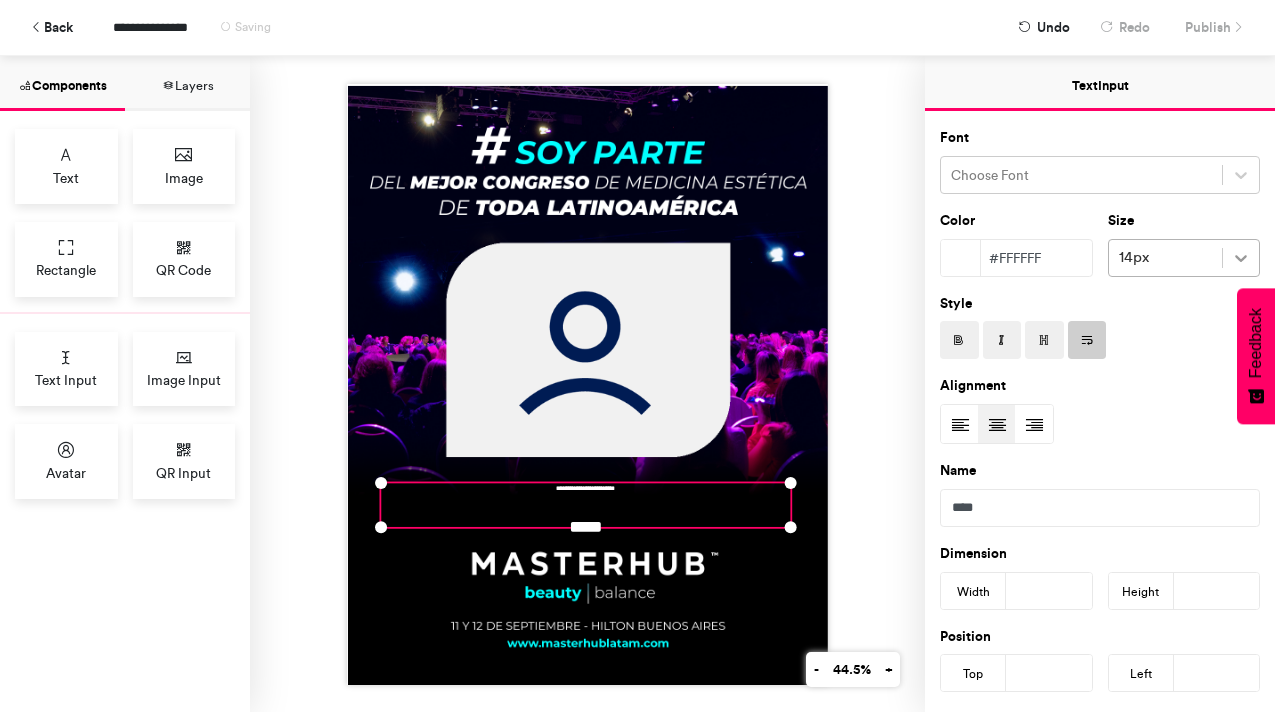 click 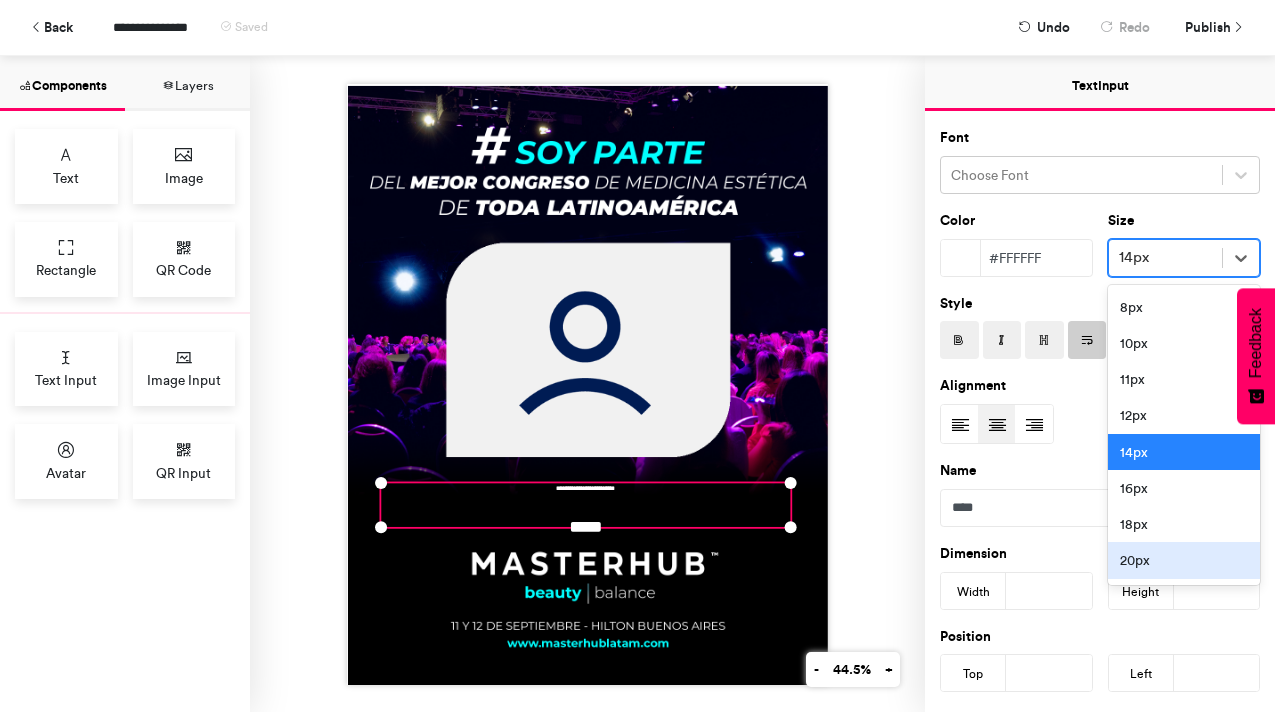 click on "20px" at bounding box center [1184, 560] 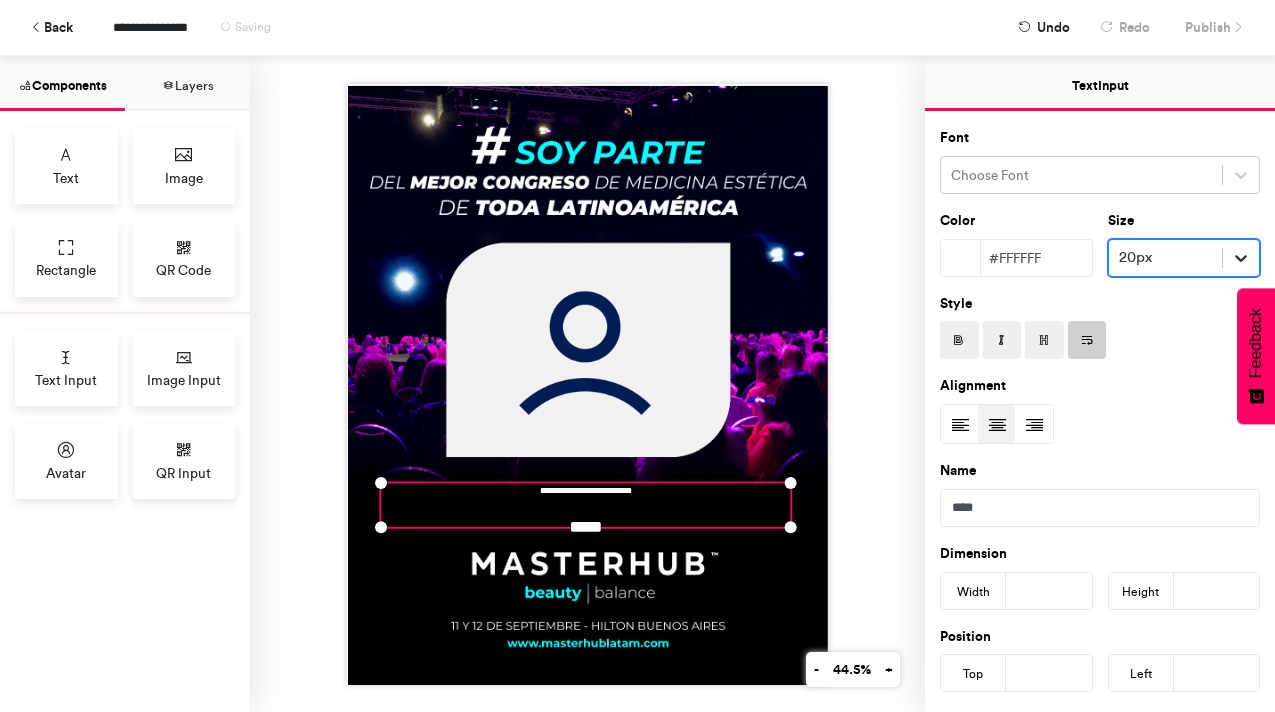 click 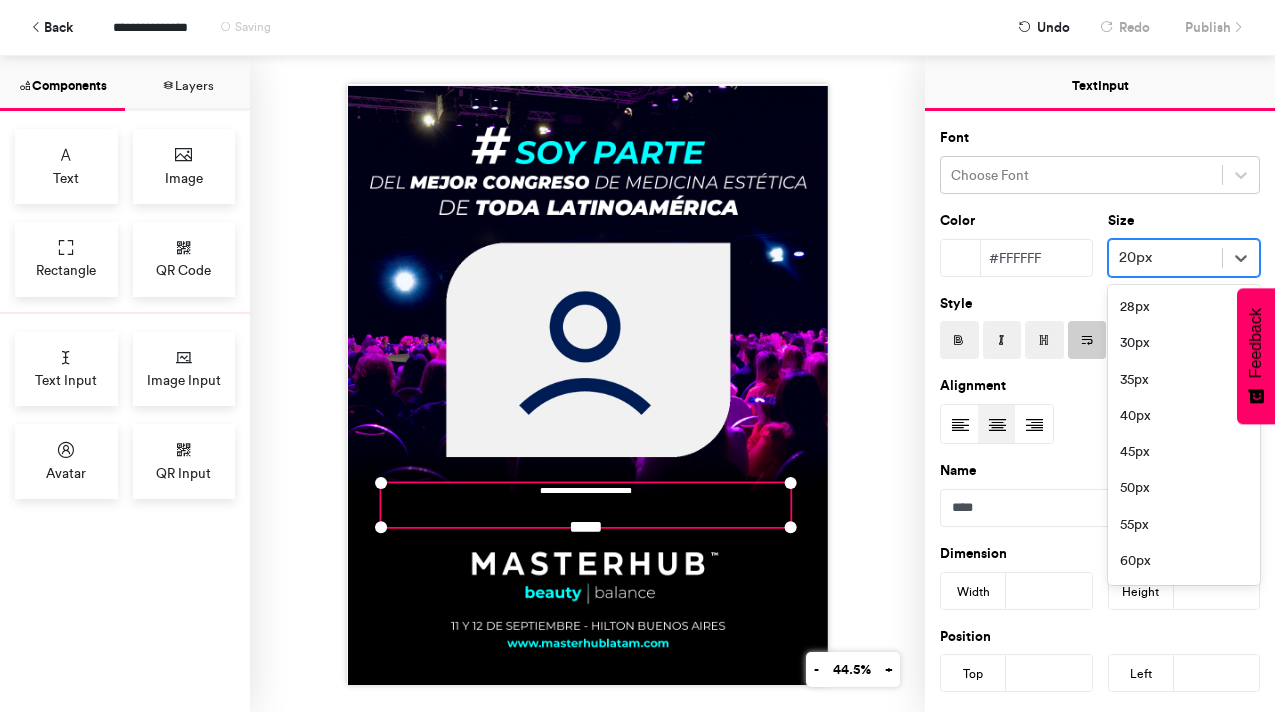 scroll, scrollTop: 366, scrollLeft: 0, axis: vertical 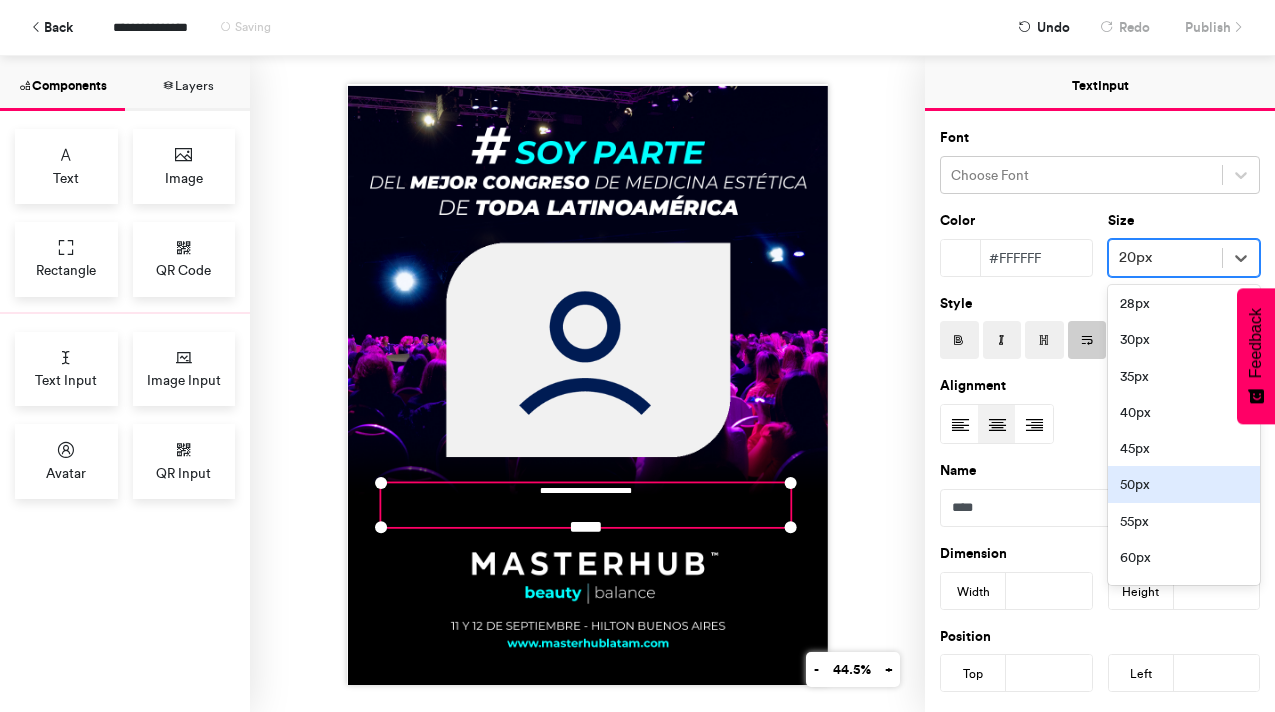 click on "50px" at bounding box center (1184, 484) 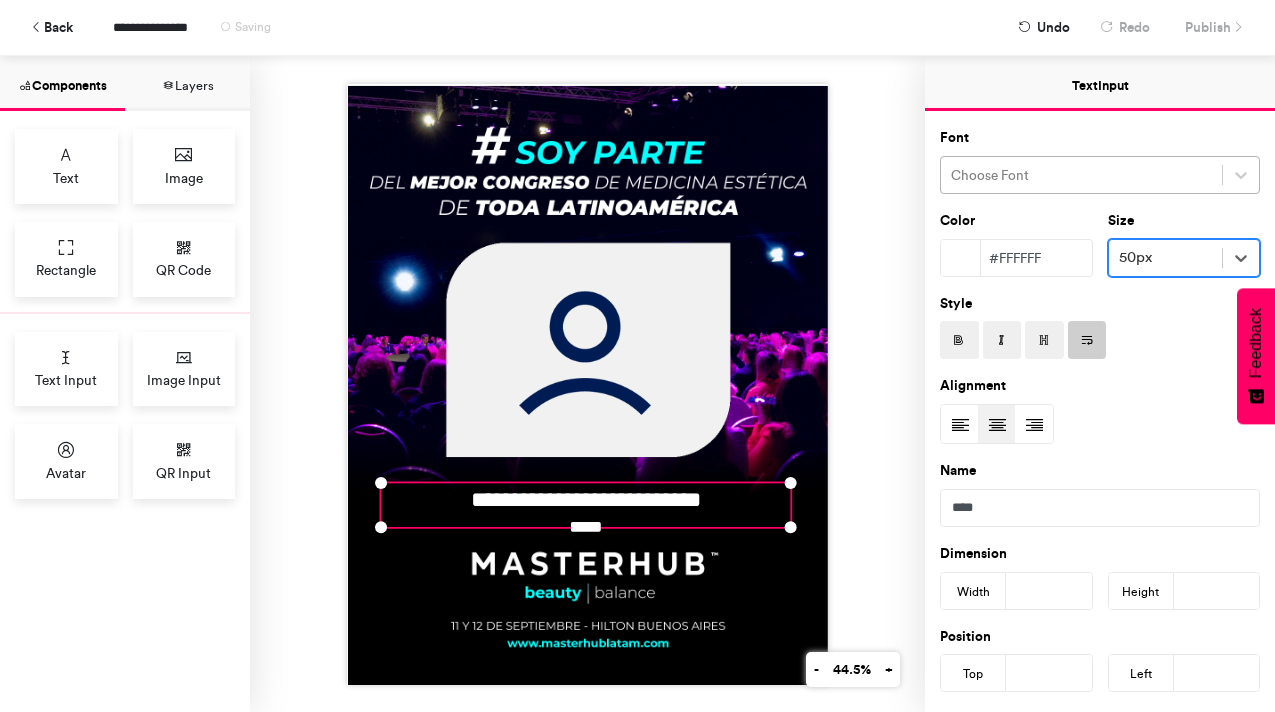 click at bounding box center [1081, 175] 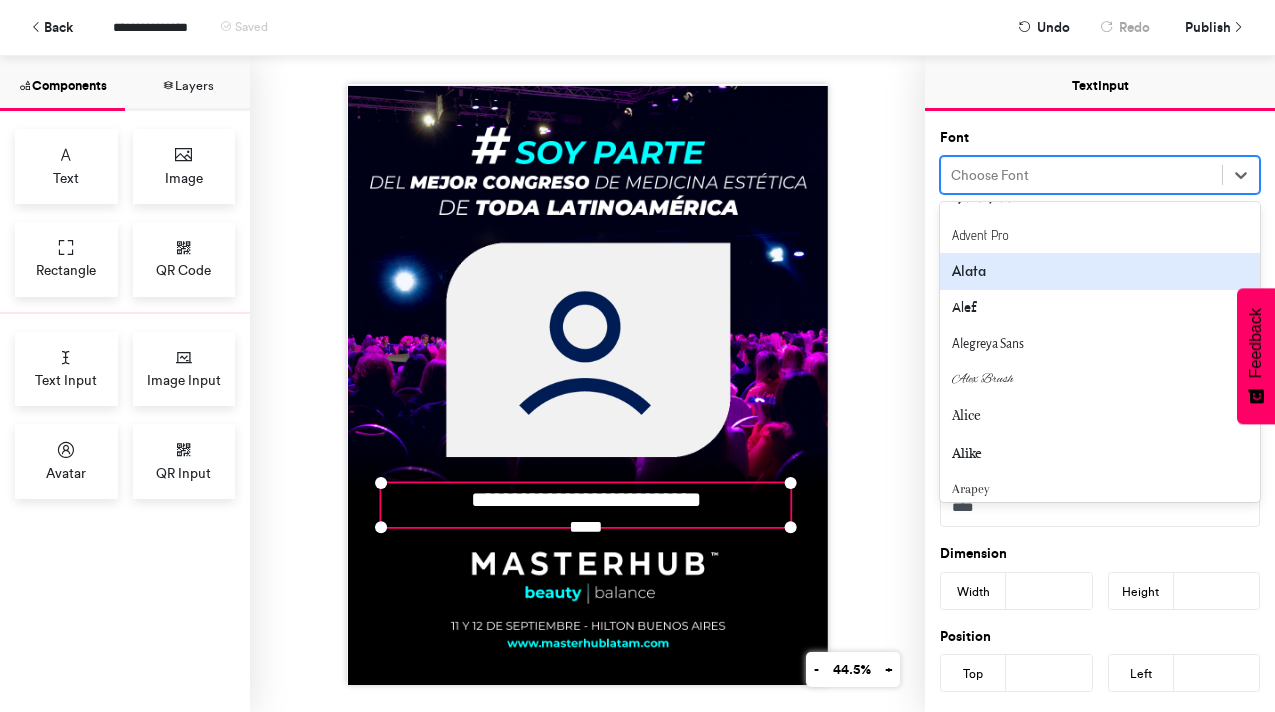 scroll, scrollTop: 130, scrollLeft: 0, axis: vertical 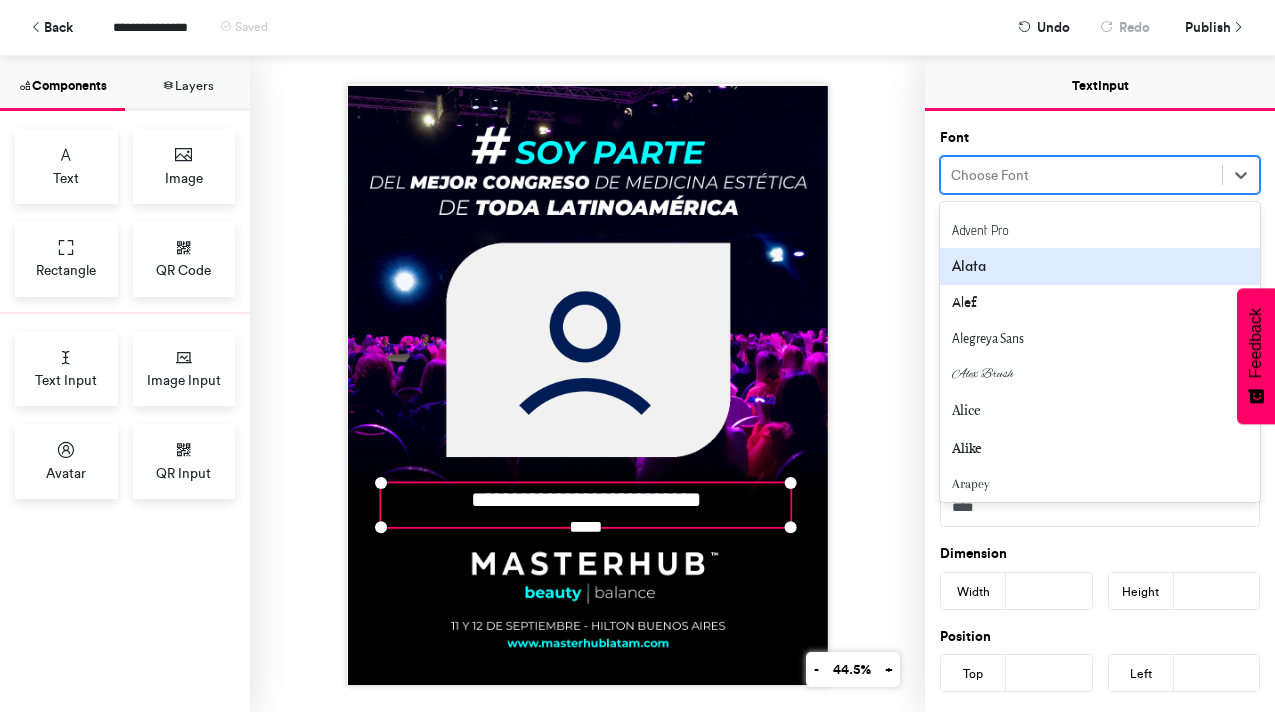 click on "Alata" at bounding box center (1100, 266) 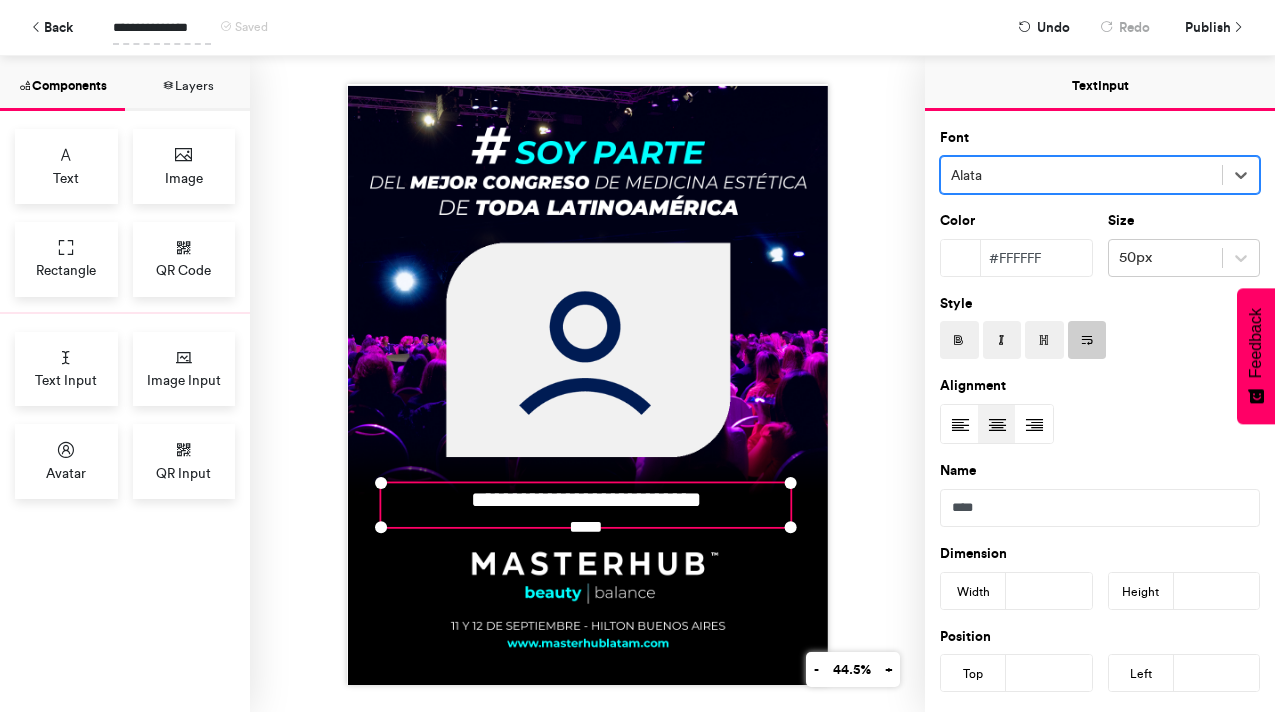 click on "**********" at bounding box center (162, 27) 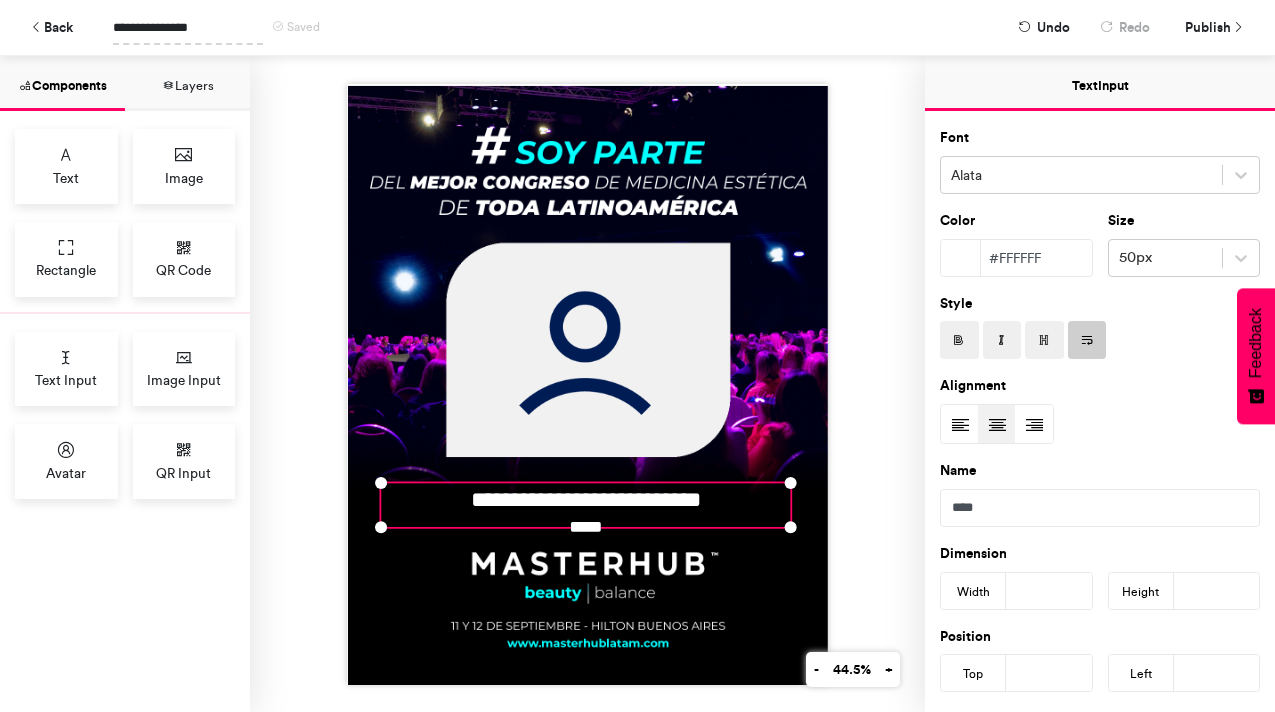 click on "**********" at bounding box center (188, 27) 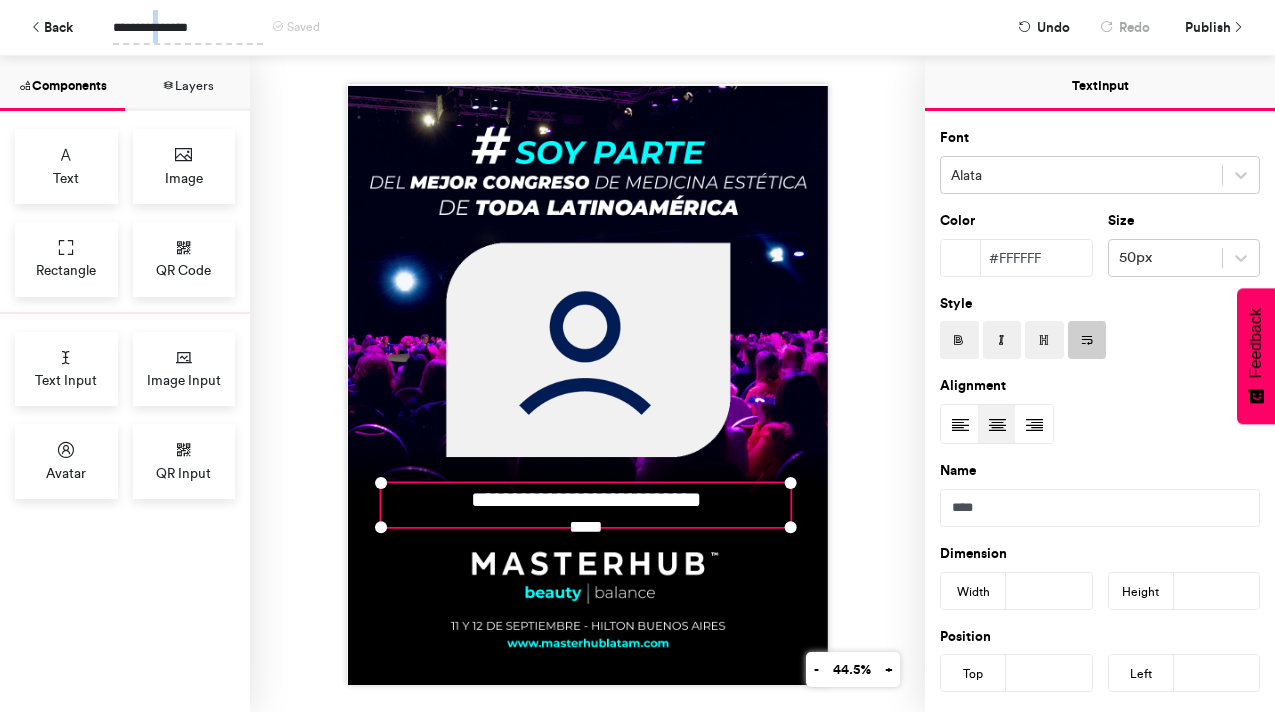 click on "**********" at bounding box center (188, 27) 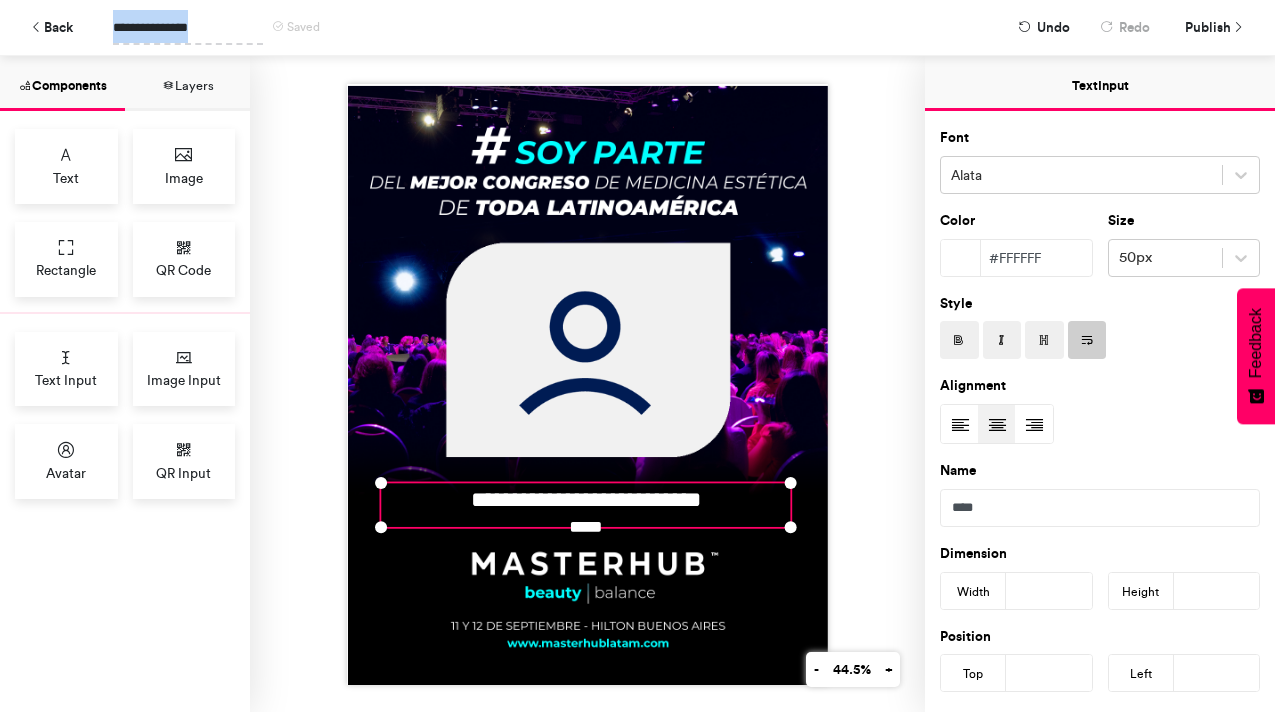 type 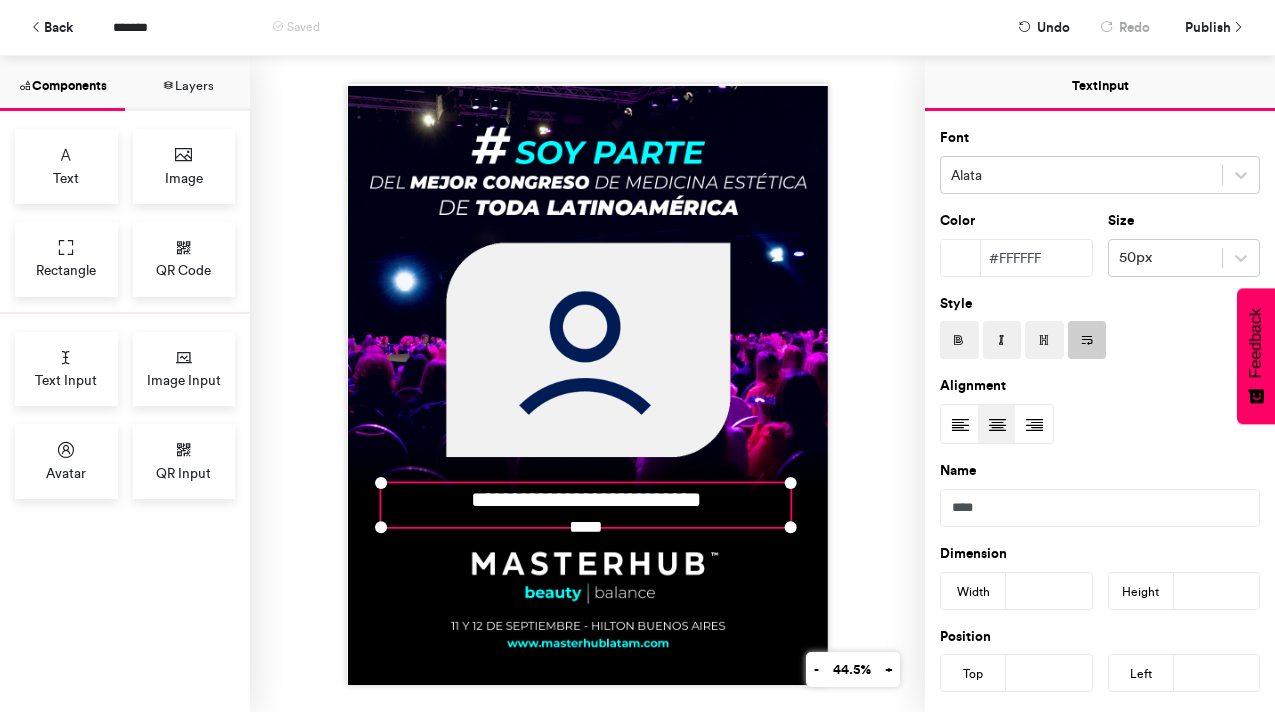 click on "**********" at bounding box center [587, 384] 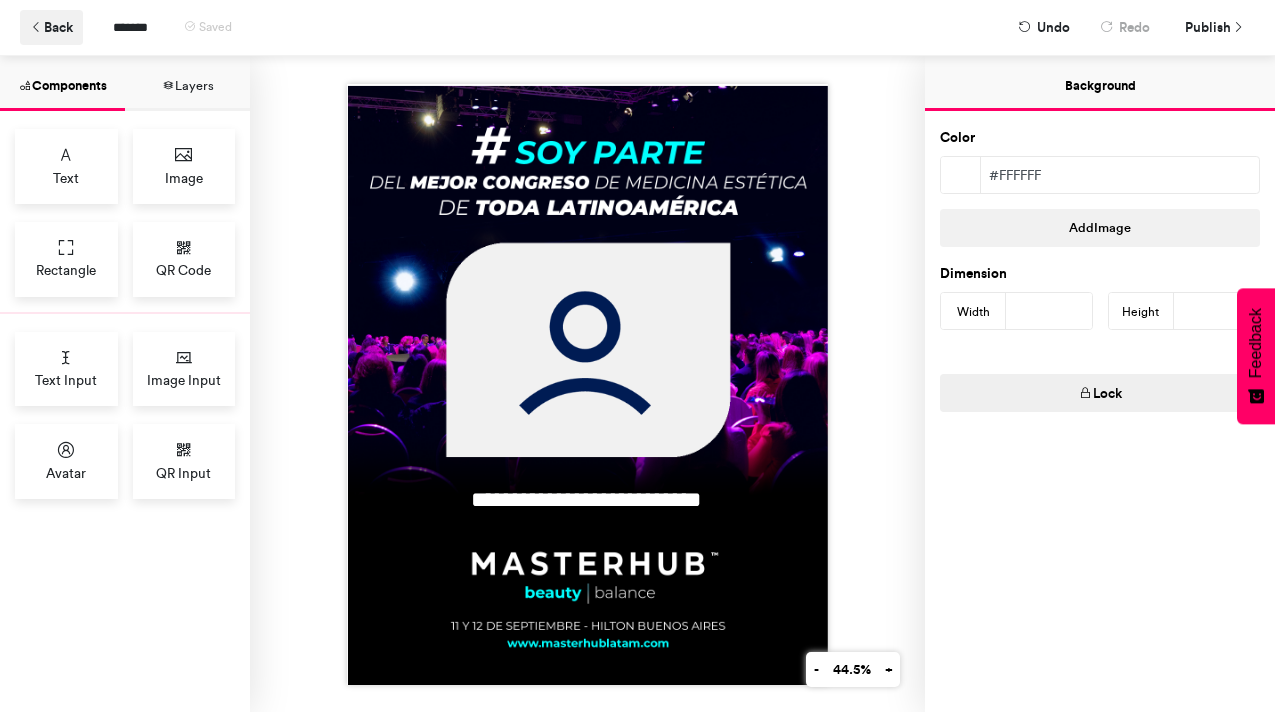 click on "Back" at bounding box center (51, 27) 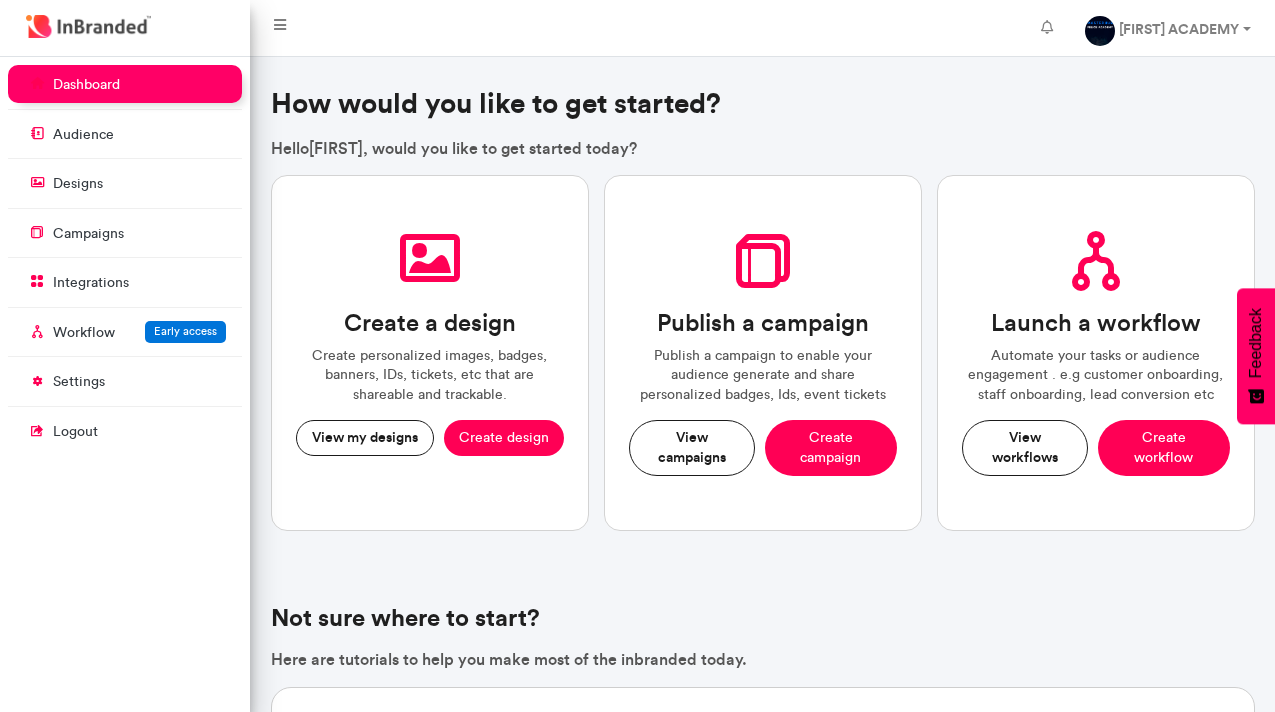 scroll, scrollTop: 0, scrollLeft: 0, axis: both 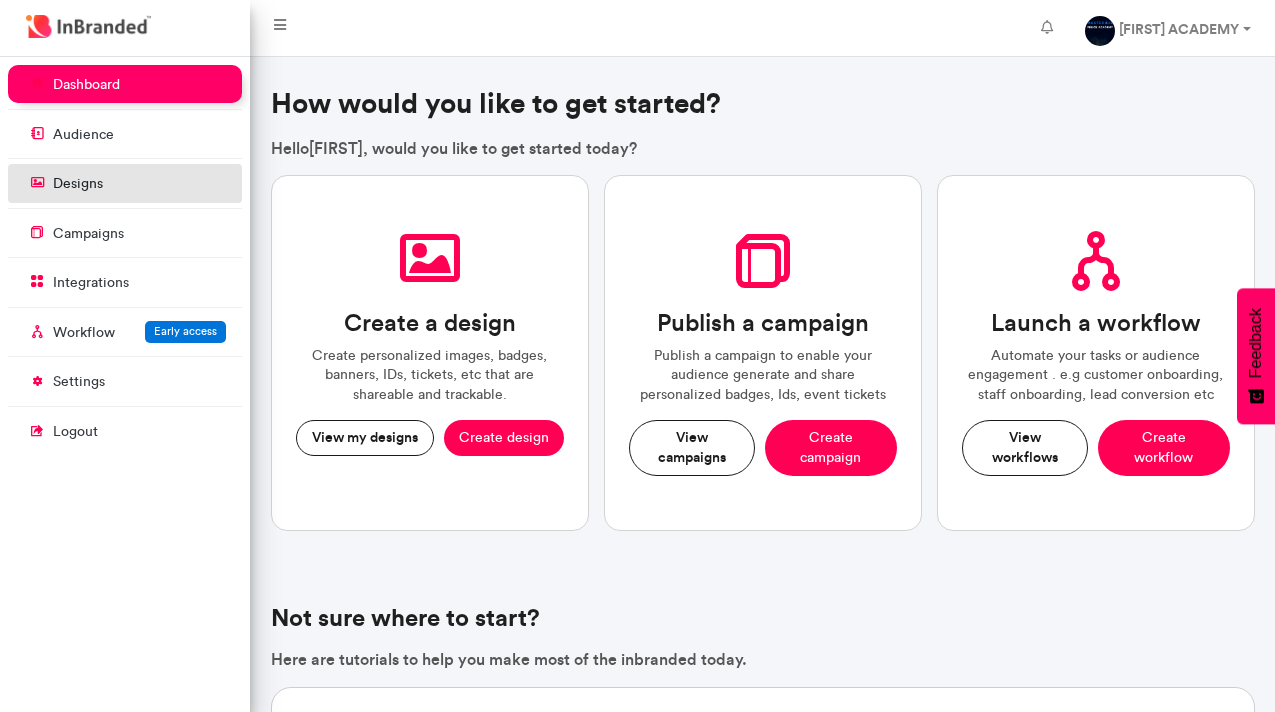 click on "designs" at bounding box center (125, 183) 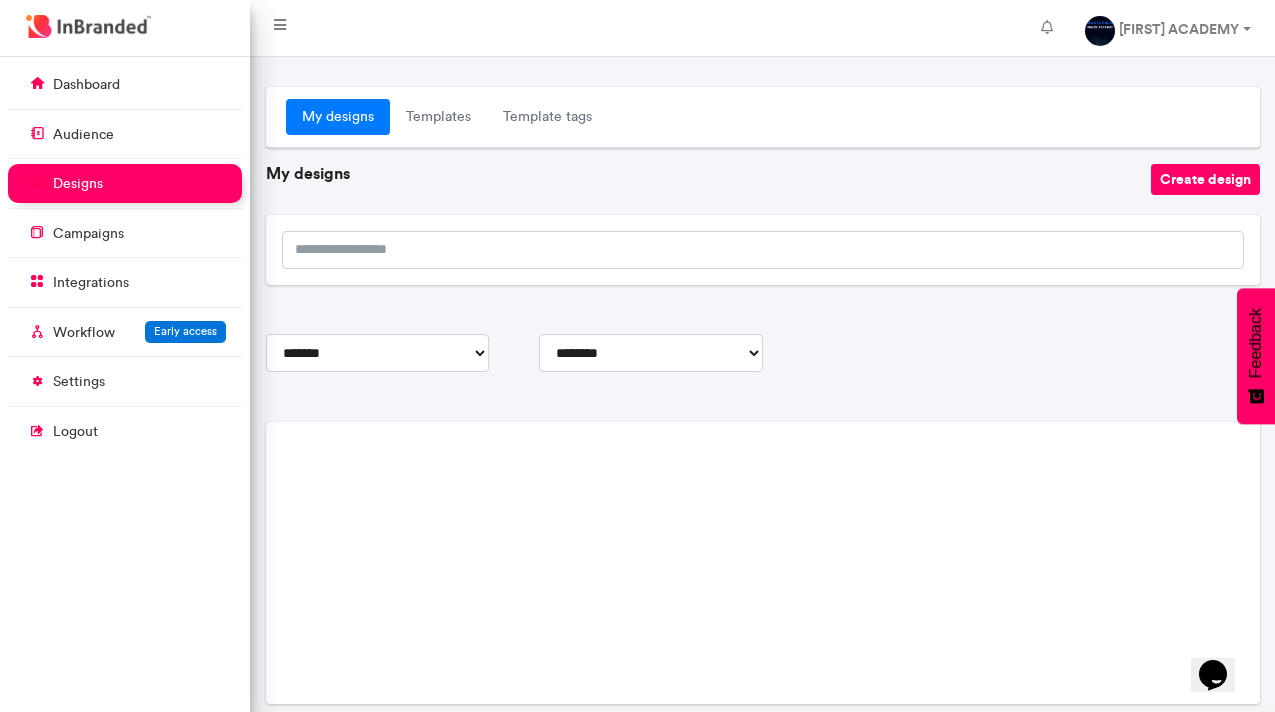scroll, scrollTop: 0, scrollLeft: 0, axis: both 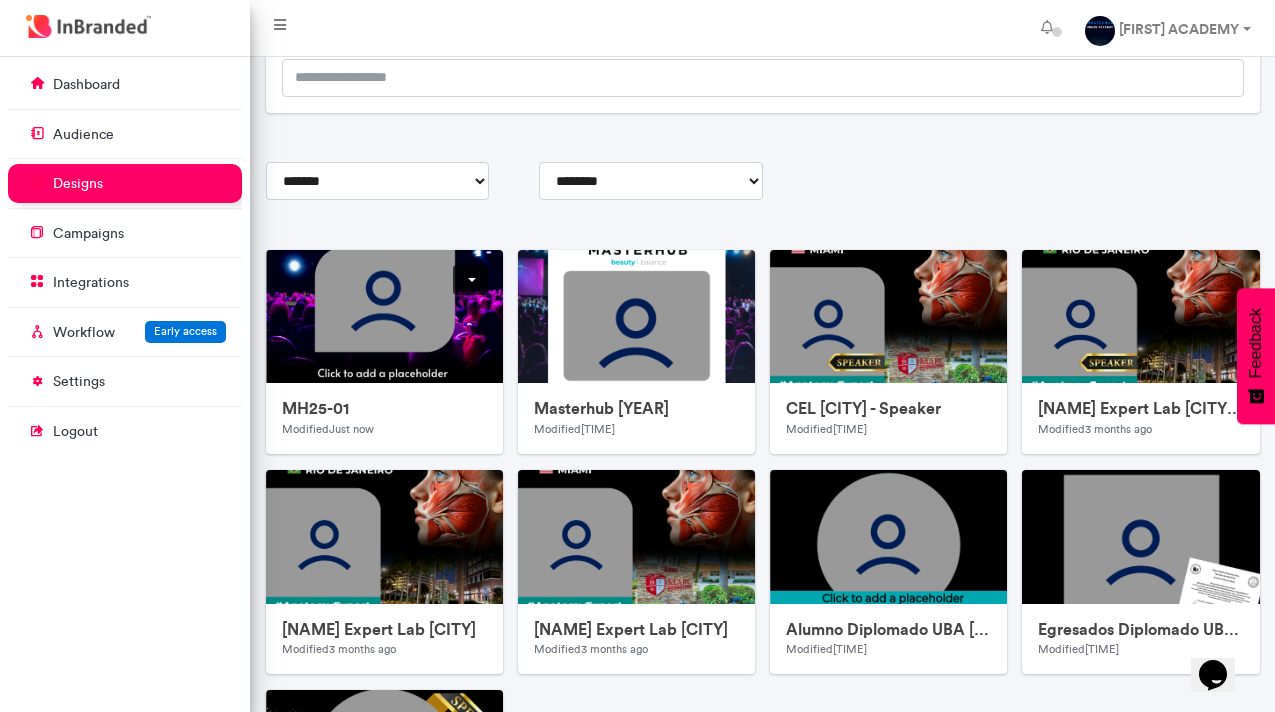 click at bounding box center [470, 280] 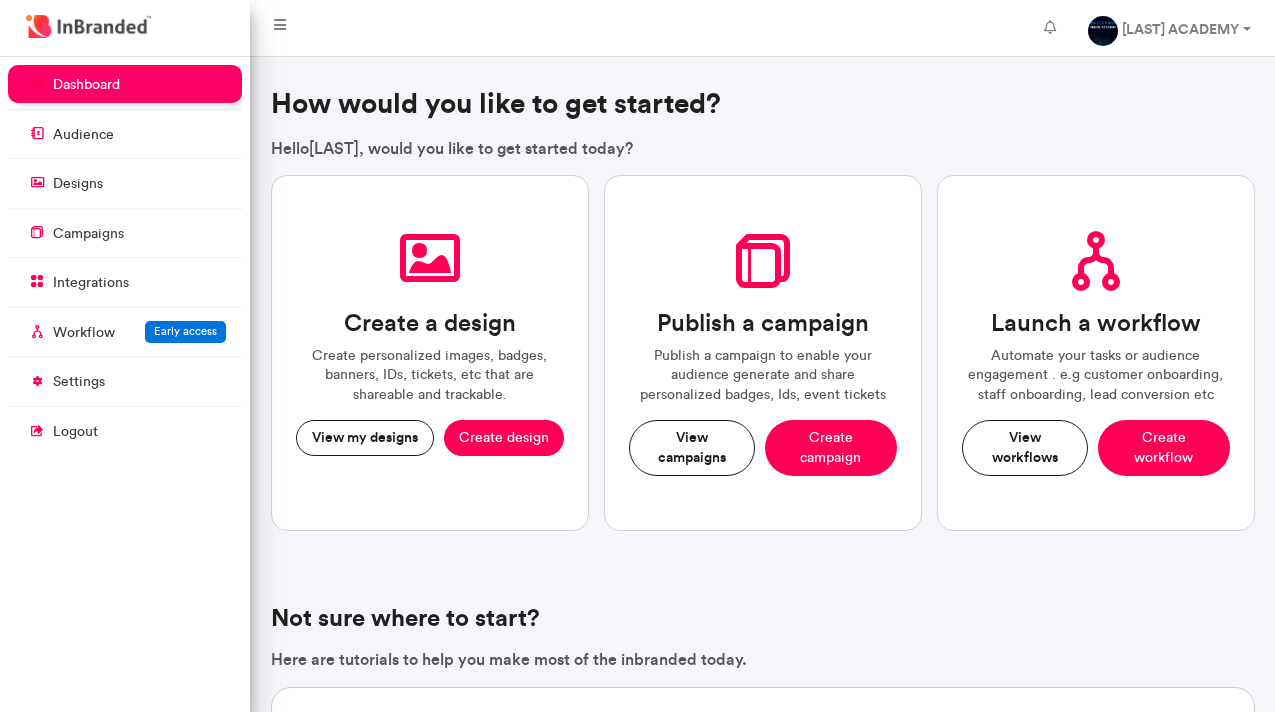 scroll, scrollTop: 0, scrollLeft: 0, axis: both 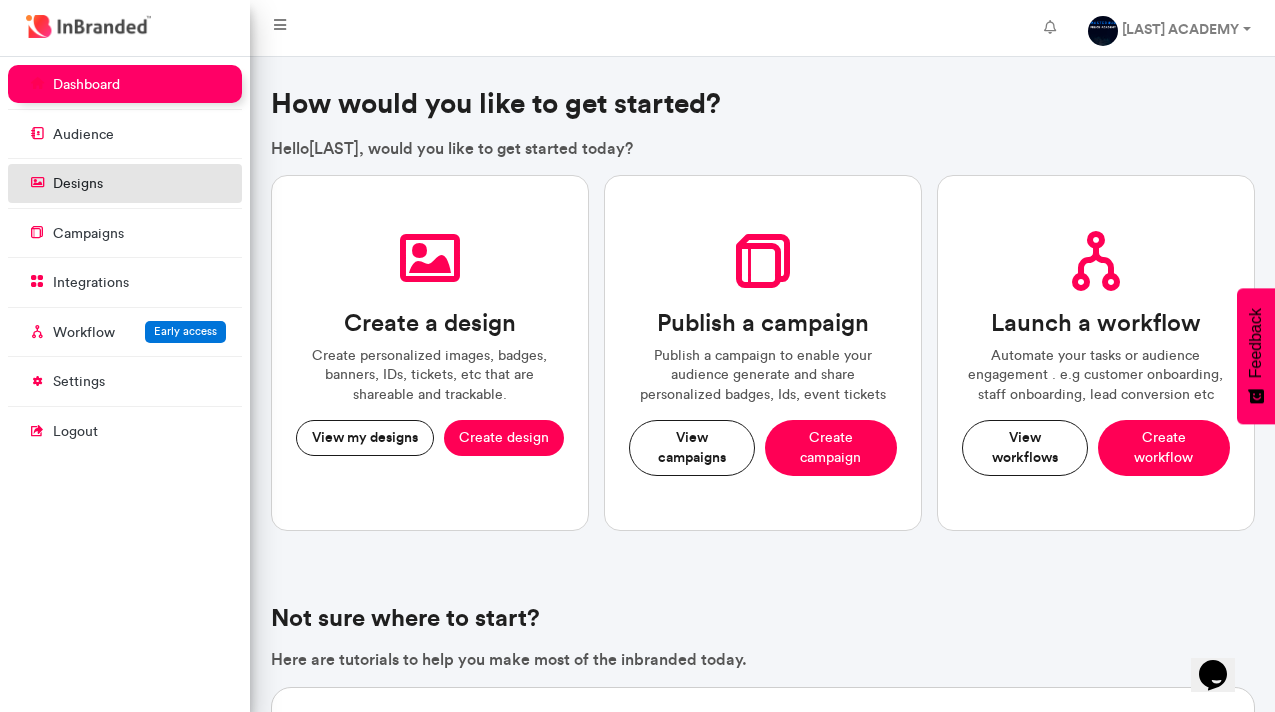 click on "designs" at bounding box center (78, 184) 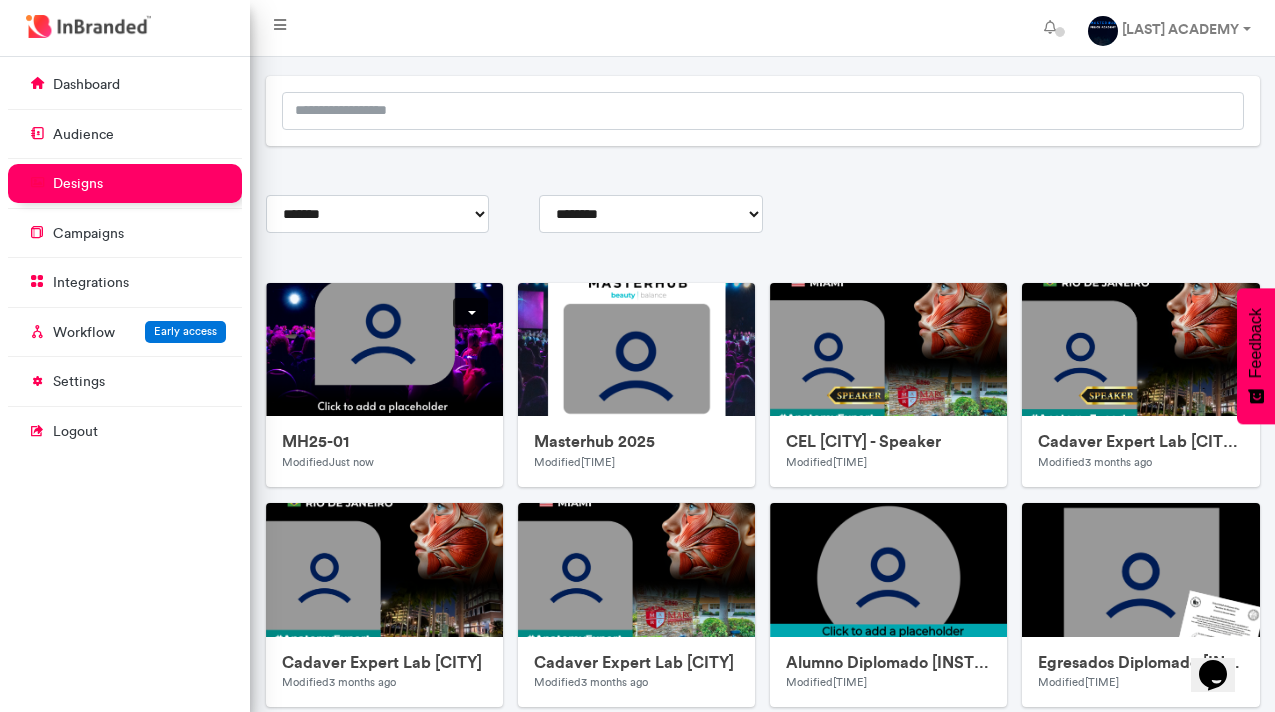 scroll, scrollTop: 140, scrollLeft: 0, axis: vertical 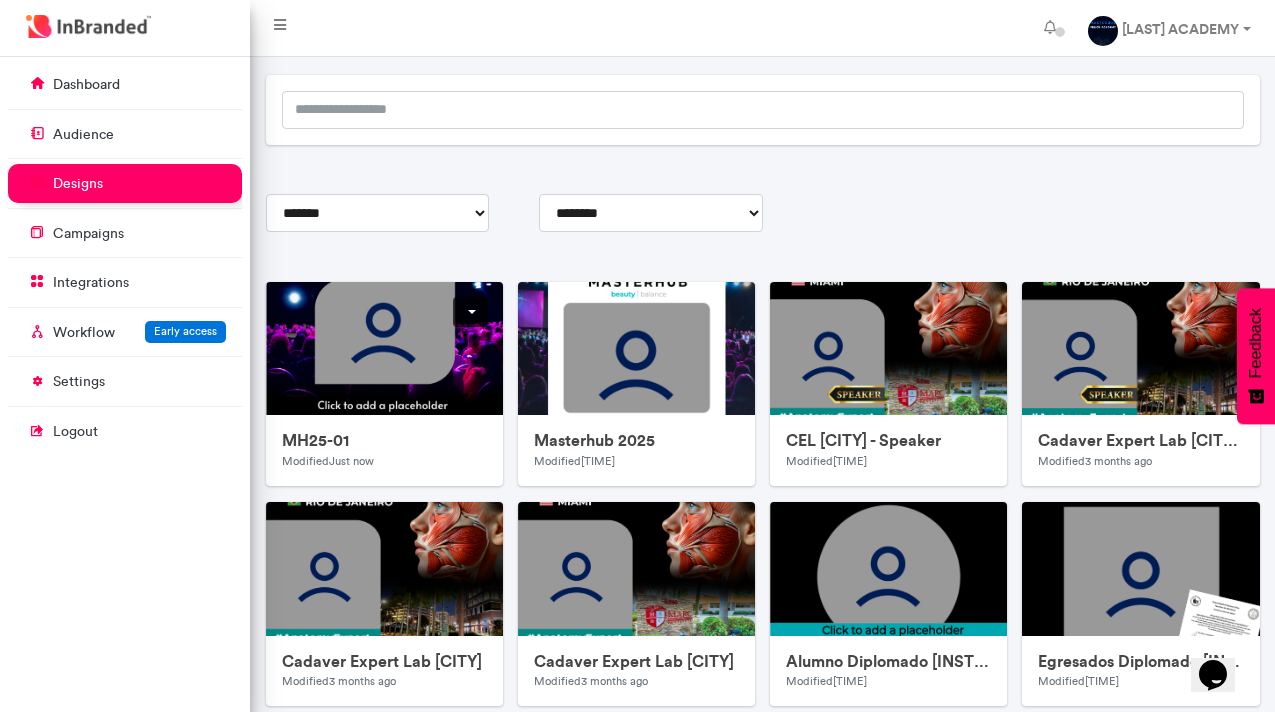 click at bounding box center (470, 312) 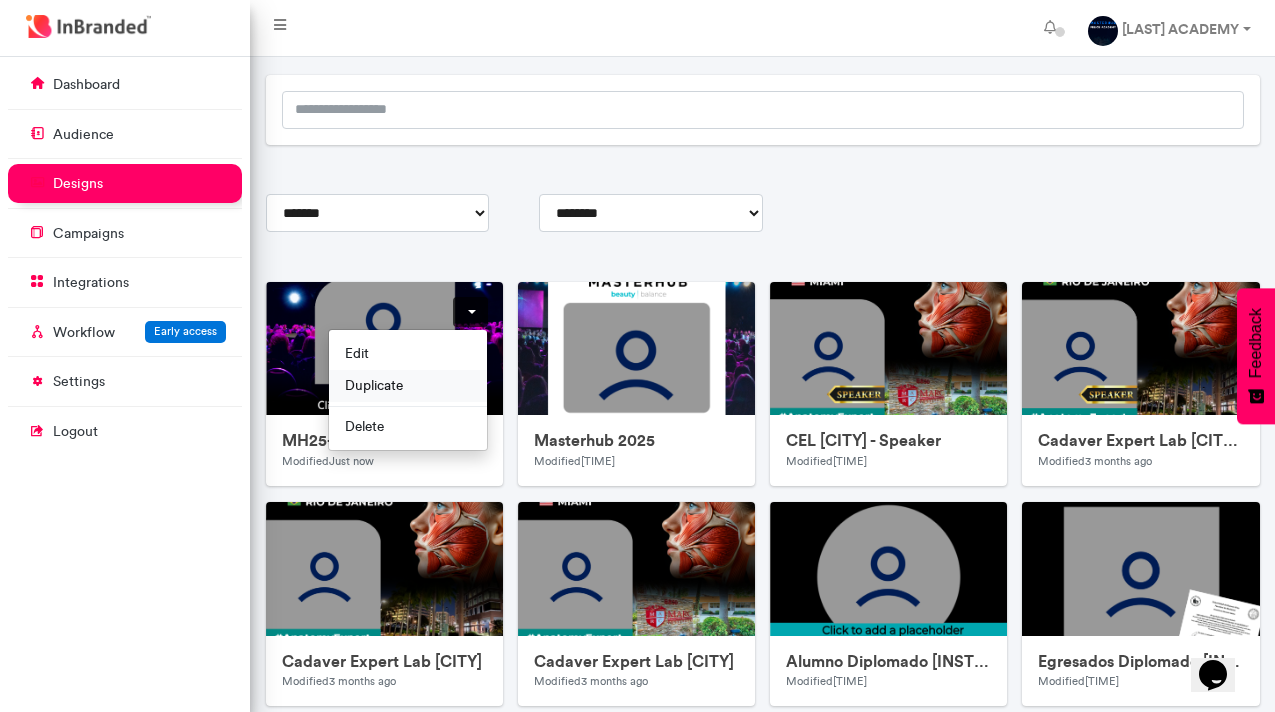 click on "Duplicate" at bounding box center (408, 386) 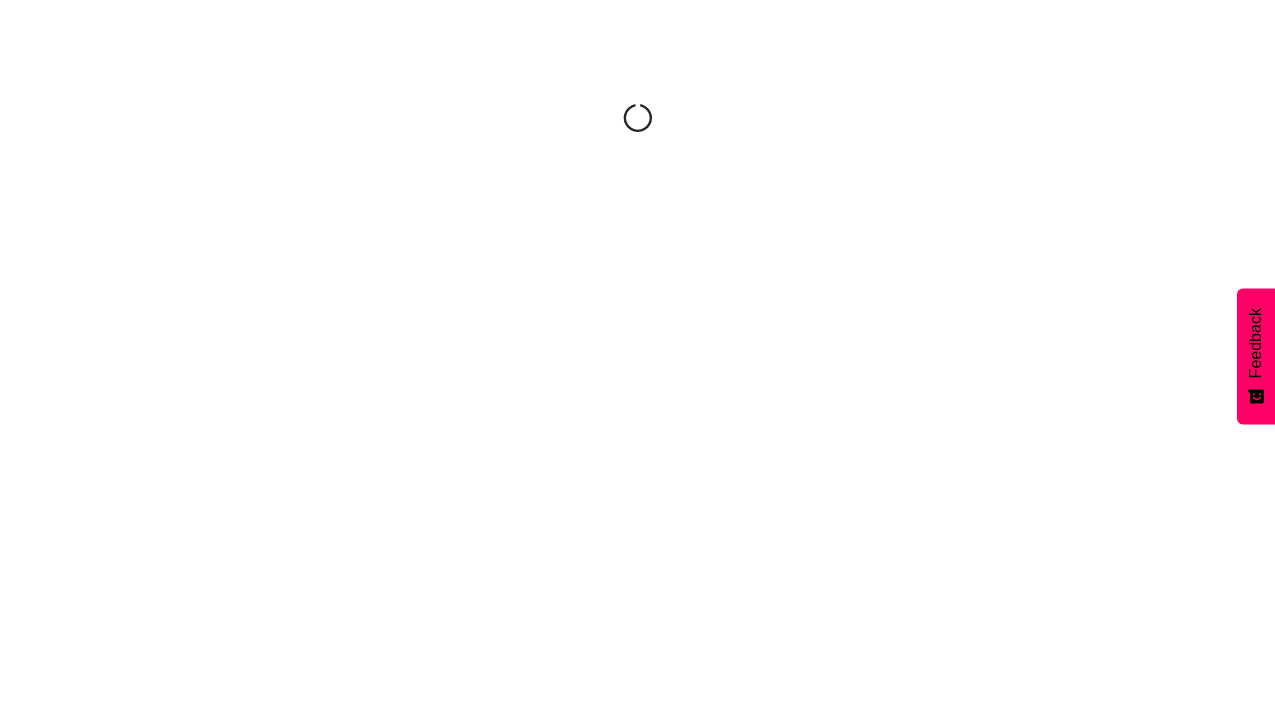 scroll, scrollTop: 0, scrollLeft: 0, axis: both 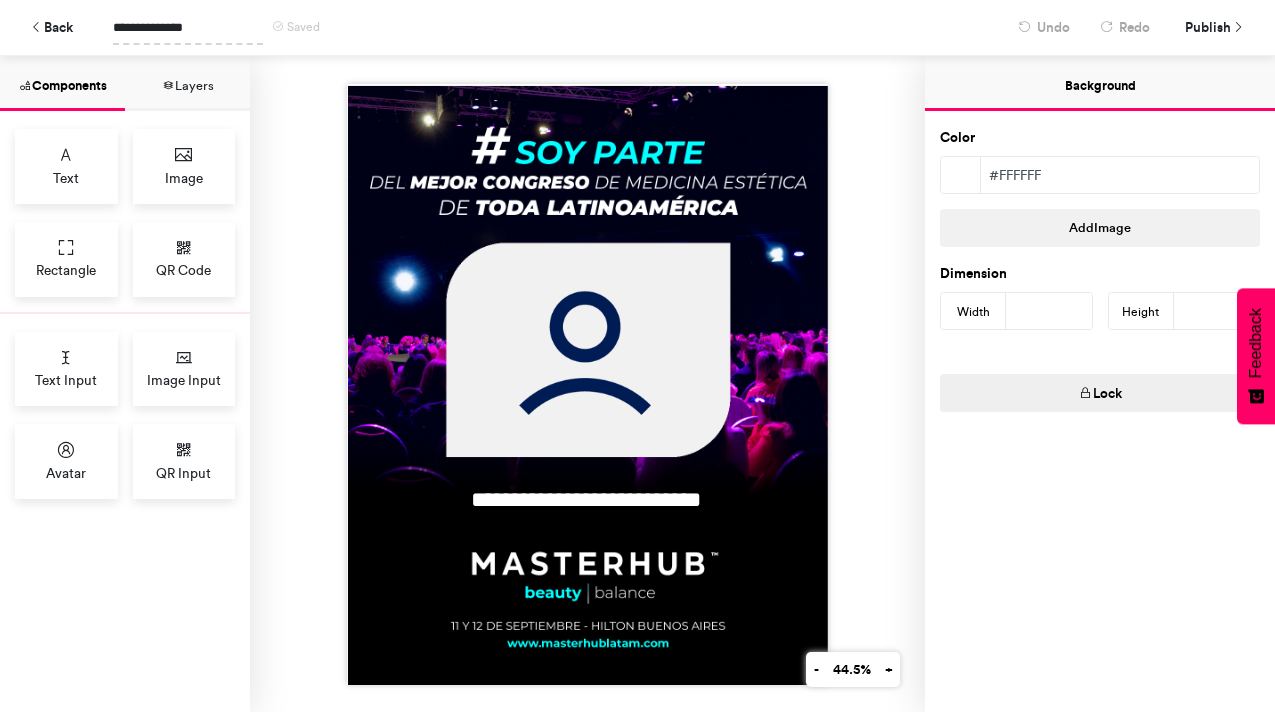 click on "**********" at bounding box center [188, 27] 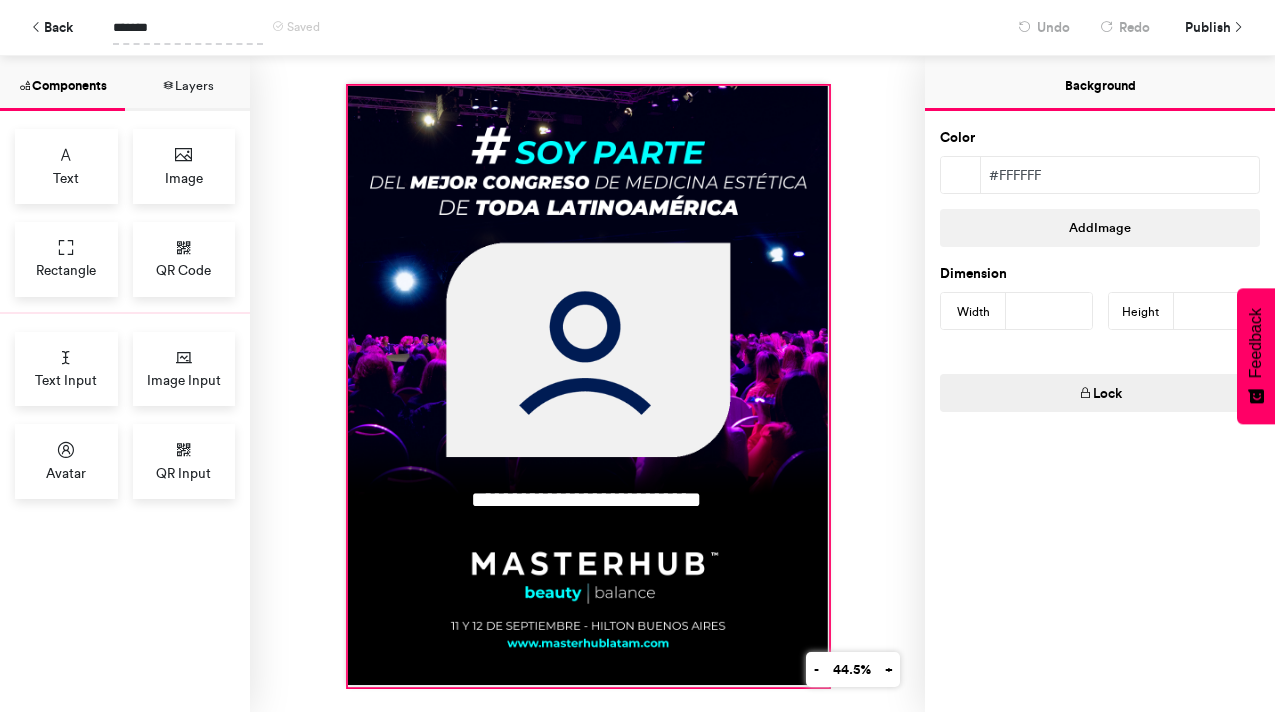 click at bounding box center [588, 385] 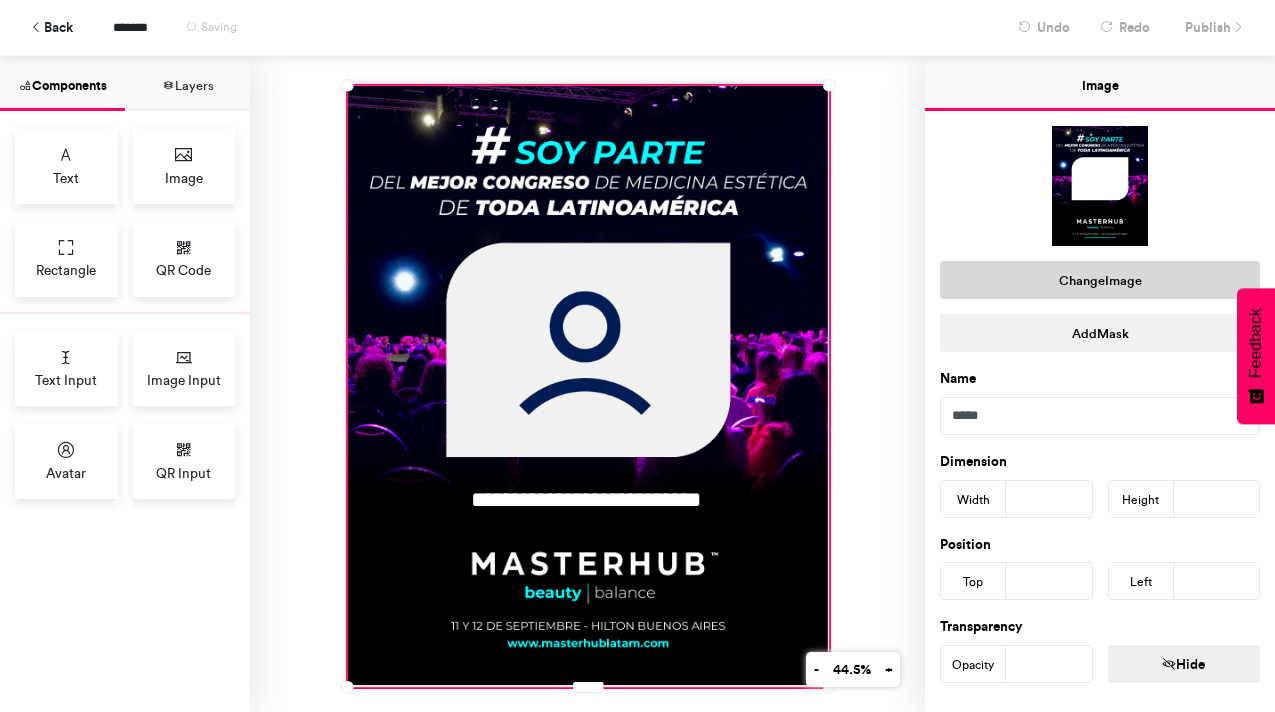 click on "Change  Image" at bounding box center [1100, 280] 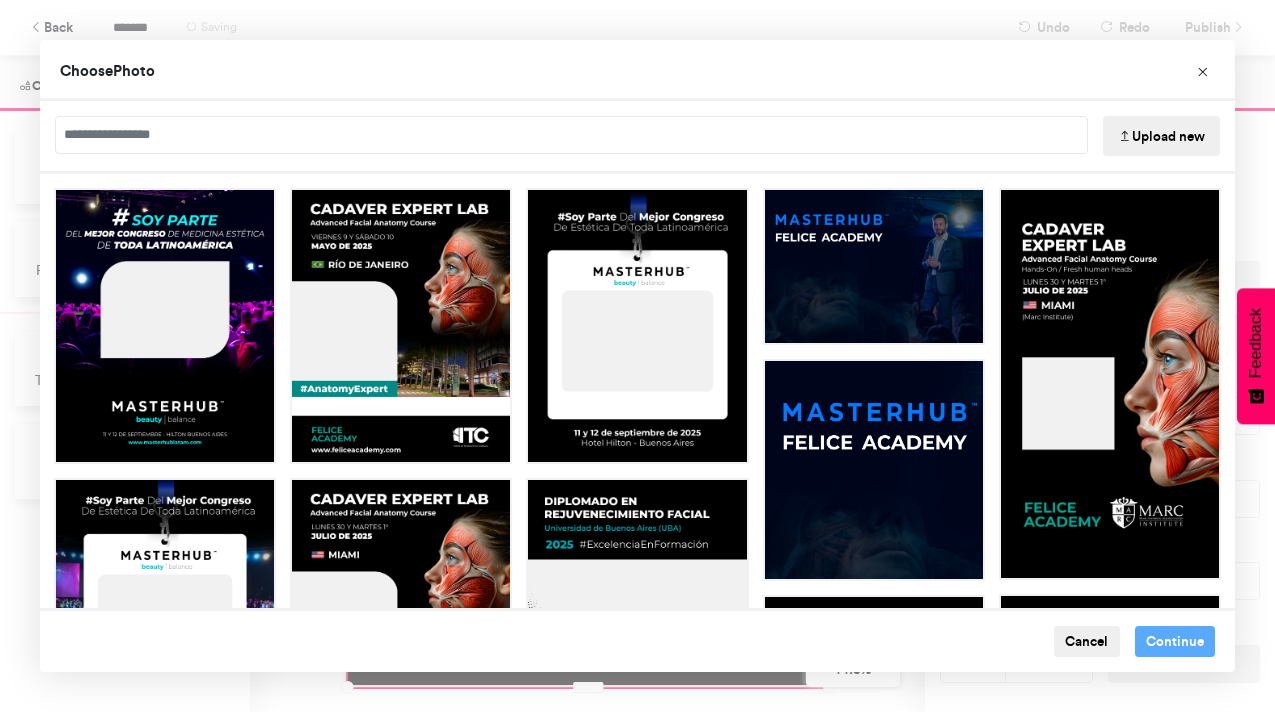 click on "Upload new" at bounding box center (1161, 136) 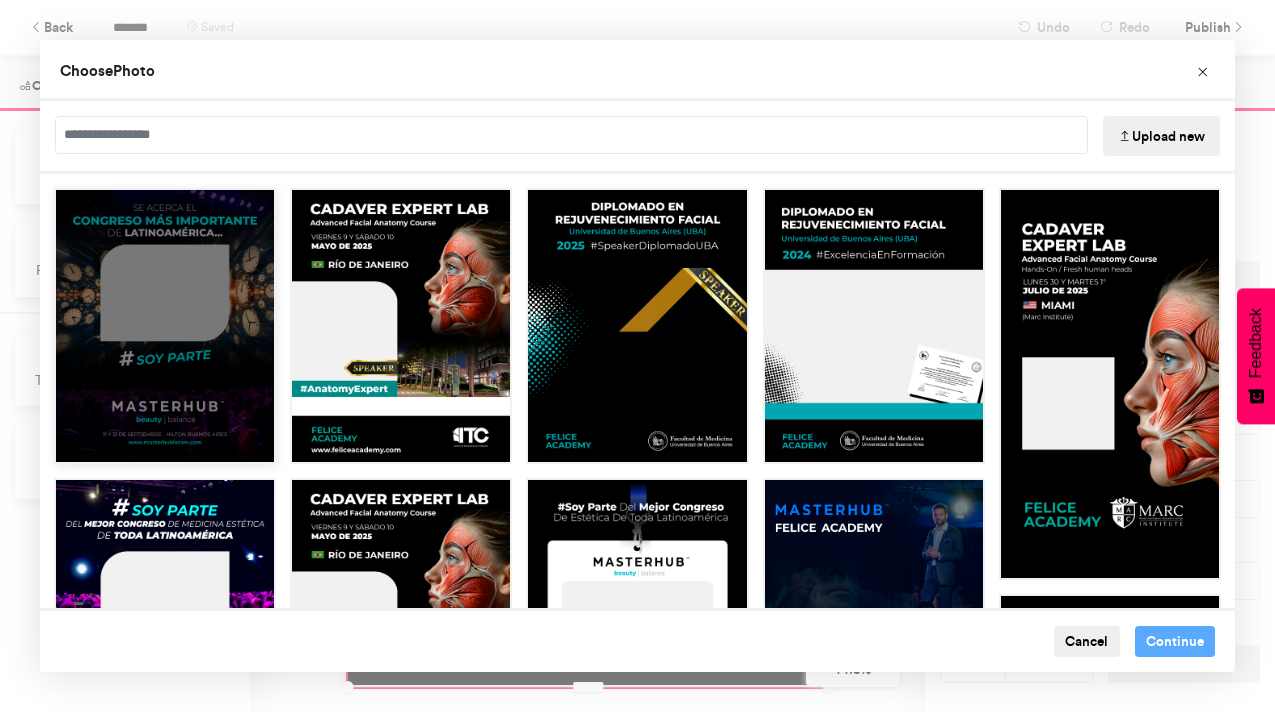 click at bounding box center (165, 326) 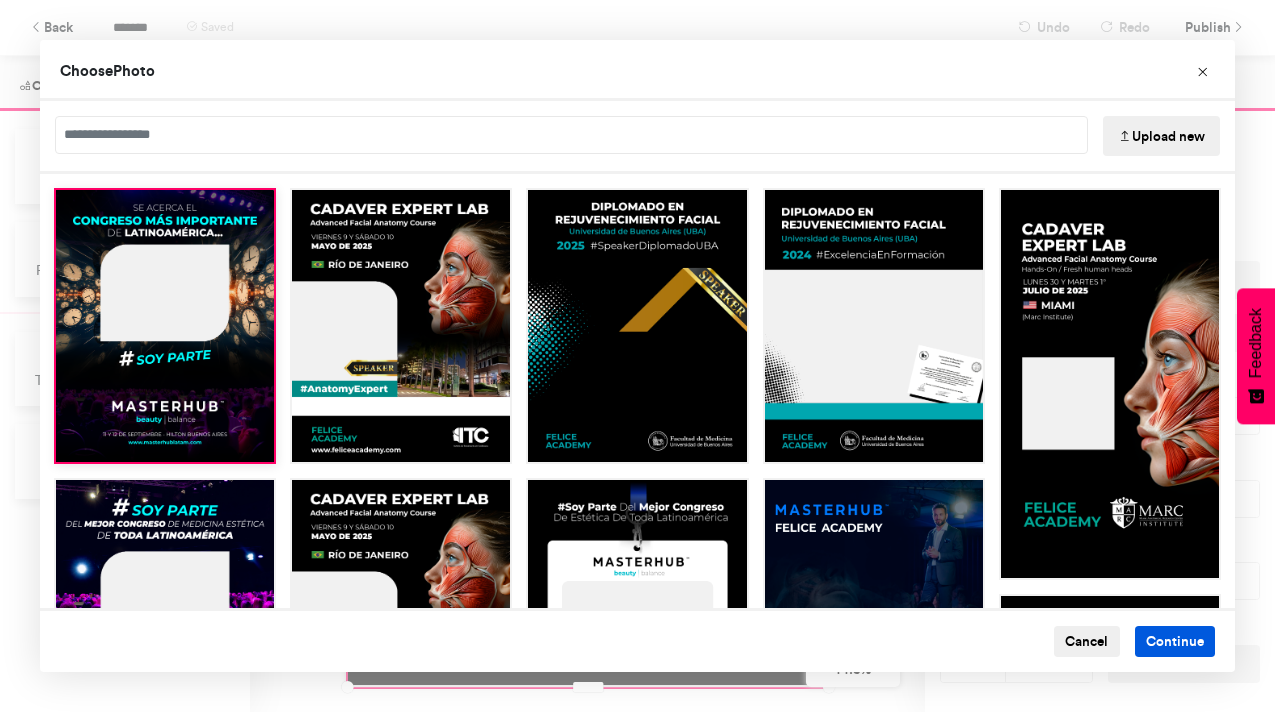 click on "Continue" at bounding box center (1175, 642) 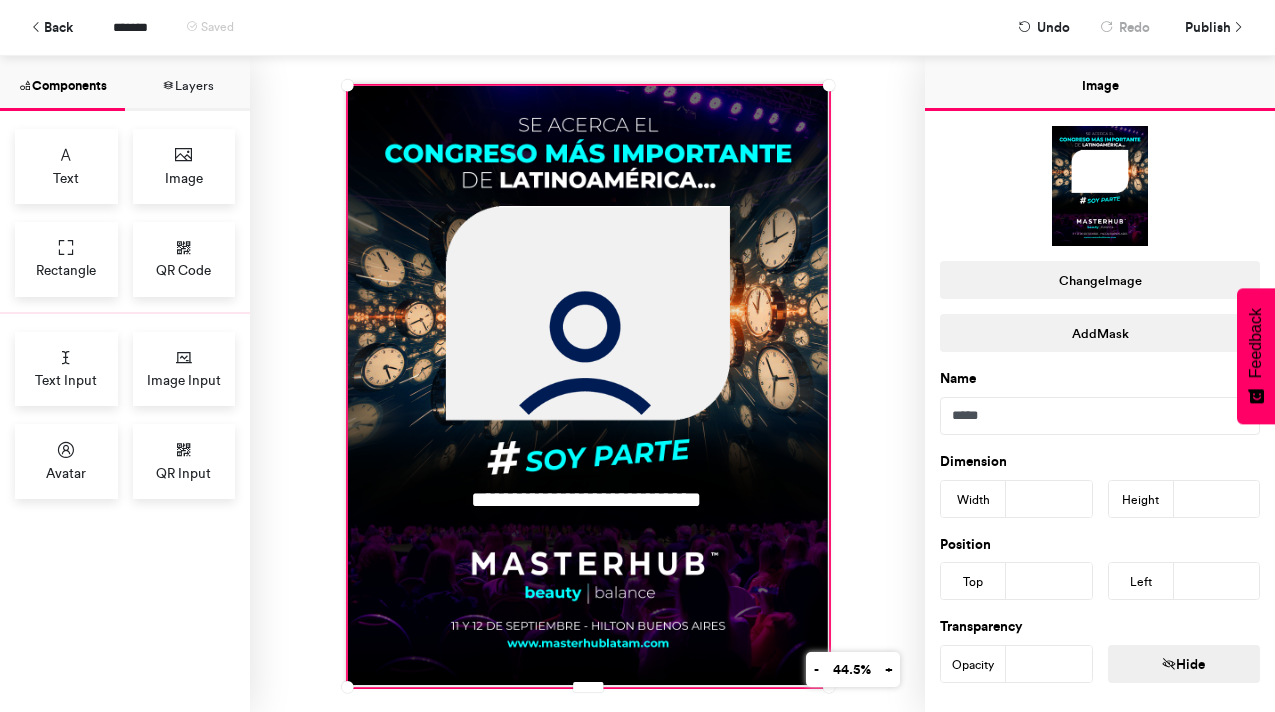 click on "Layers" at bounding box center (187, 83) 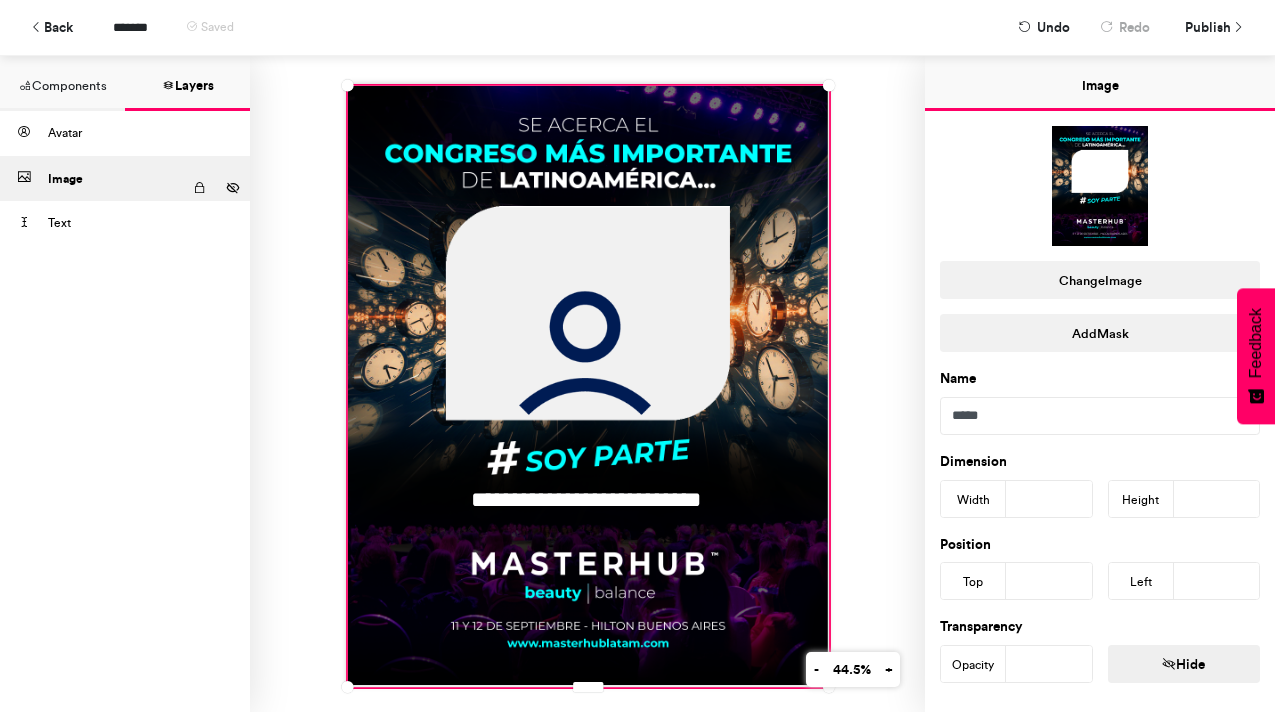 click on "Image" at bounding box center (115, 178) 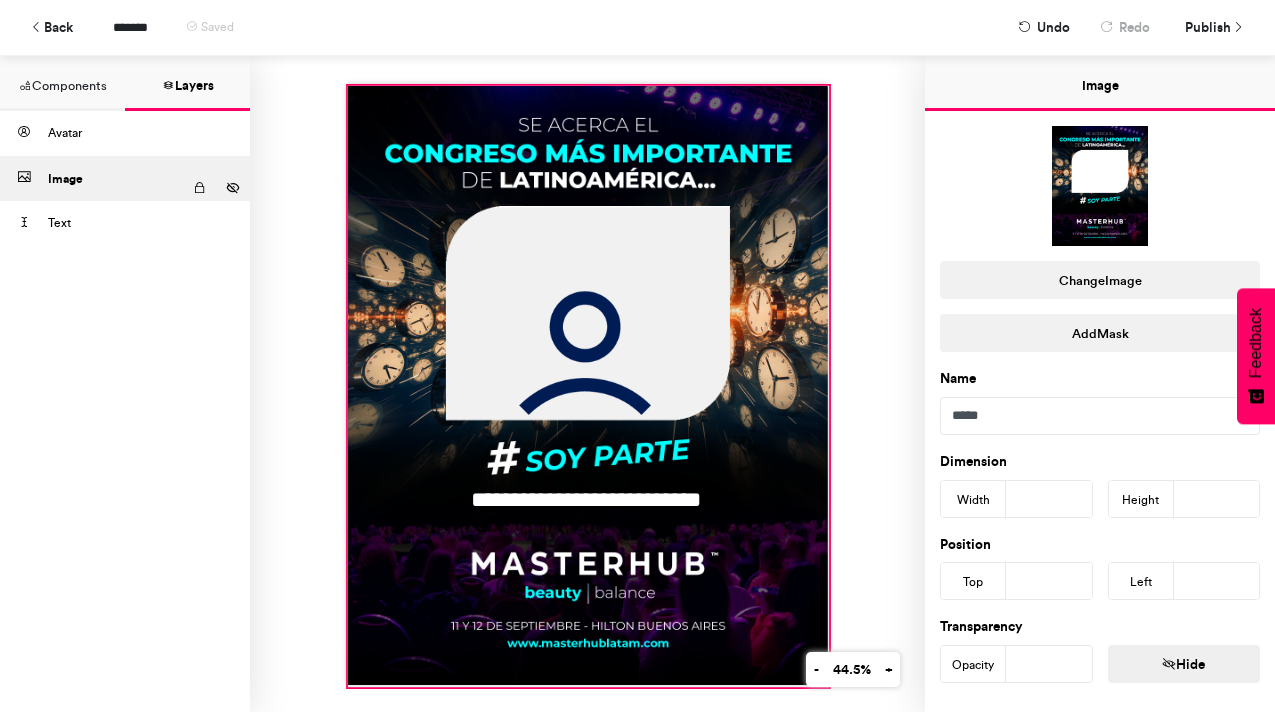 click at bounding box center [588, 385] 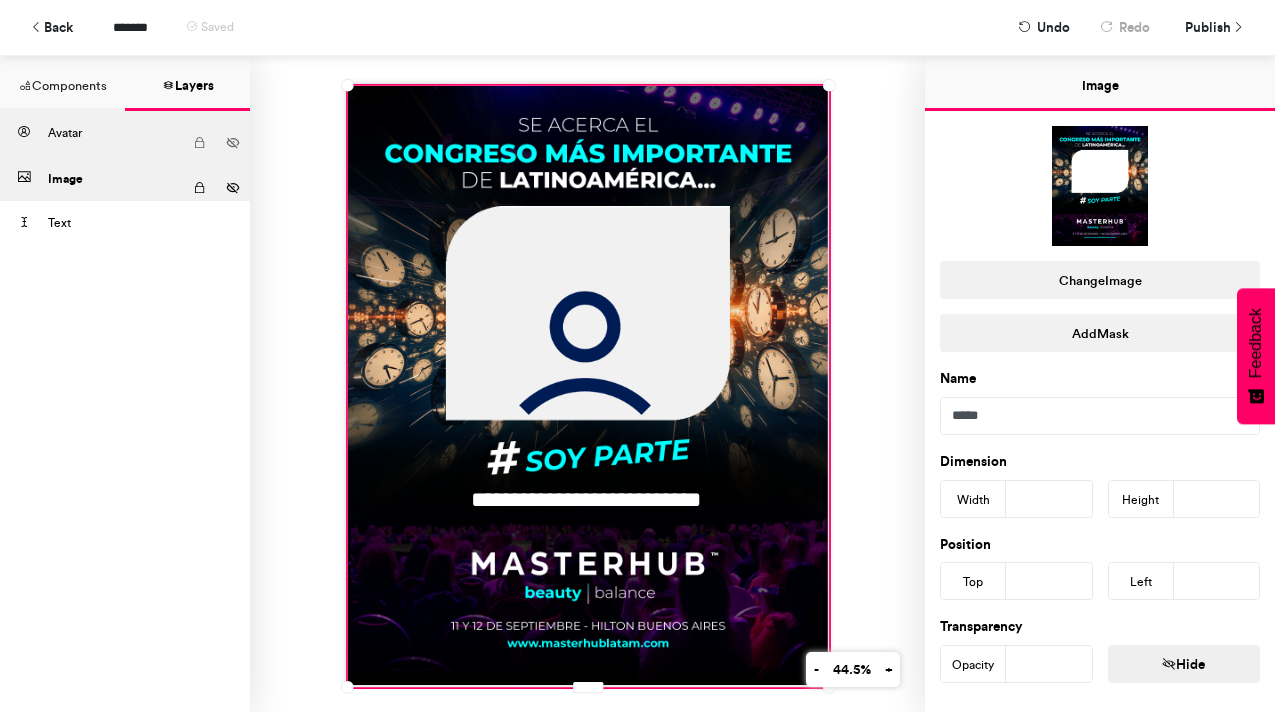 click on "Avatar" at bounding box center (115, 133) 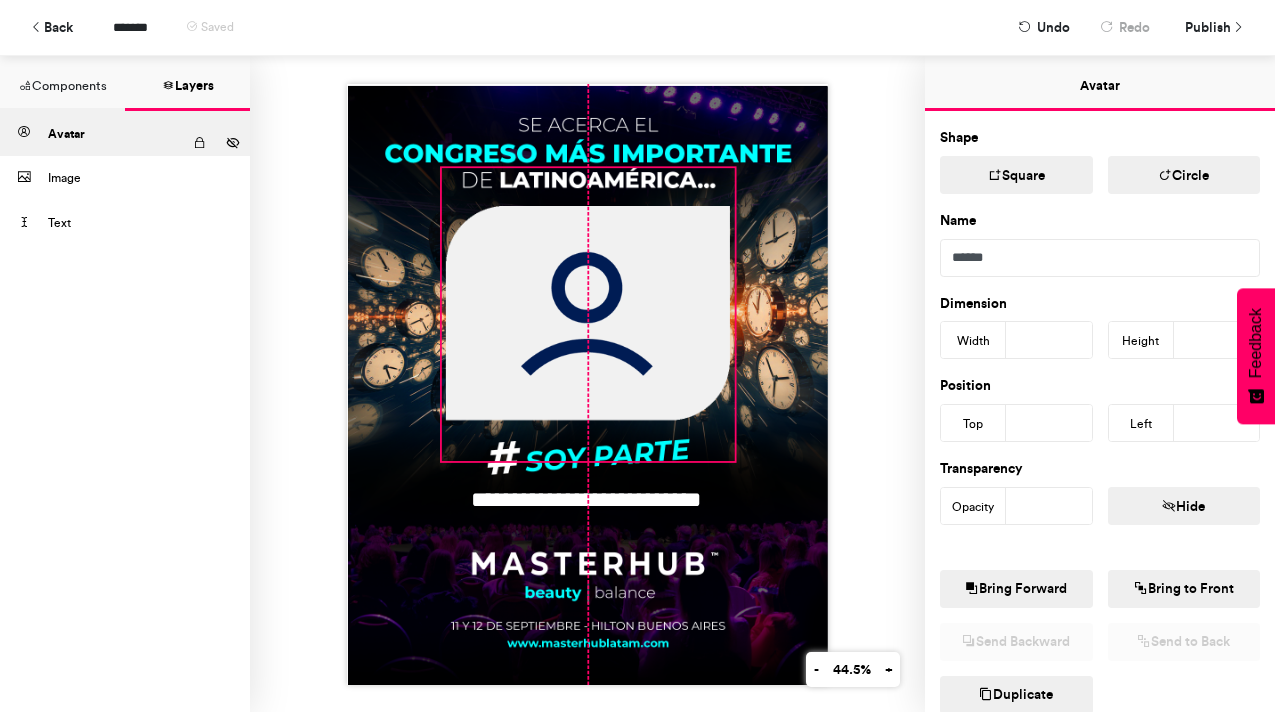 drag, startPoint x: 588, startPoint y: 501, endPoint x: 589, endPoint y: 462, distance: 39.012817 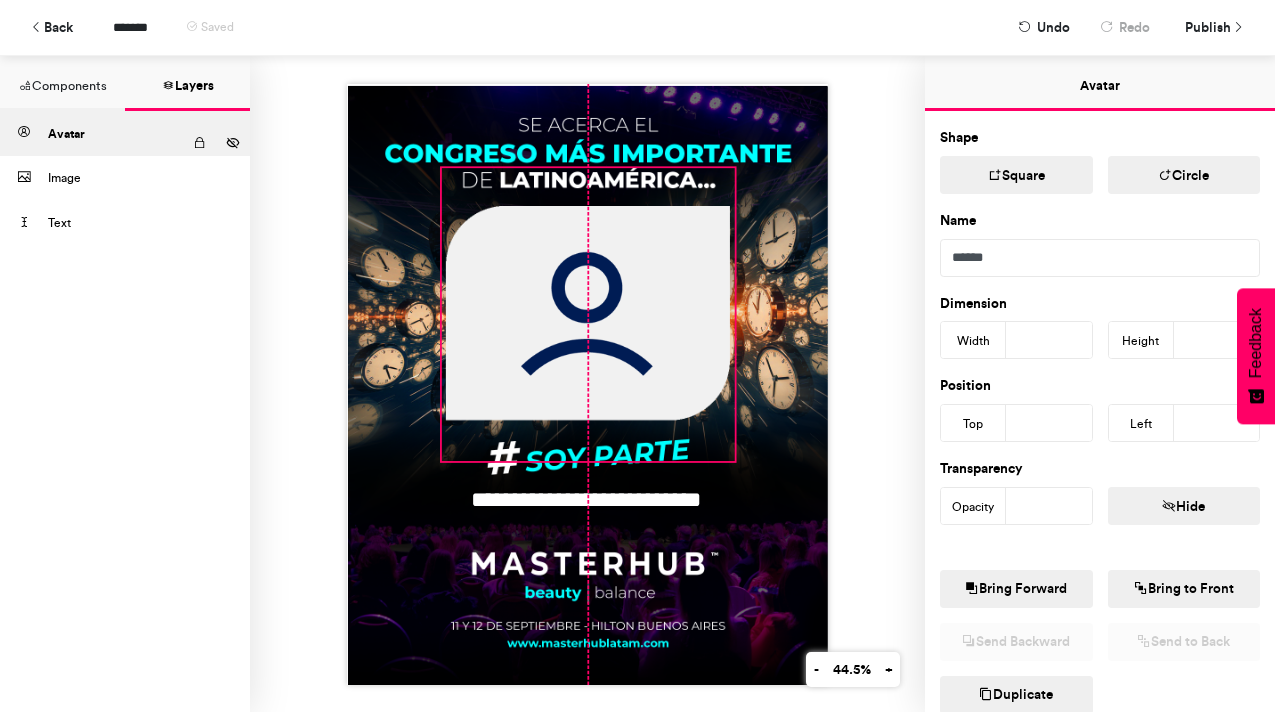 click on "**********" at bounding box center (587, 384) 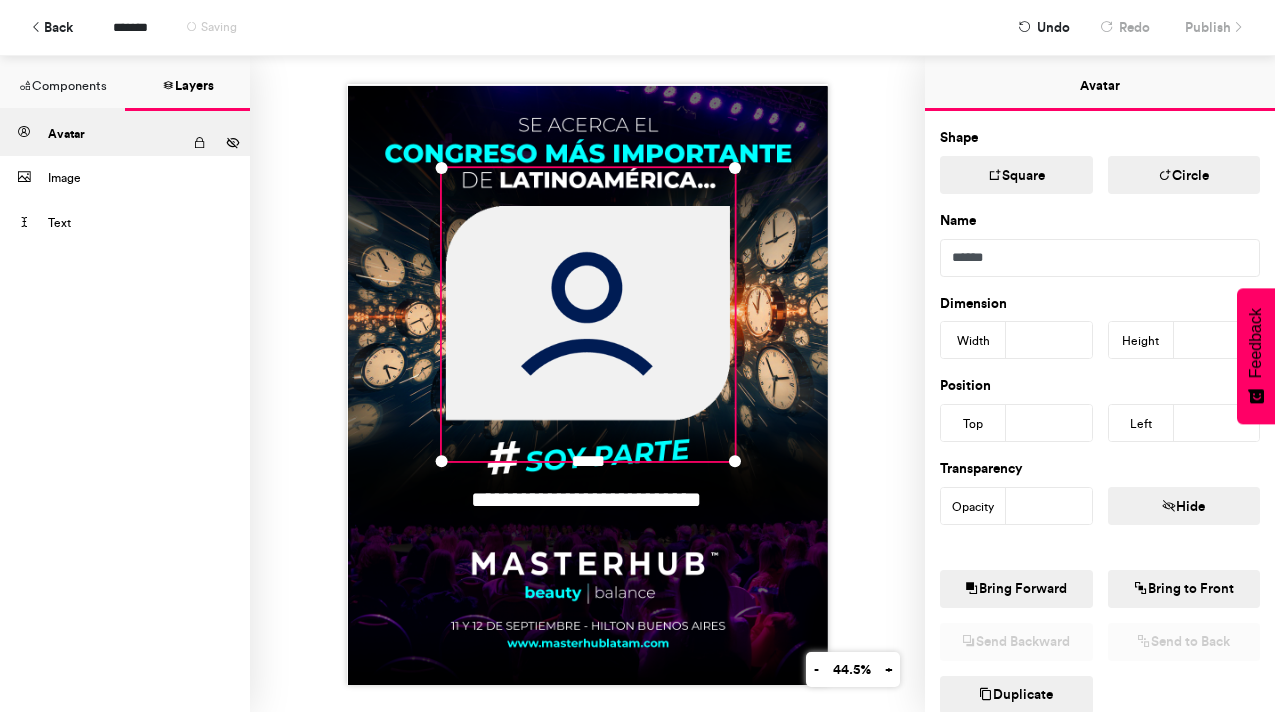 click on "**********" at bounding box center [587, 384] 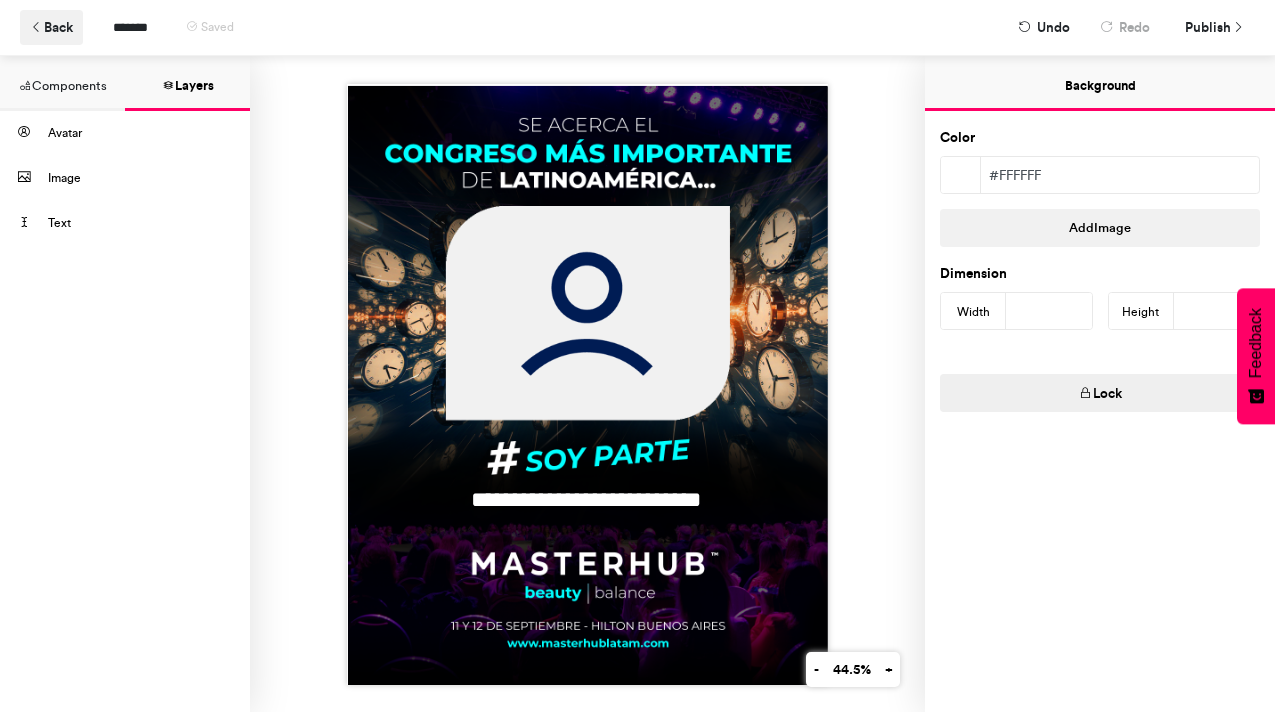 click on "Back" at bounding box center (51, 27) 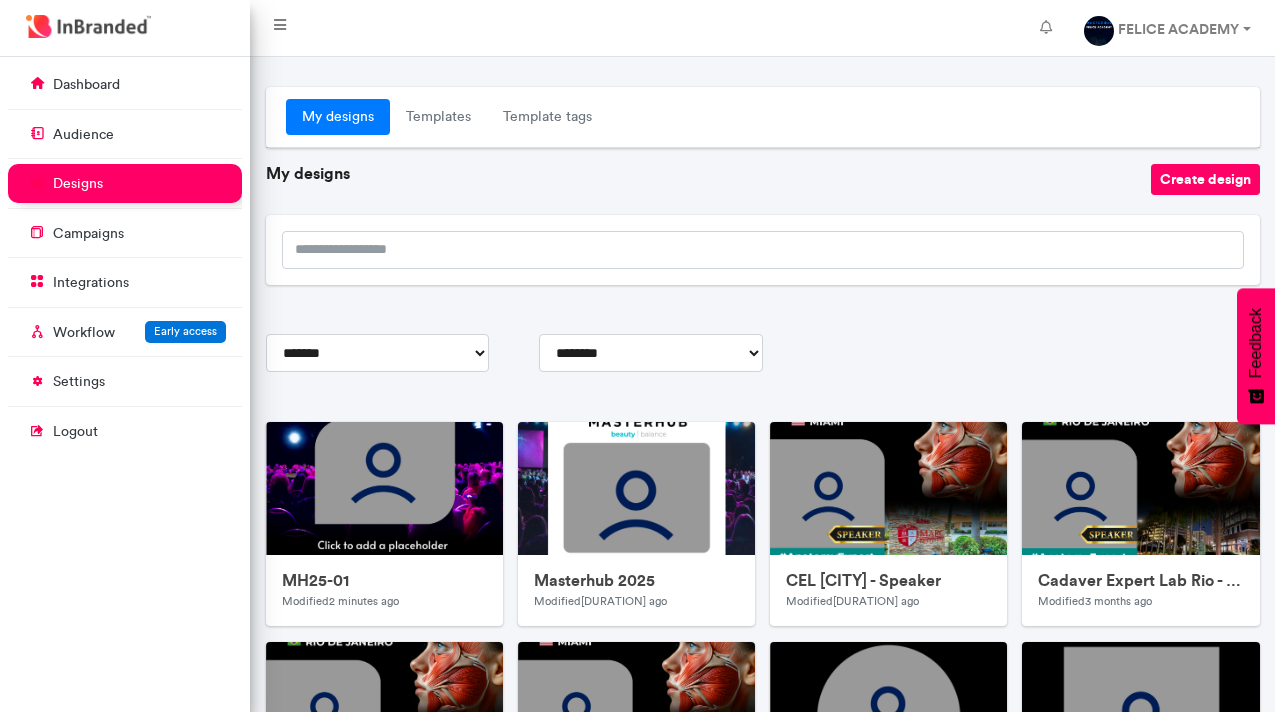 scroll, scrollTop: 140, scrollLeft: 0, axis: vertical 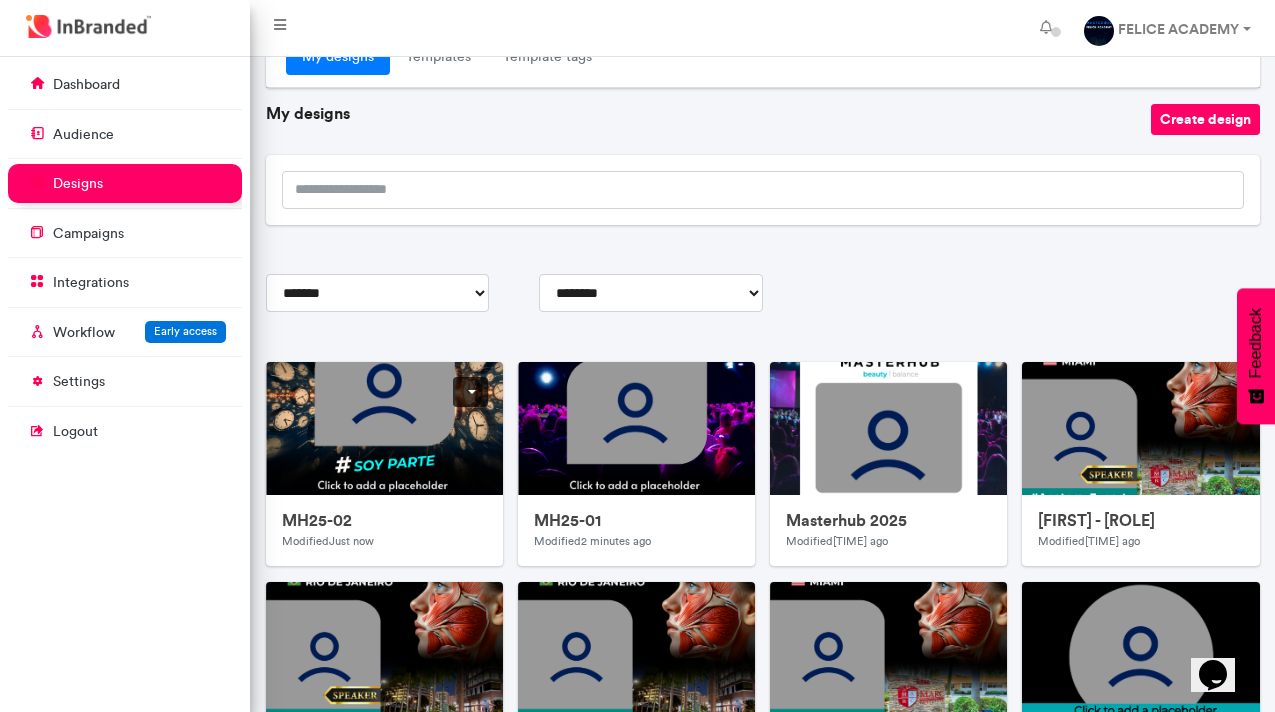 click at bounding box center [470, 392] 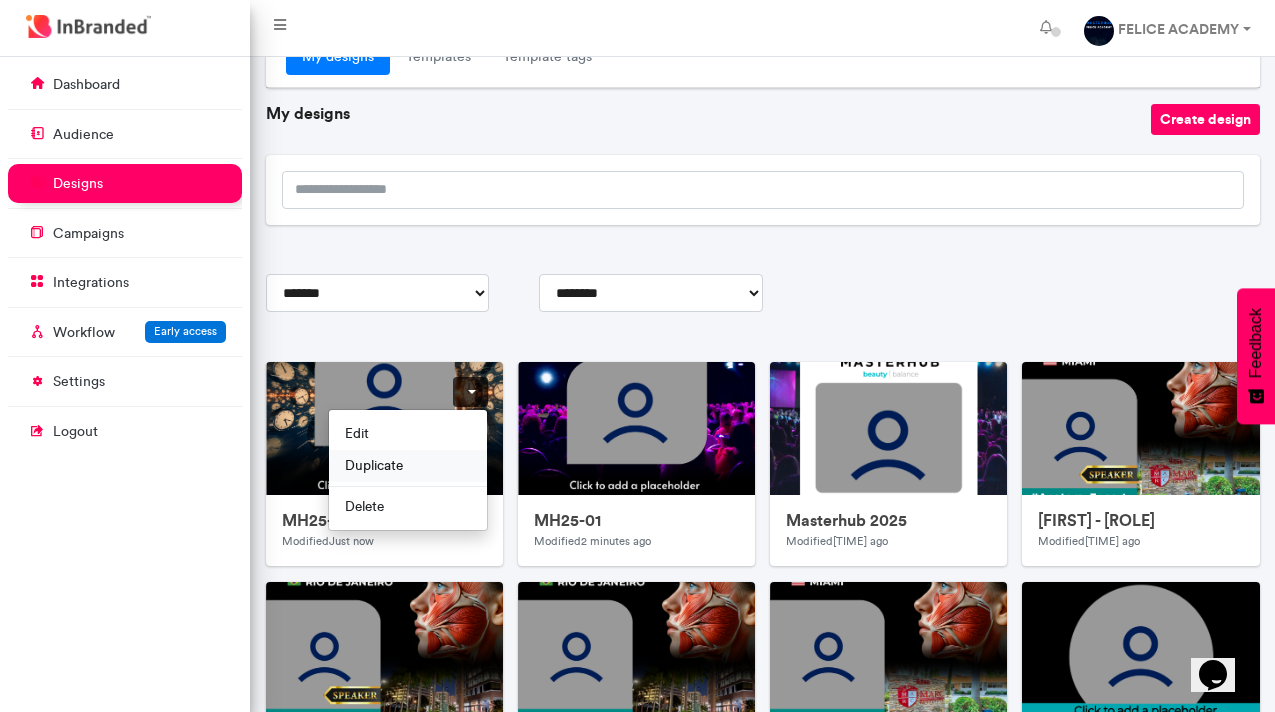 click on "Duplicate" at bounding box center (408, 466) 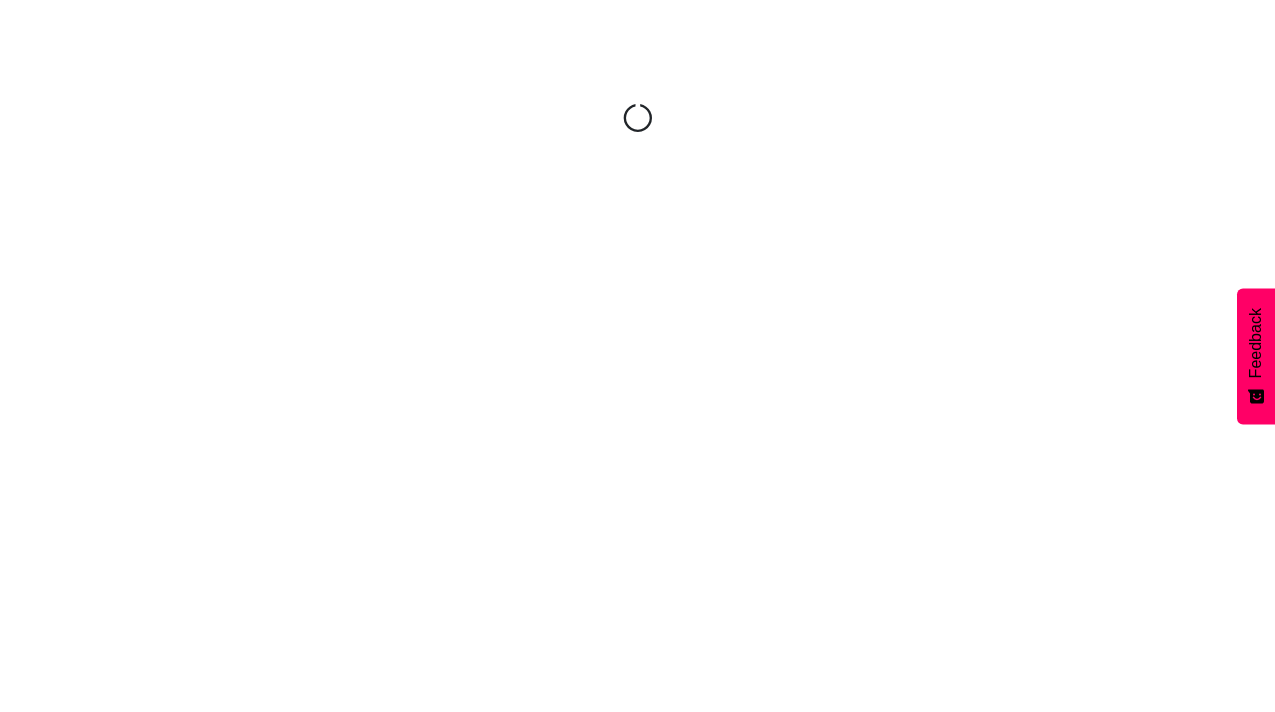 scroll, scrollTop: 0, scrollLeft: 0, axis: both 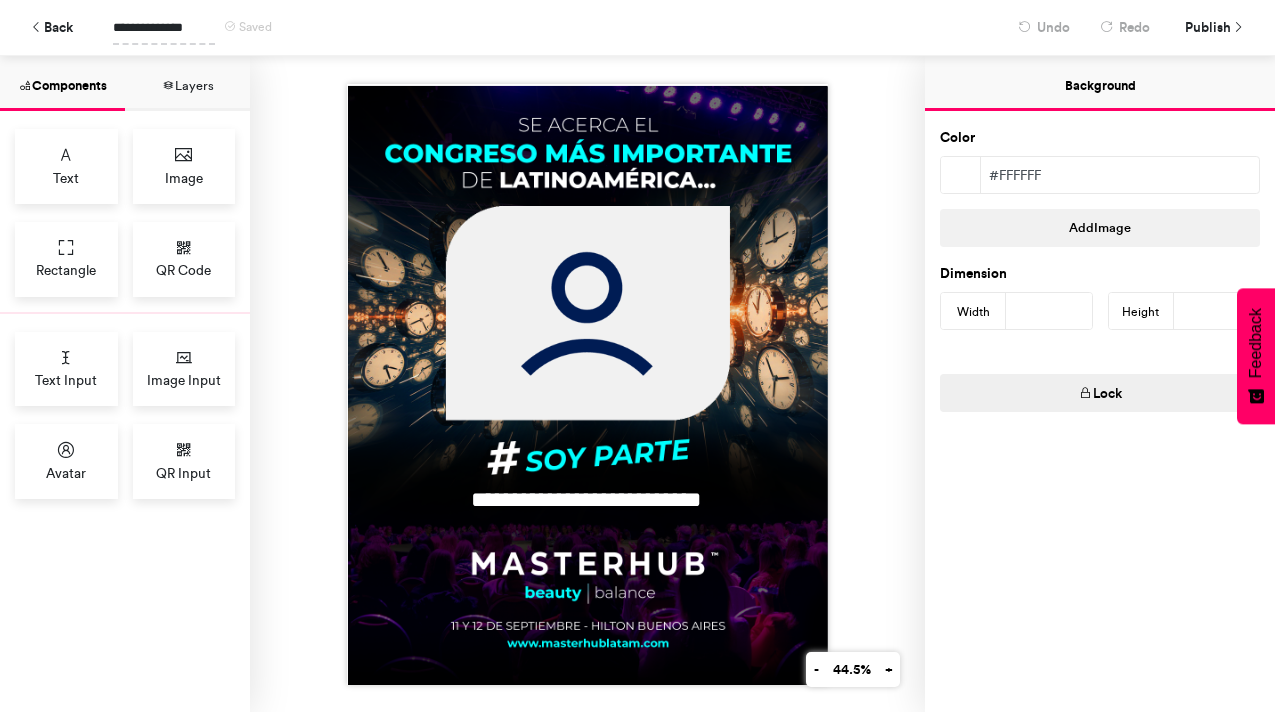 click on "**********" at bounding box center [164, 27] 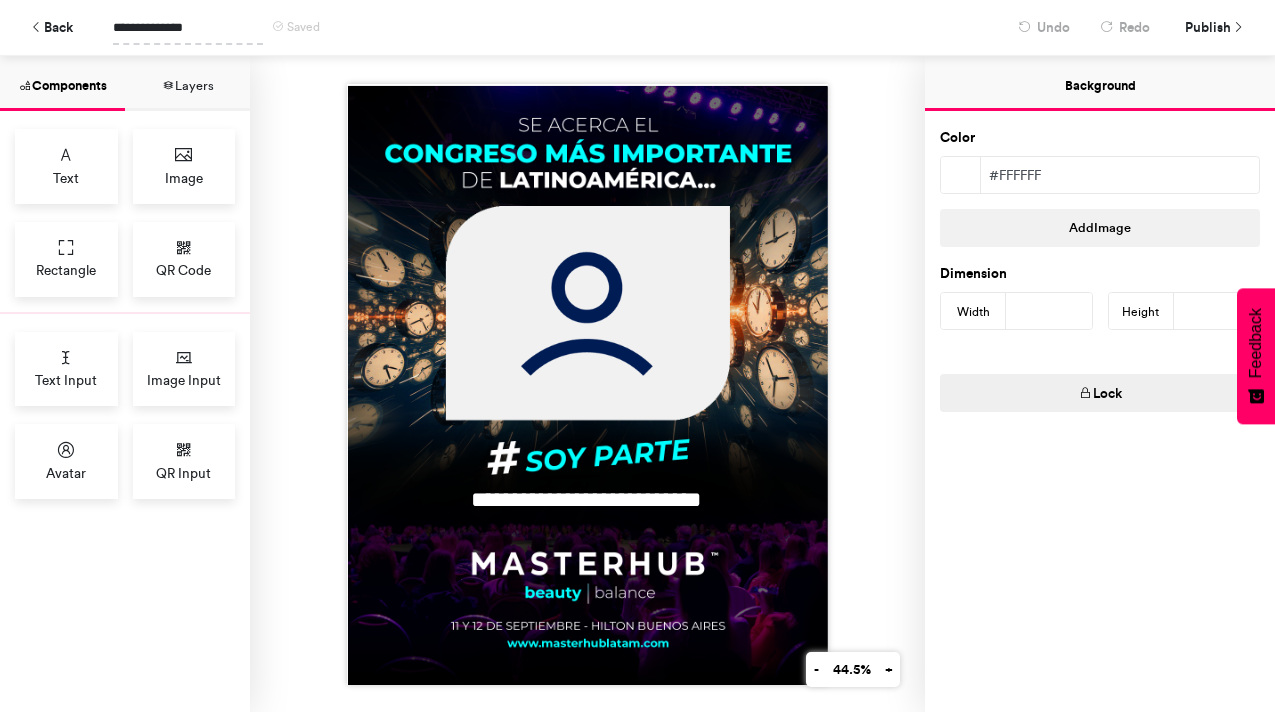 click on "**********" at bounding box center (188, 27) 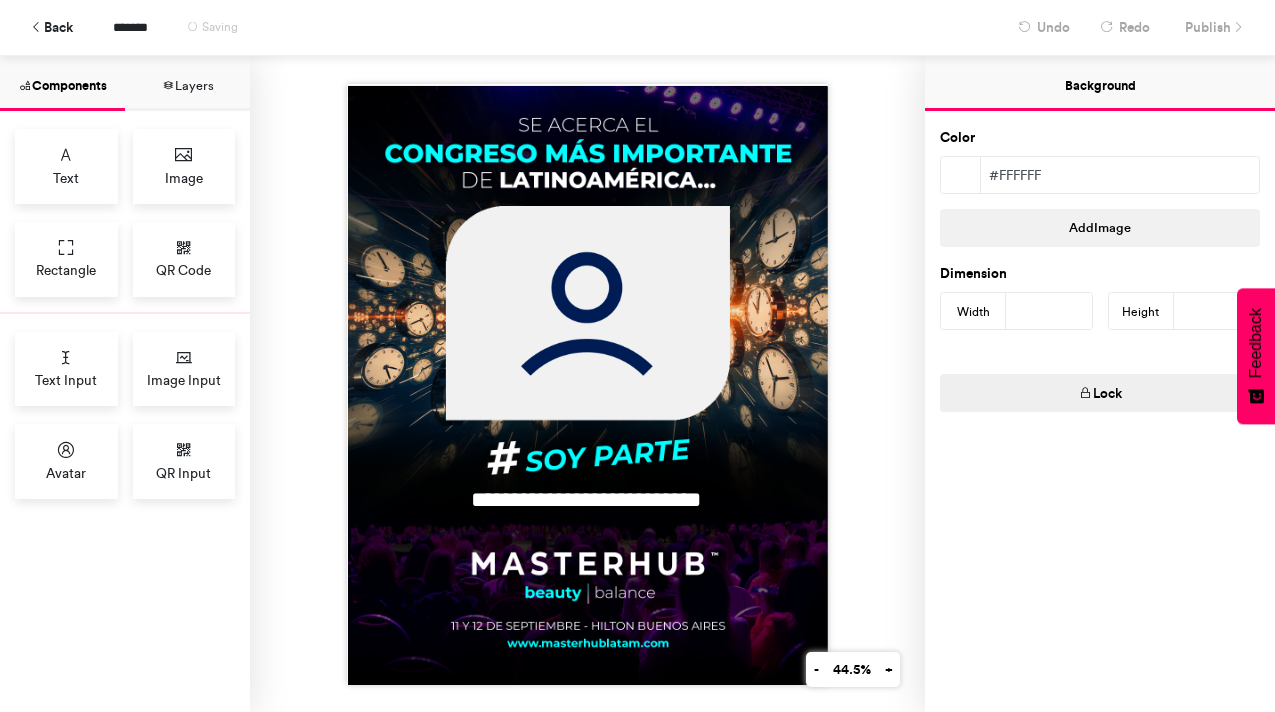 click on "**********" at bounding box center (587, 384) 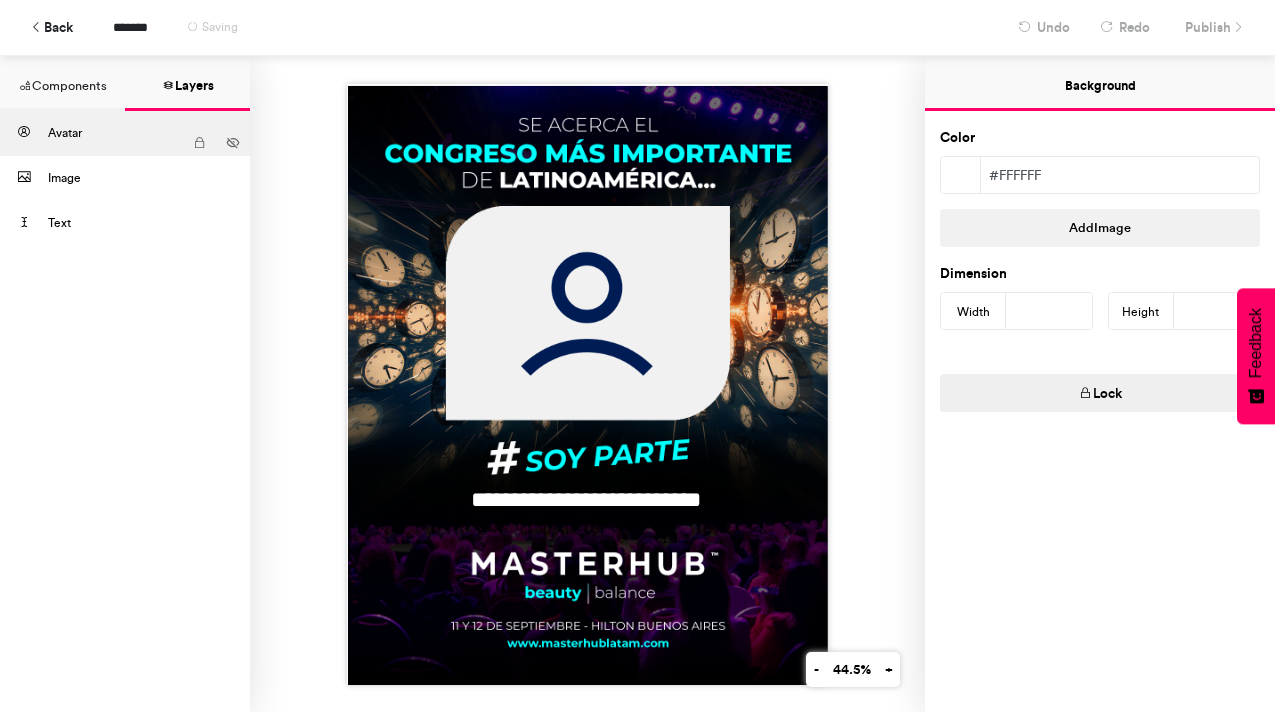 click on "Avatar" at bounding box center [115, 133] 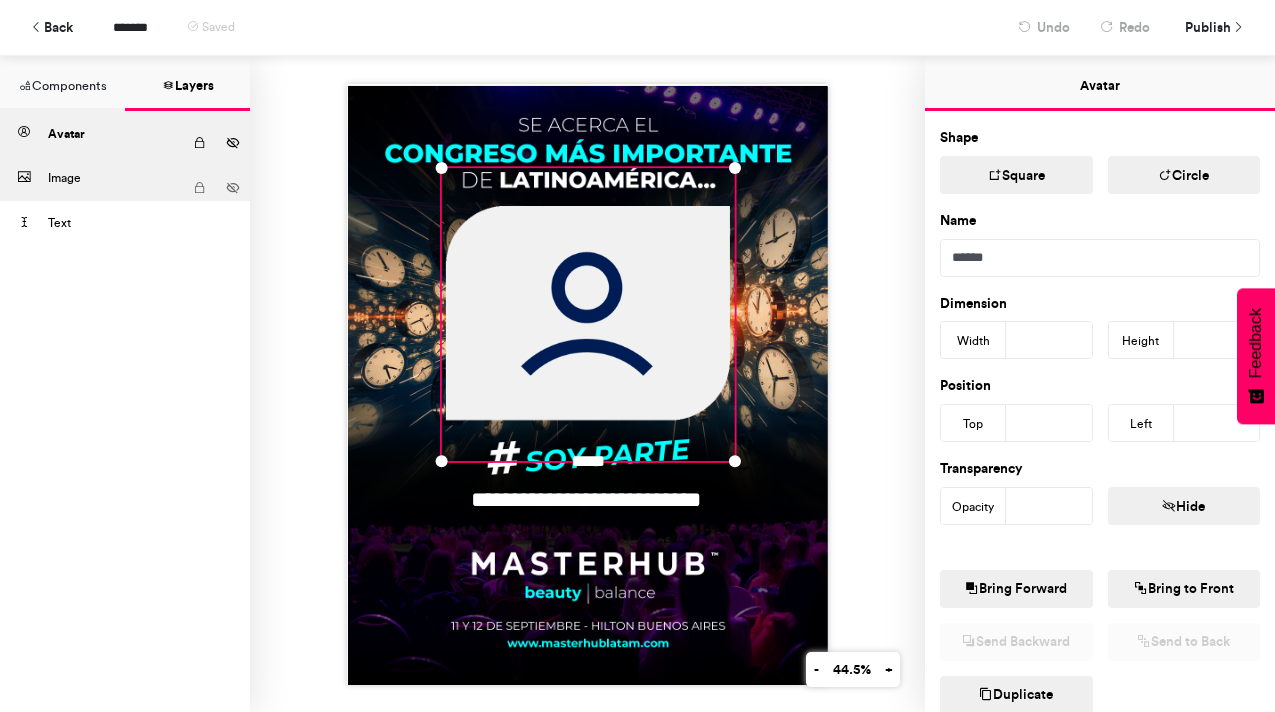 click on "Image" at bounding box center (115, 178) 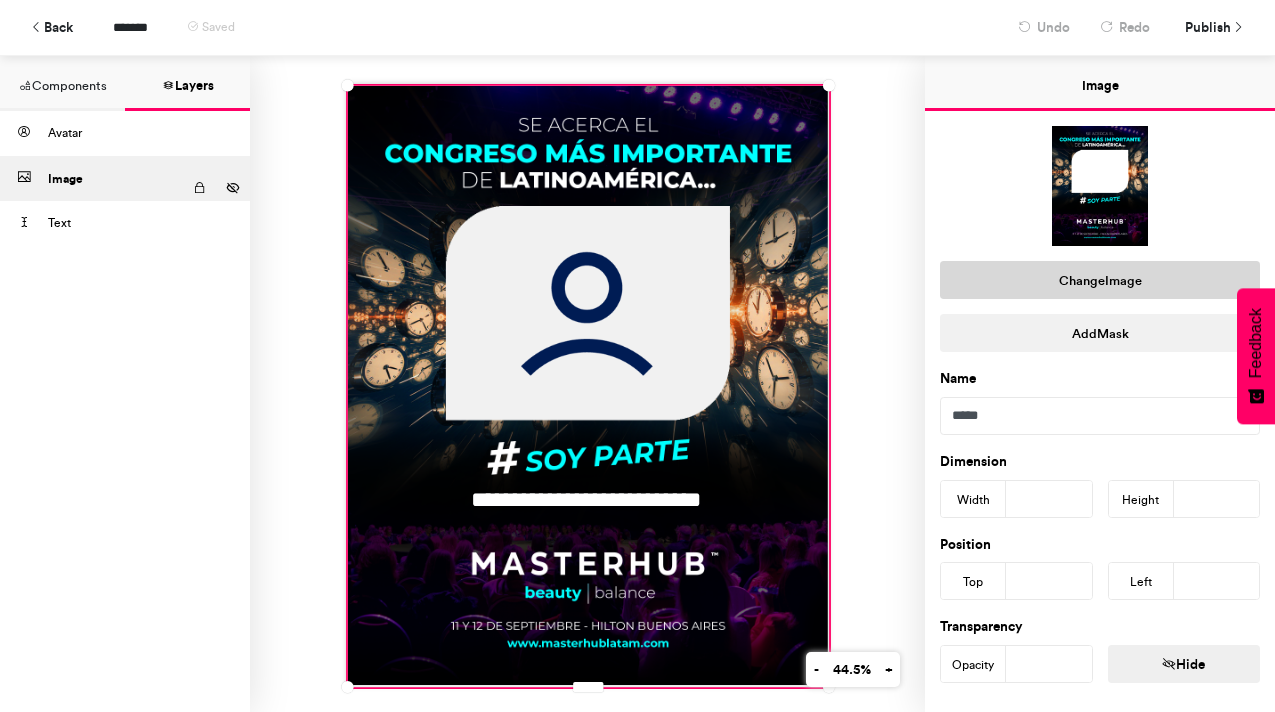 click on "Change  Image" at bounding box center [1100, 280] 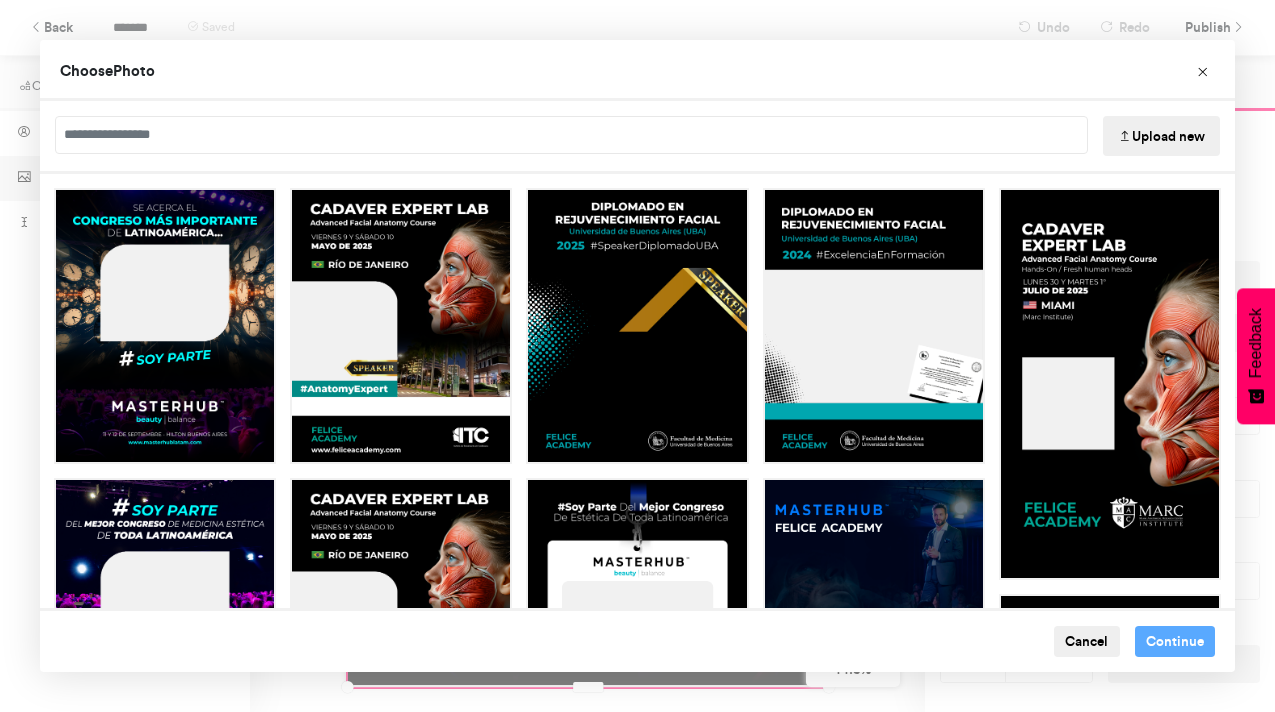 click on "Upload new" at bounding box center (1161, 136) 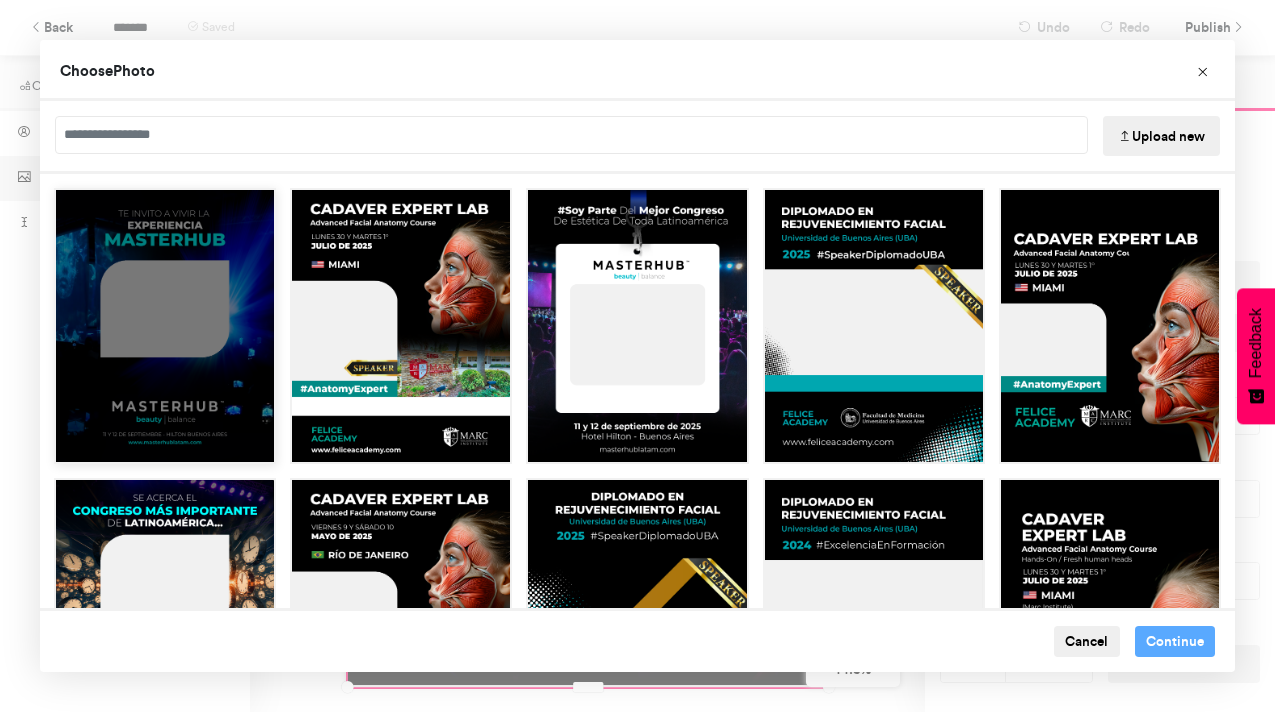 click at bounding box center (165, 326) 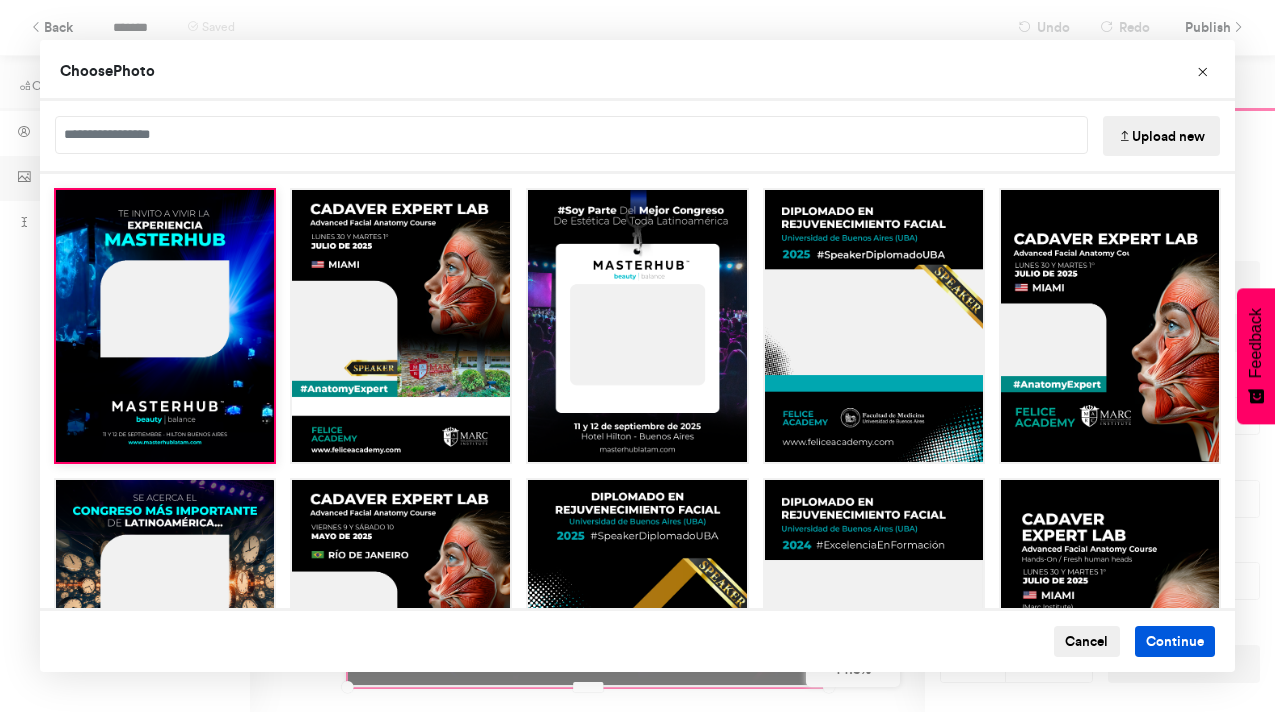 click on "Continue" at bounding box center (1175, 642) 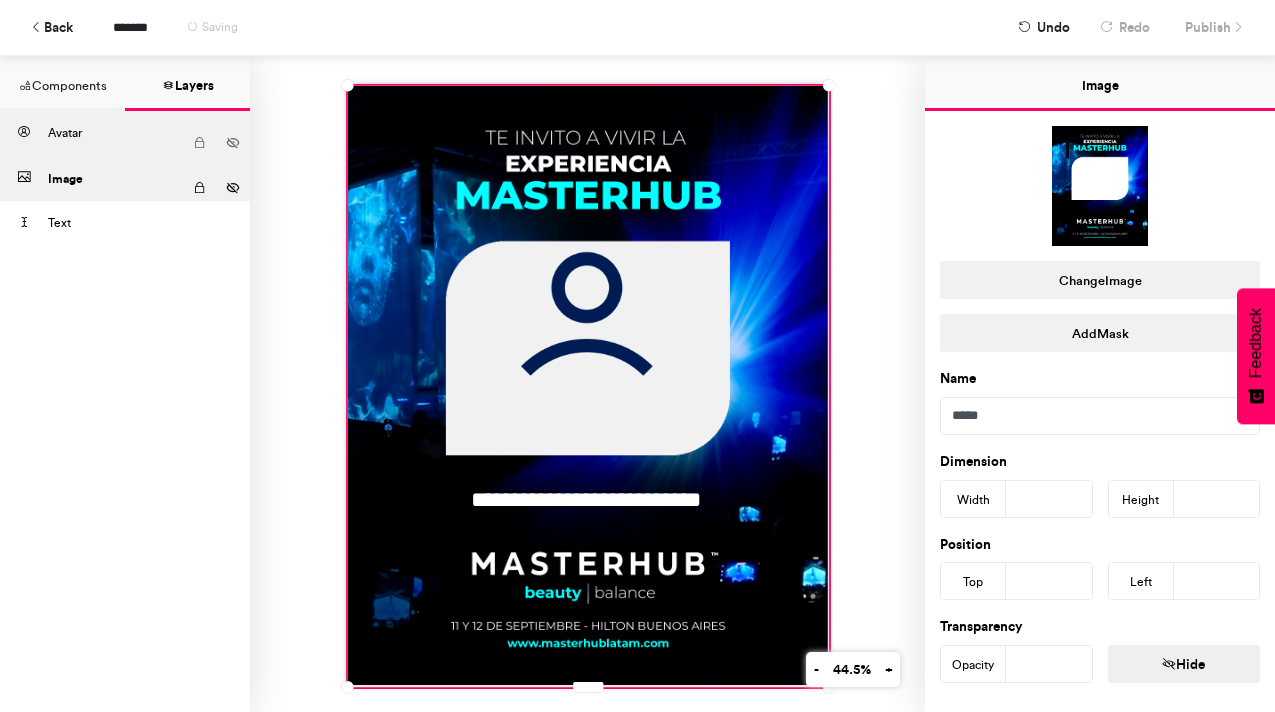 click on "Avatar" at bounding box center (115, 133) 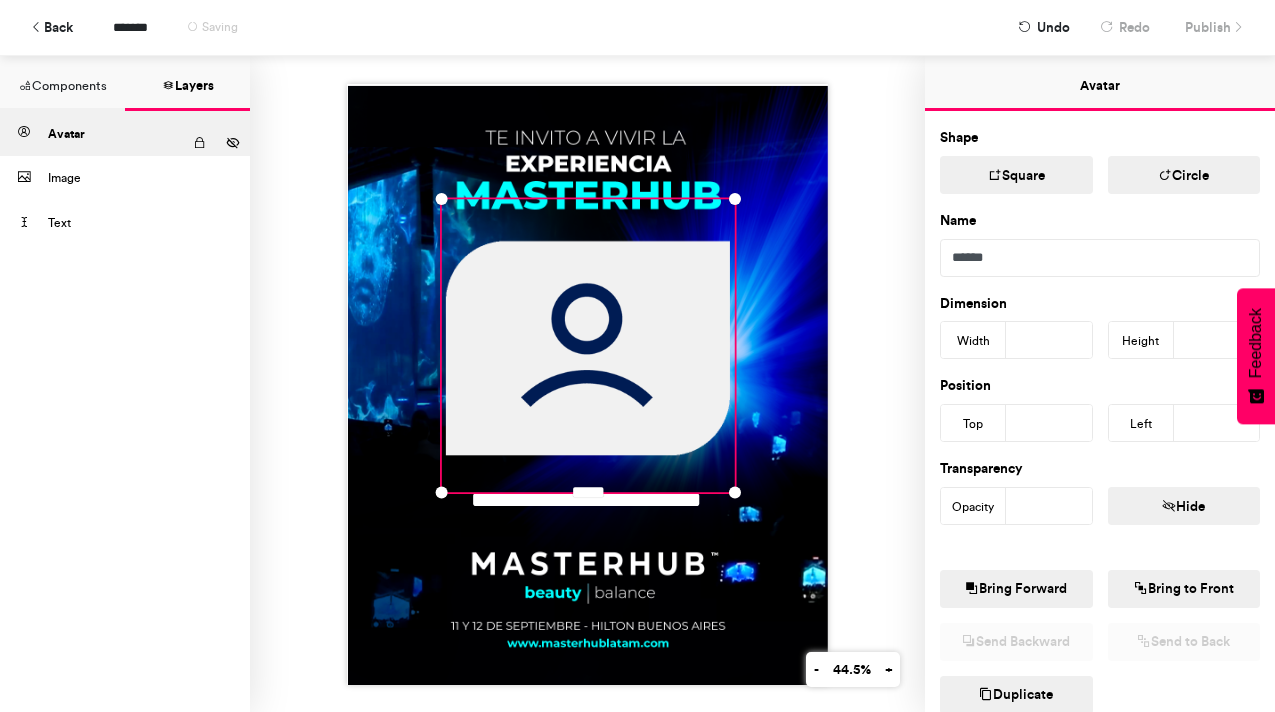 type on "***" 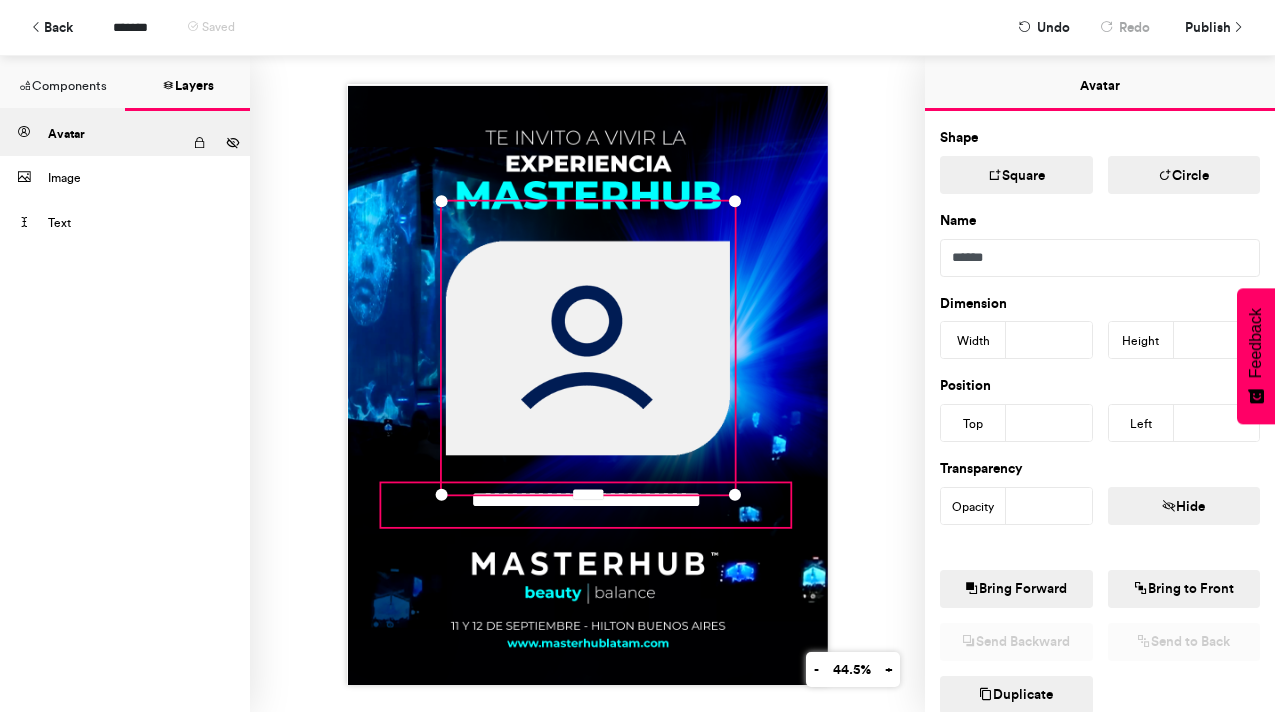 click on "**********" at bounding box center [585, 505] 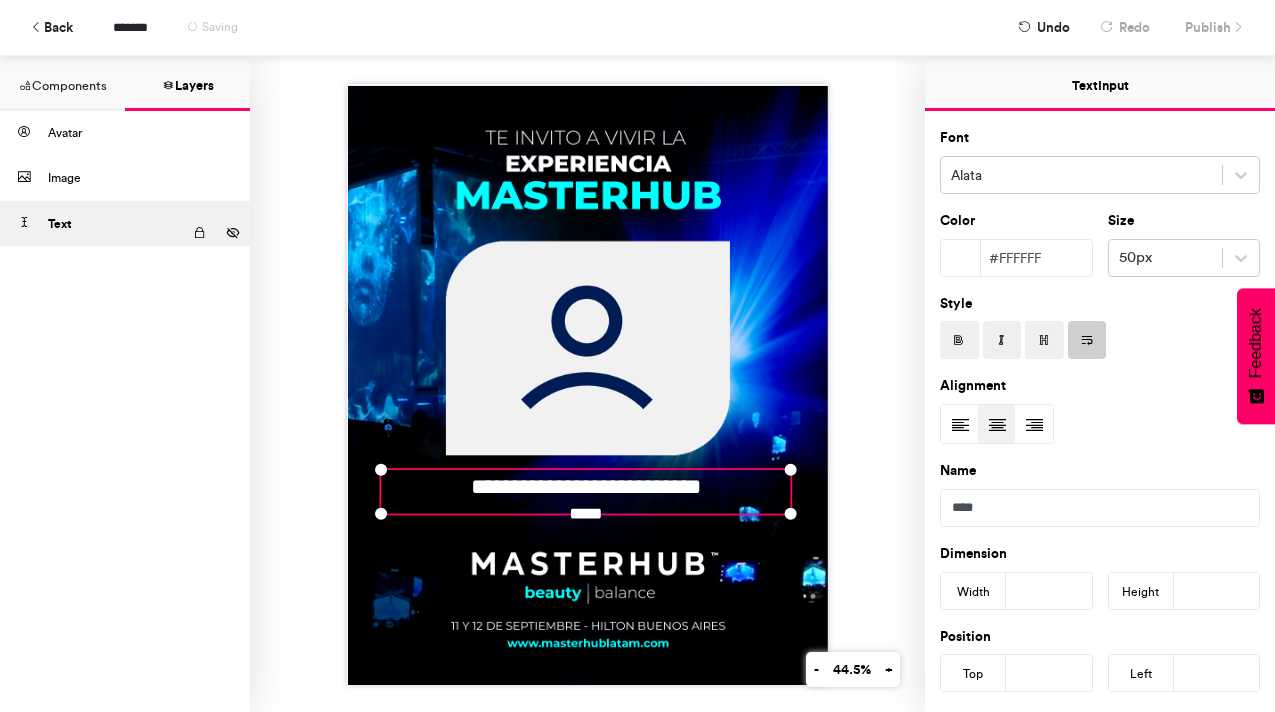 type on "***" 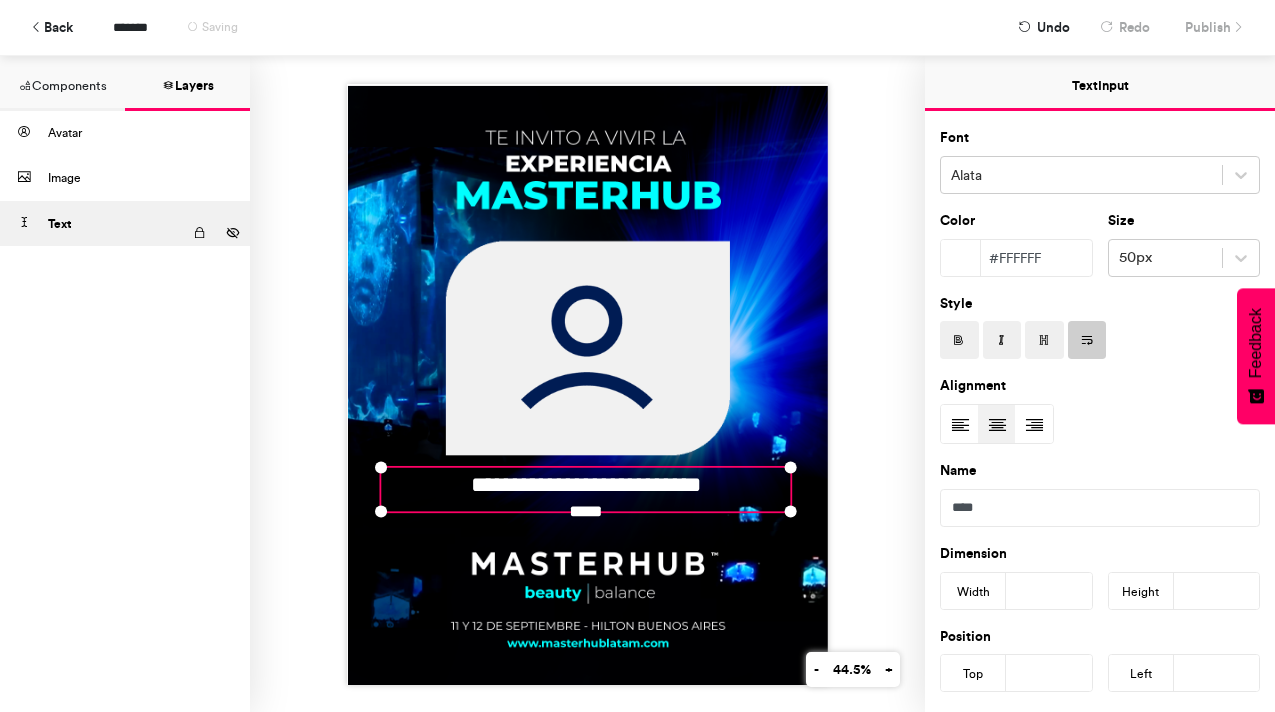 click on "**********" at bounding box center (587, 384) 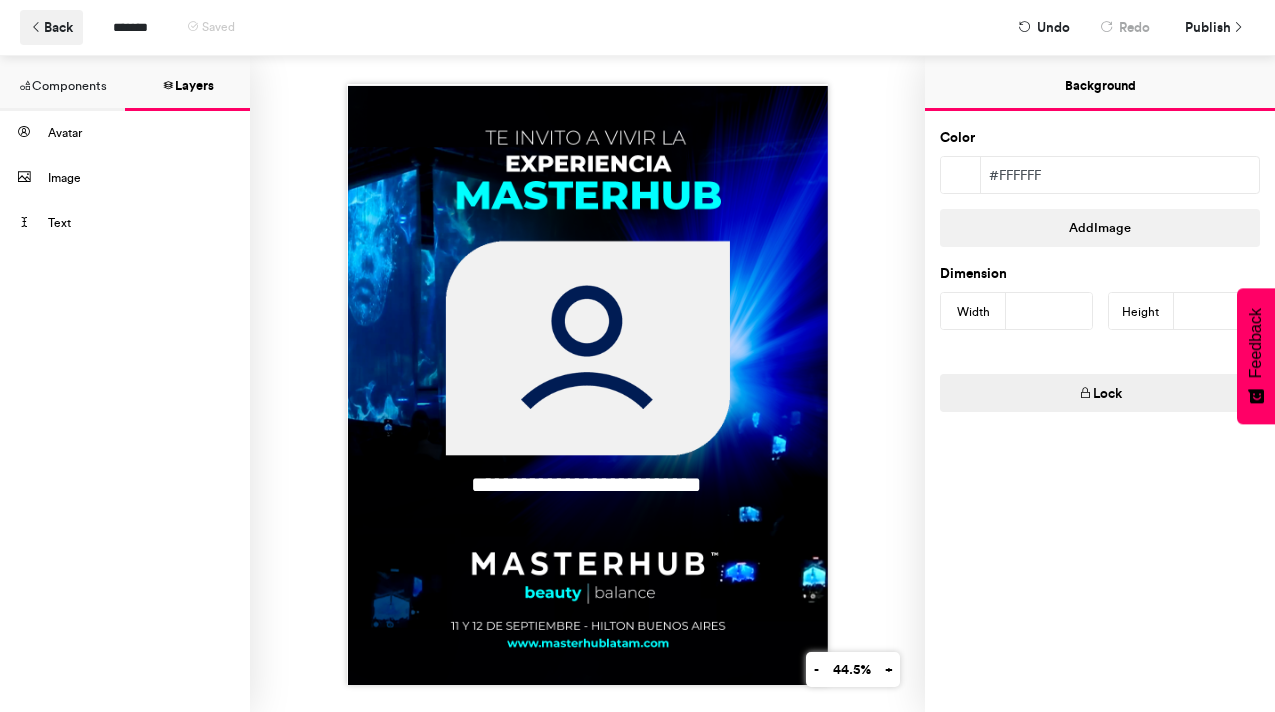 click on "Back" at bounding box center (51, 27) 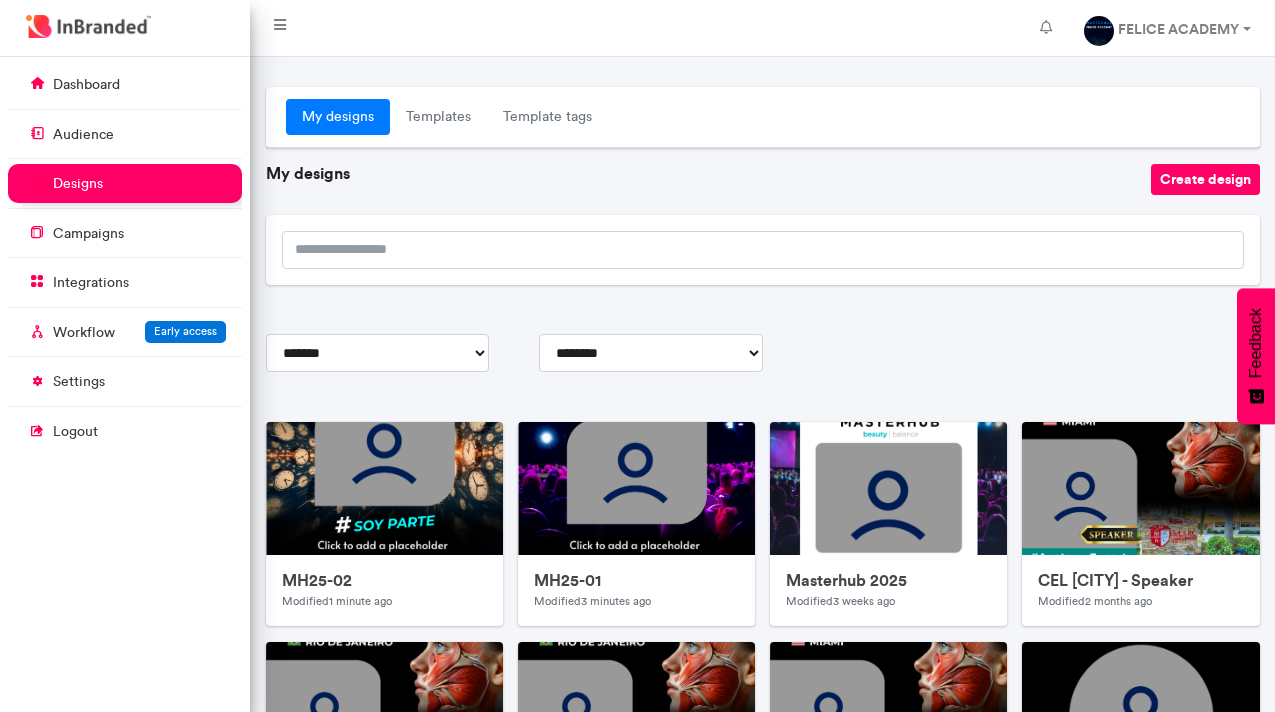 scroll, scrollTop: 60, scrollLeft: 0, axis: vertical 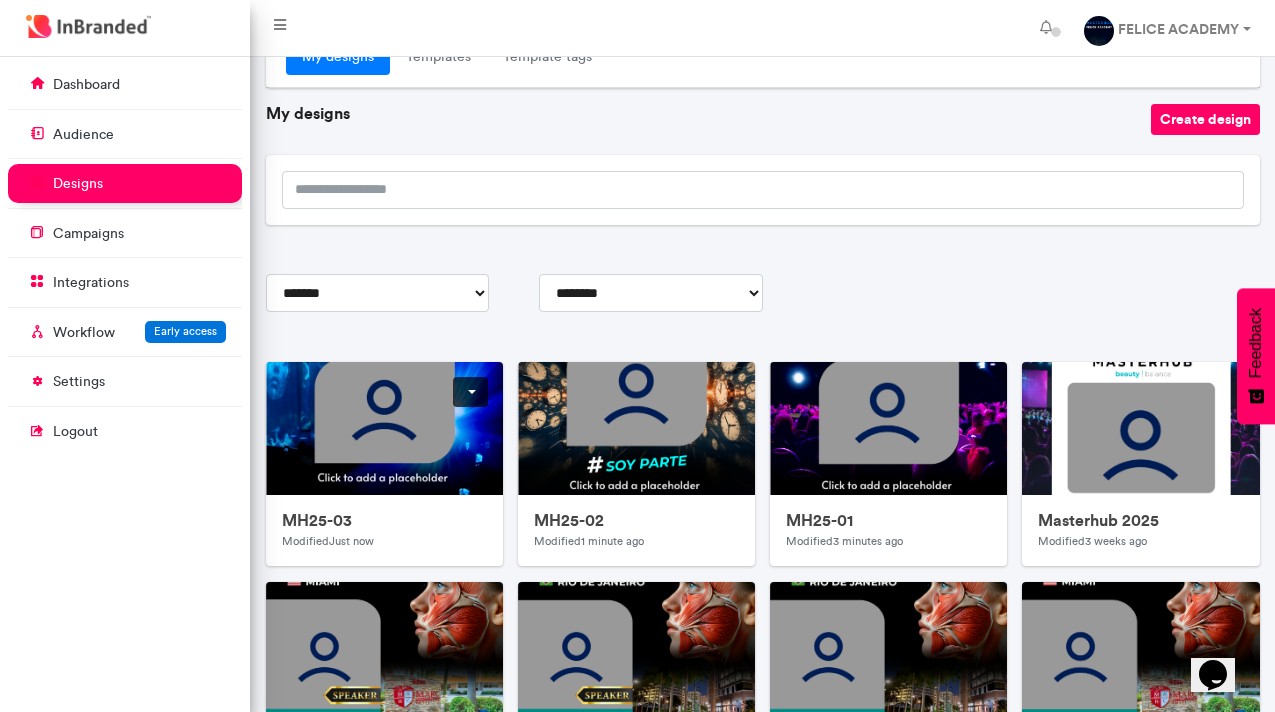click at bounding box center (470, 392) 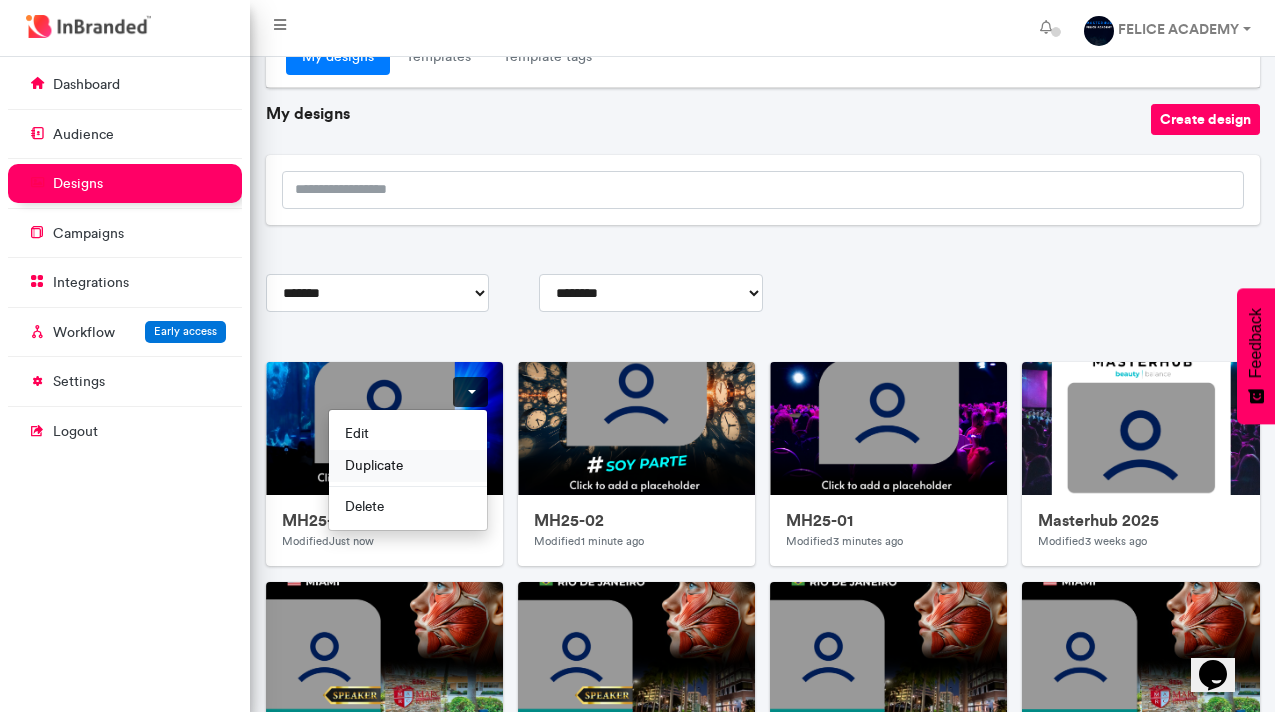 click on "Duplicate" at bounding box center (408, 466) 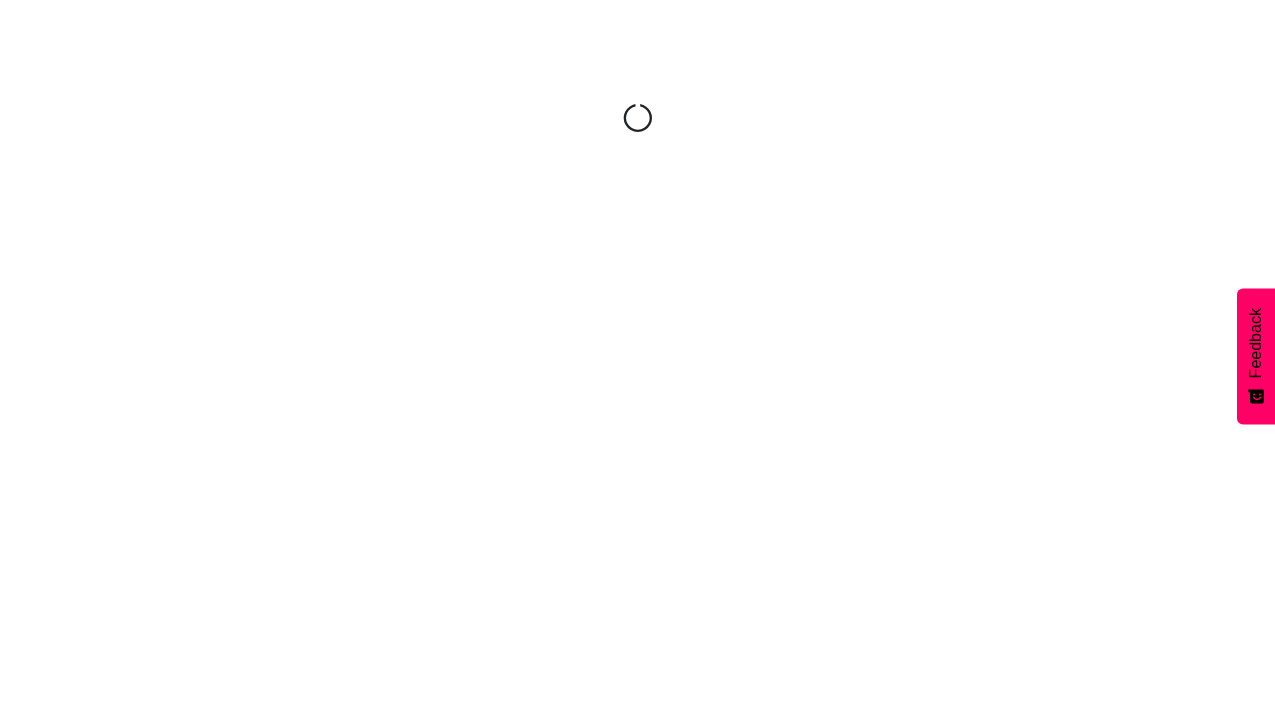 scroll, scrollTop: 0, scrollLeft: 0, axis: both 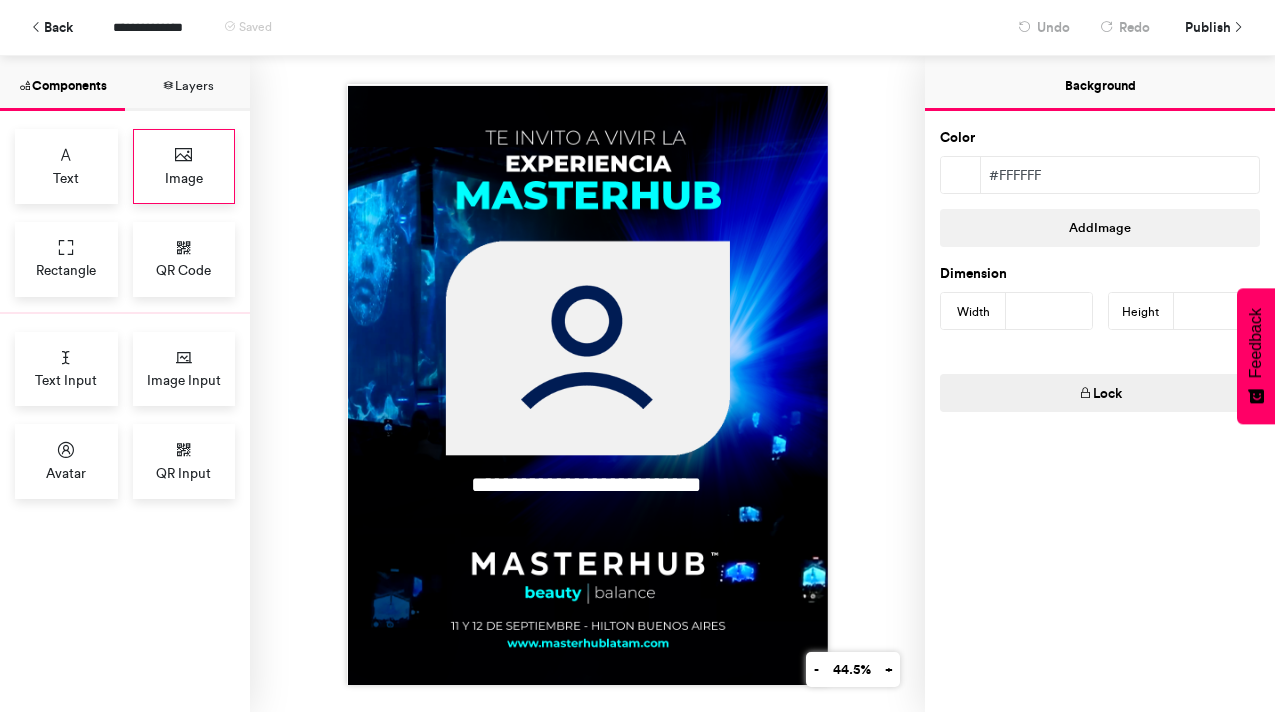click on "Image" at bounding box center [184, 178] 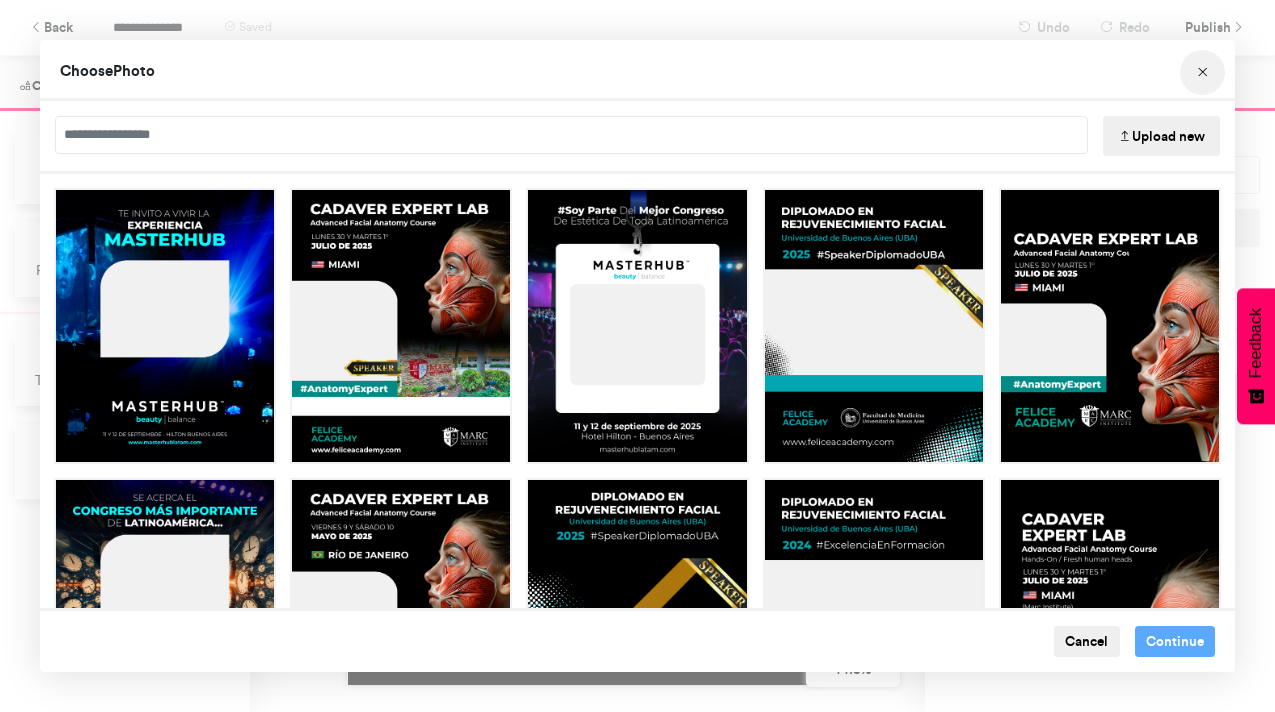 click at bounding box center (1203, 73) 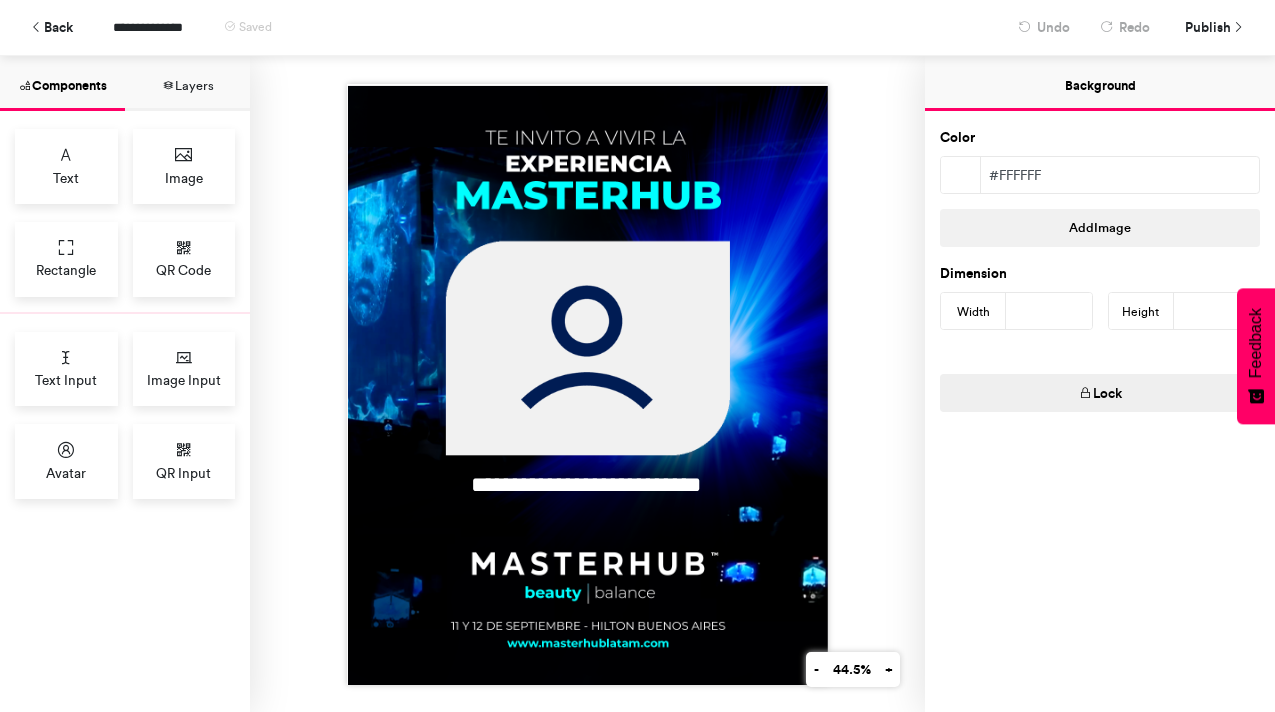 click on "Layers" at bounding box center [187, 83] 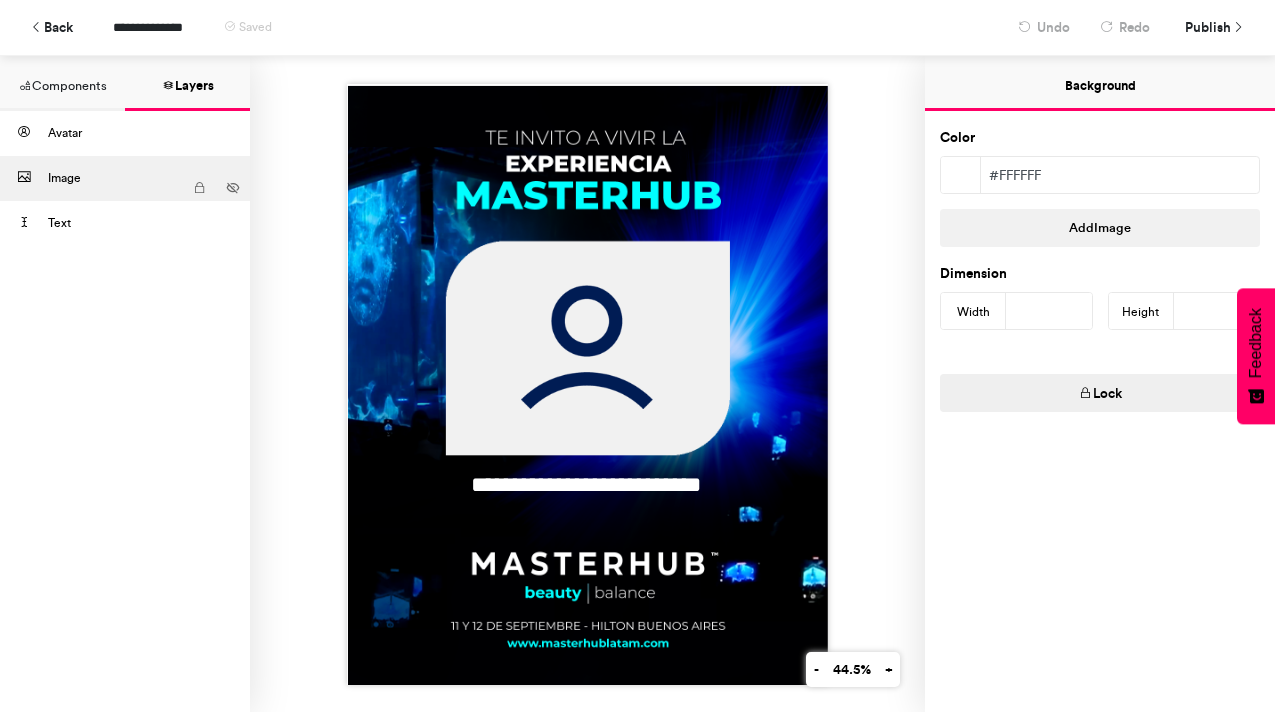 click on "Image" at bounding box center [115, 178] 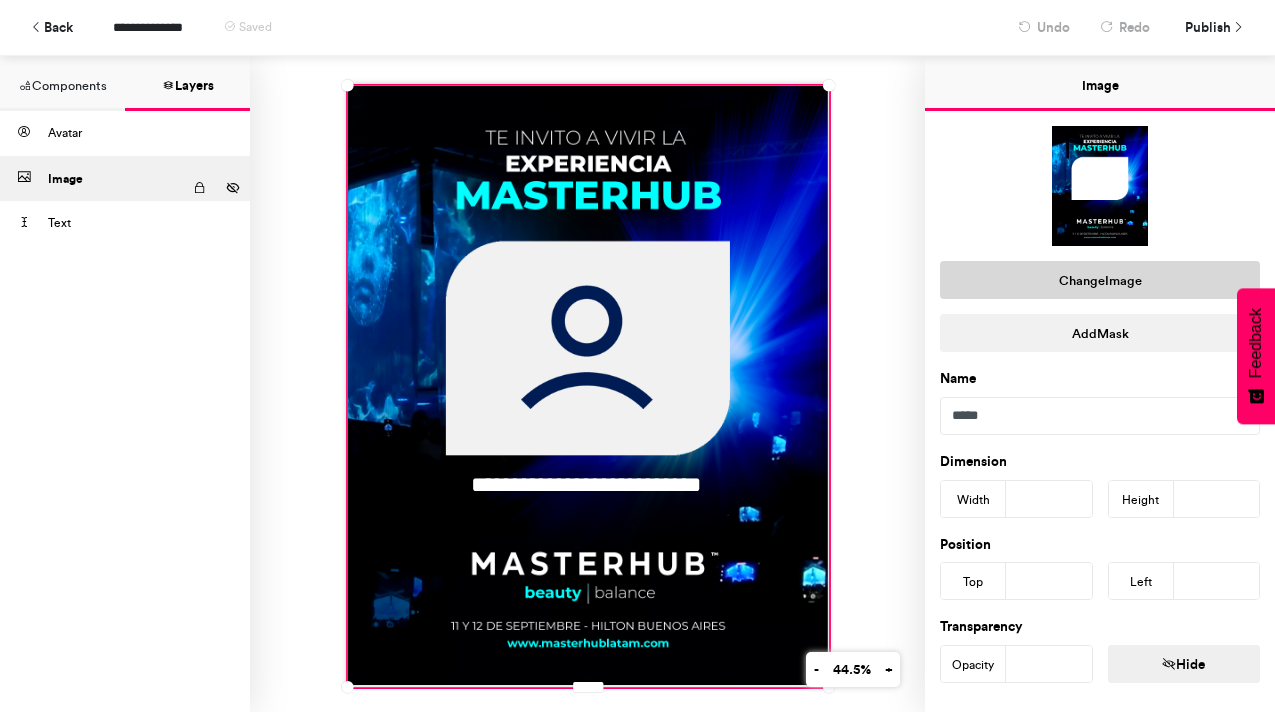 click on "Change  Image" at bounding box center [1100, 280] 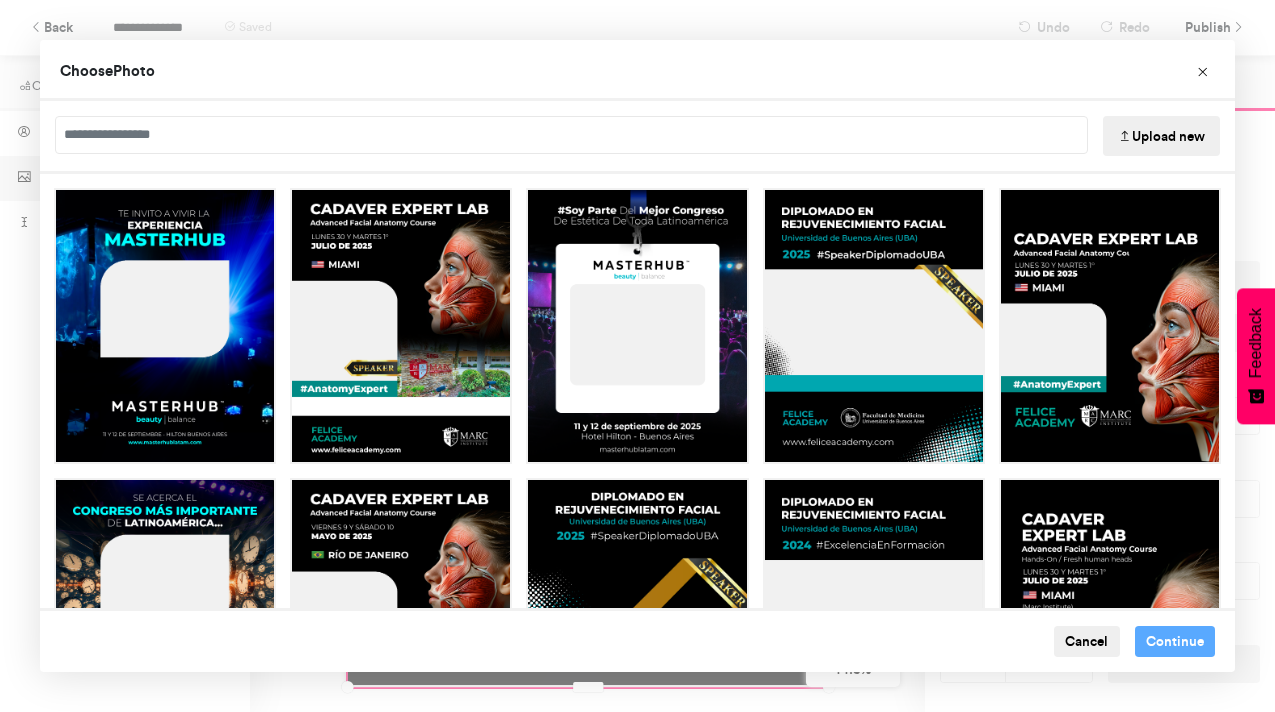 click on "Upload new" at bounding box center [1161, 136] 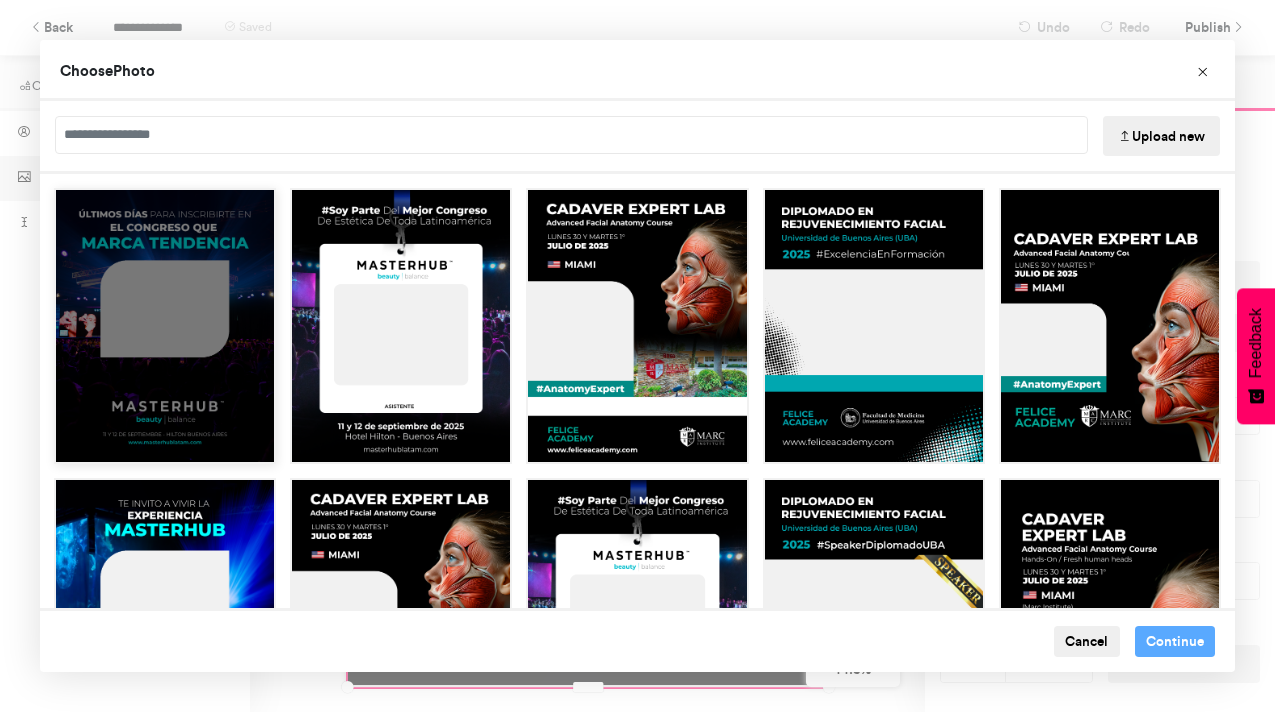 click at bounding box center (165, 326) 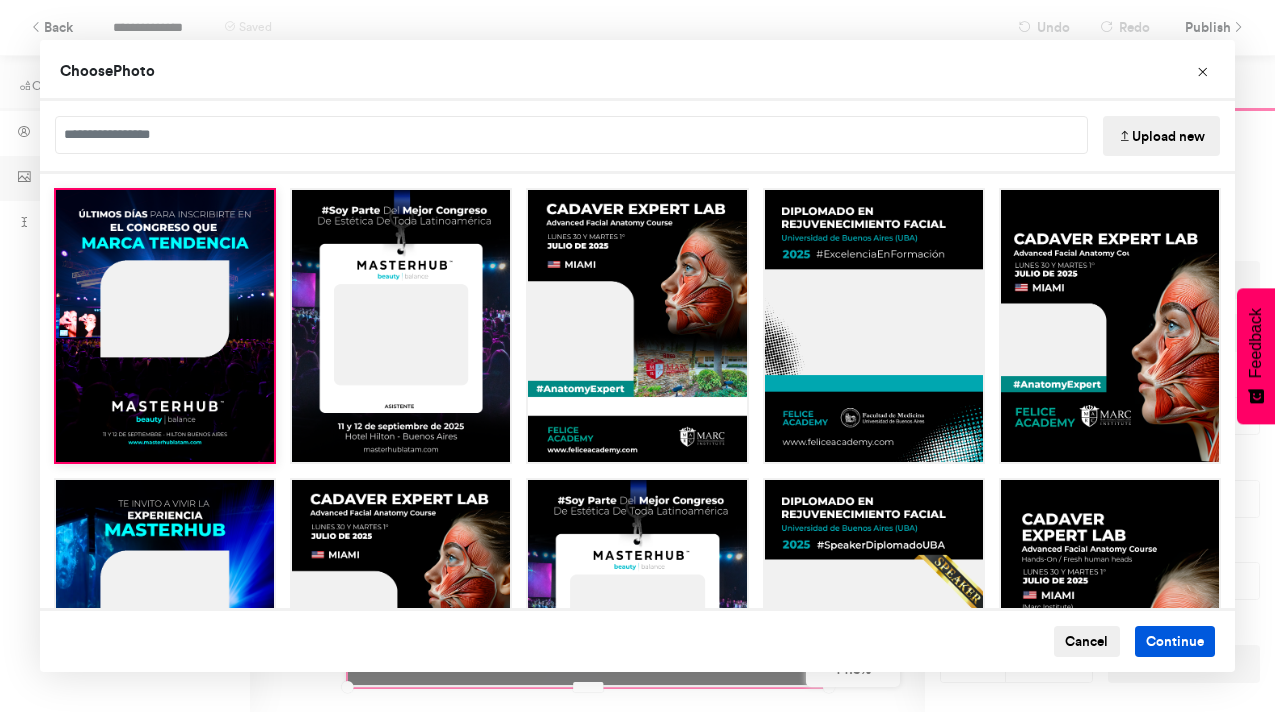 click on "Continue" at bounding box center [1175, 642] 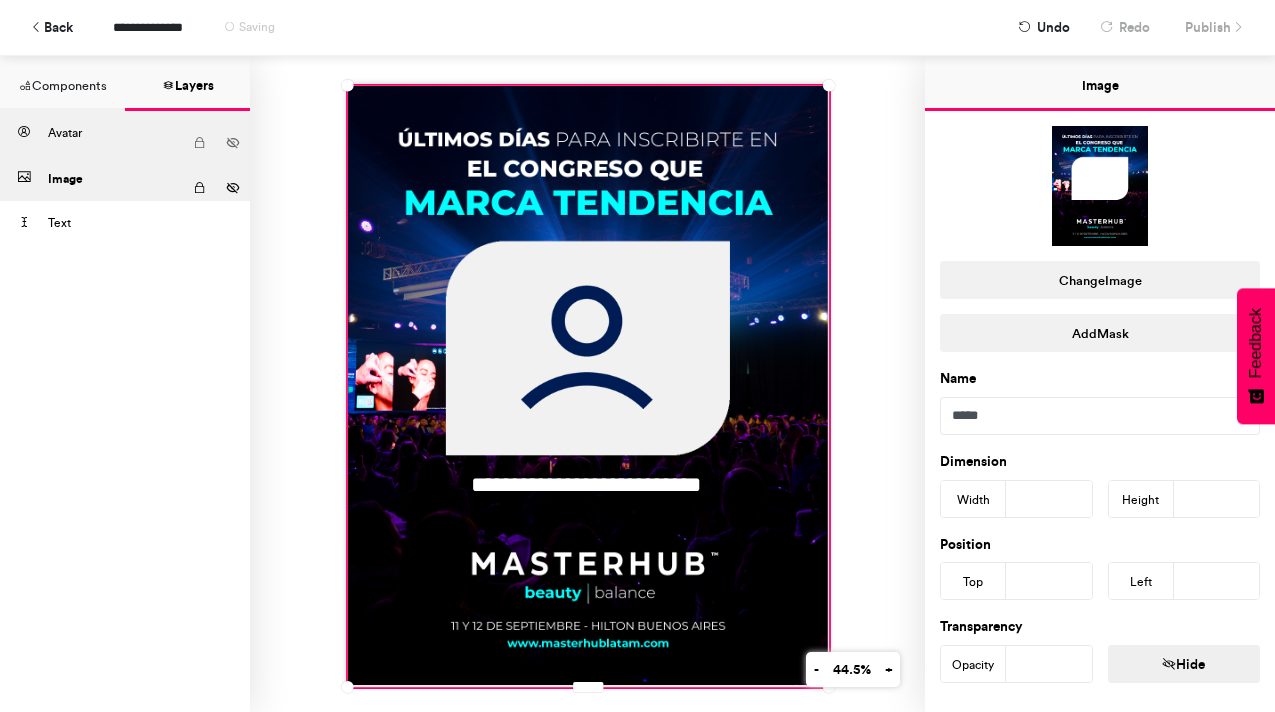 click on "Avatar" at bounding box center (115, 133) 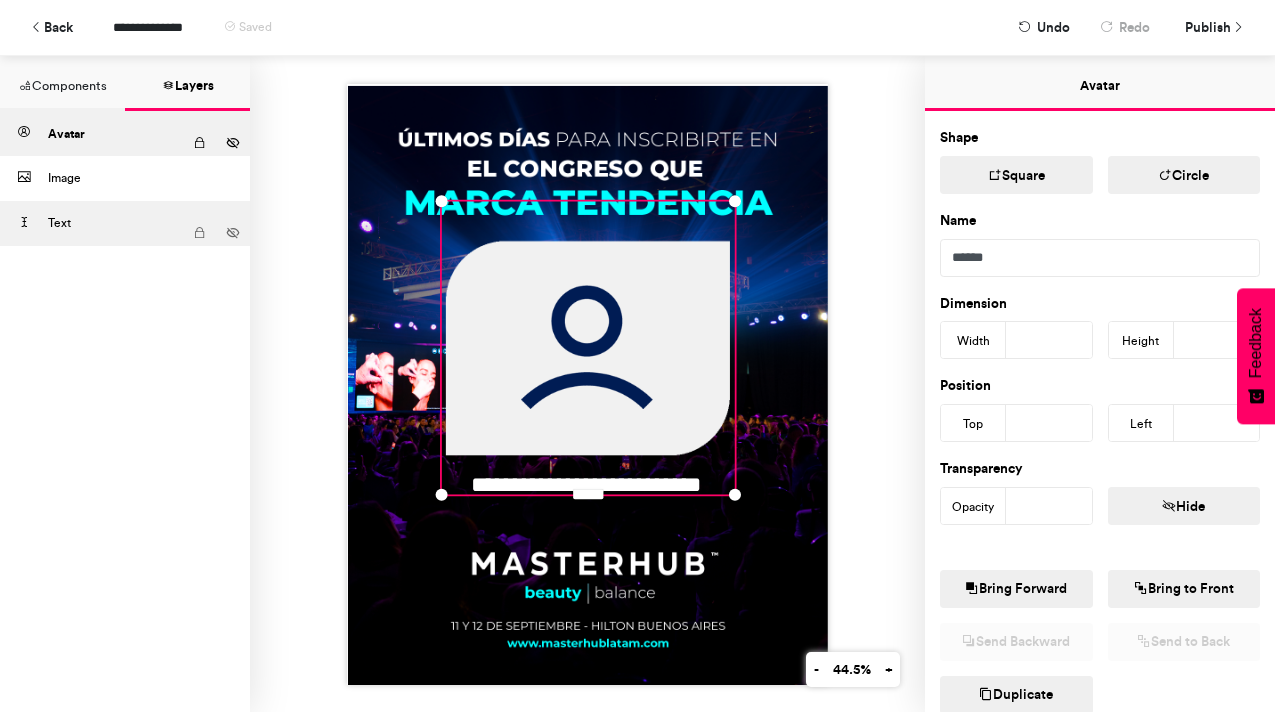 click on "Text" at bounding box center (115, 223) 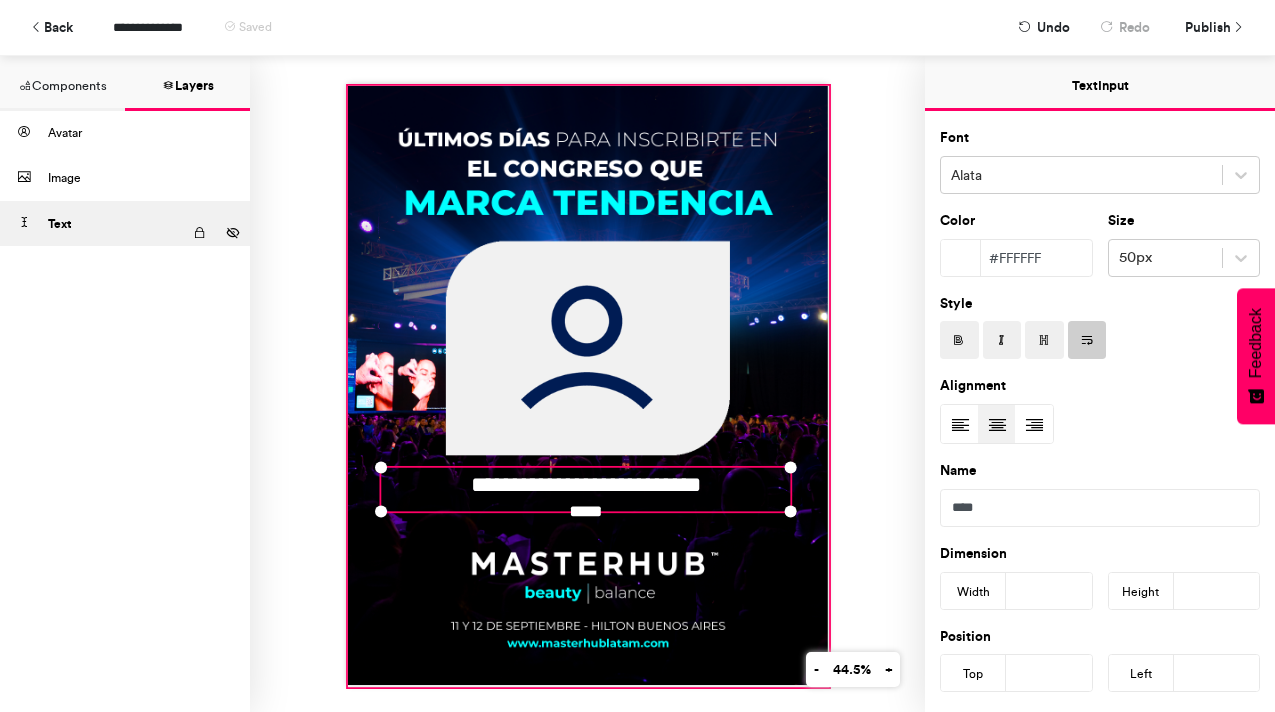type on "***" 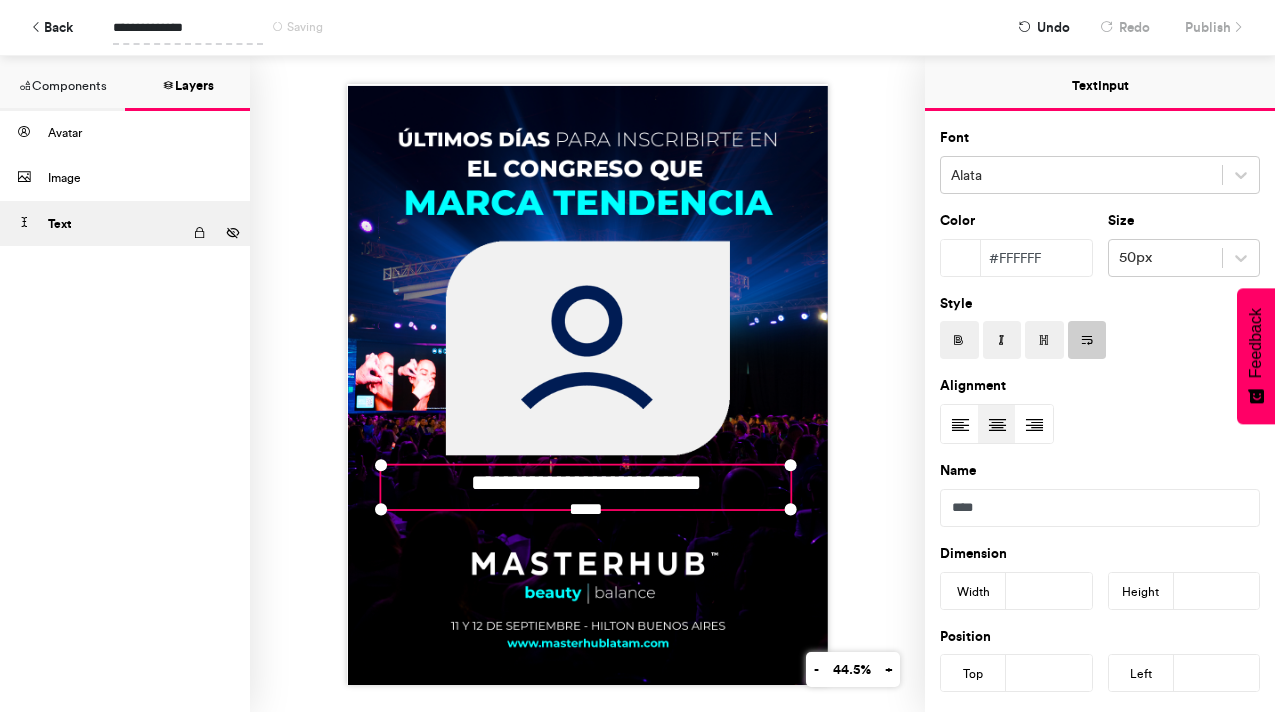 click on "**********" at bounding box center (188, 27) 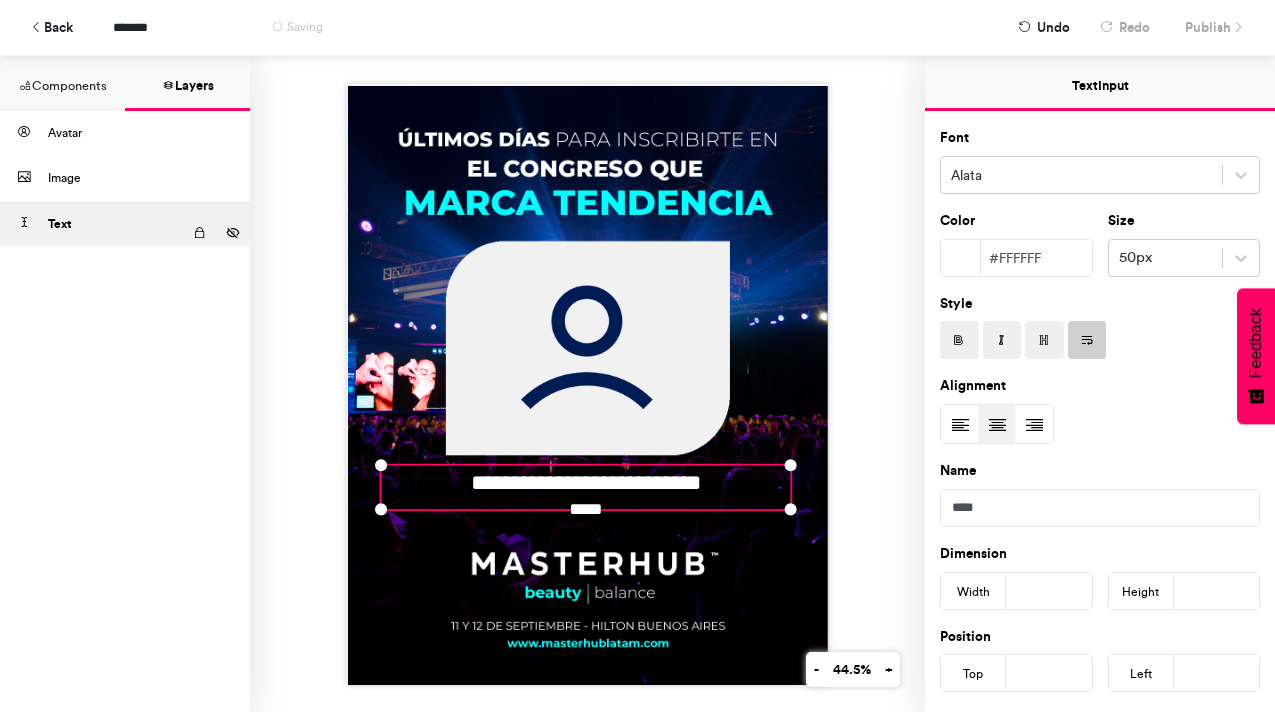 click on "**********" at bounding box center [587, 384] 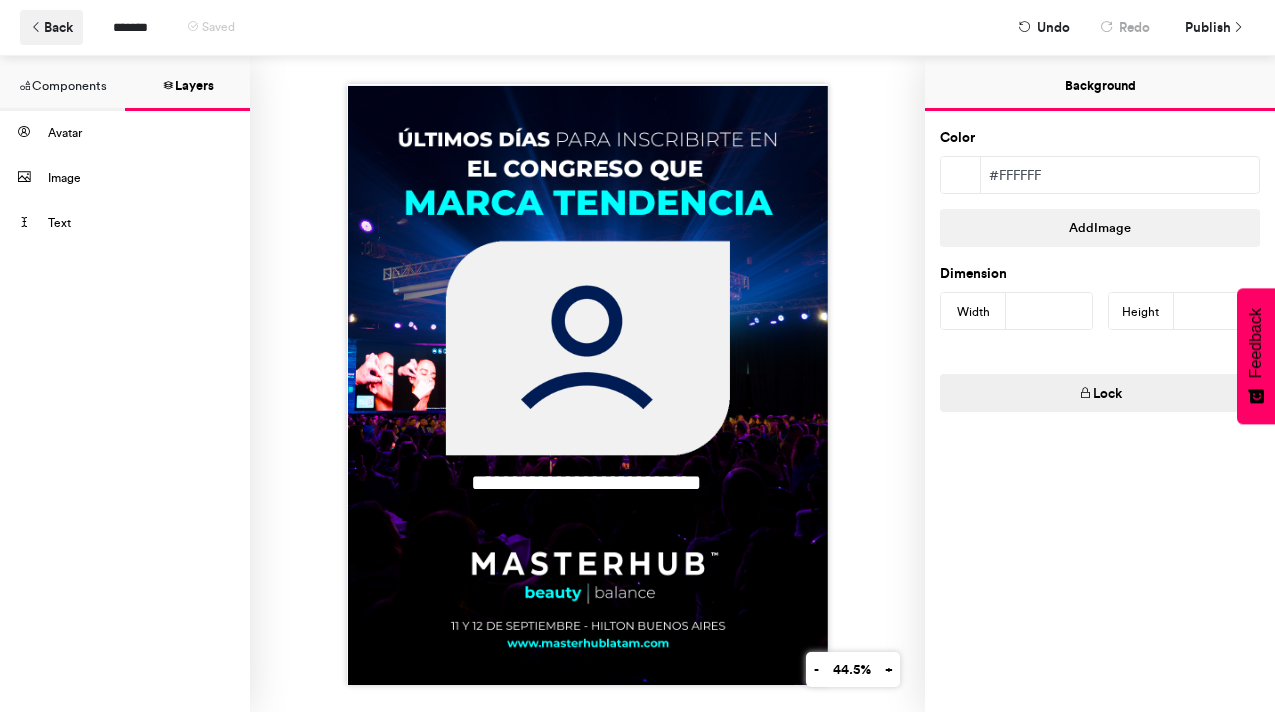 click on "Back" at bounding box center (51, 27) 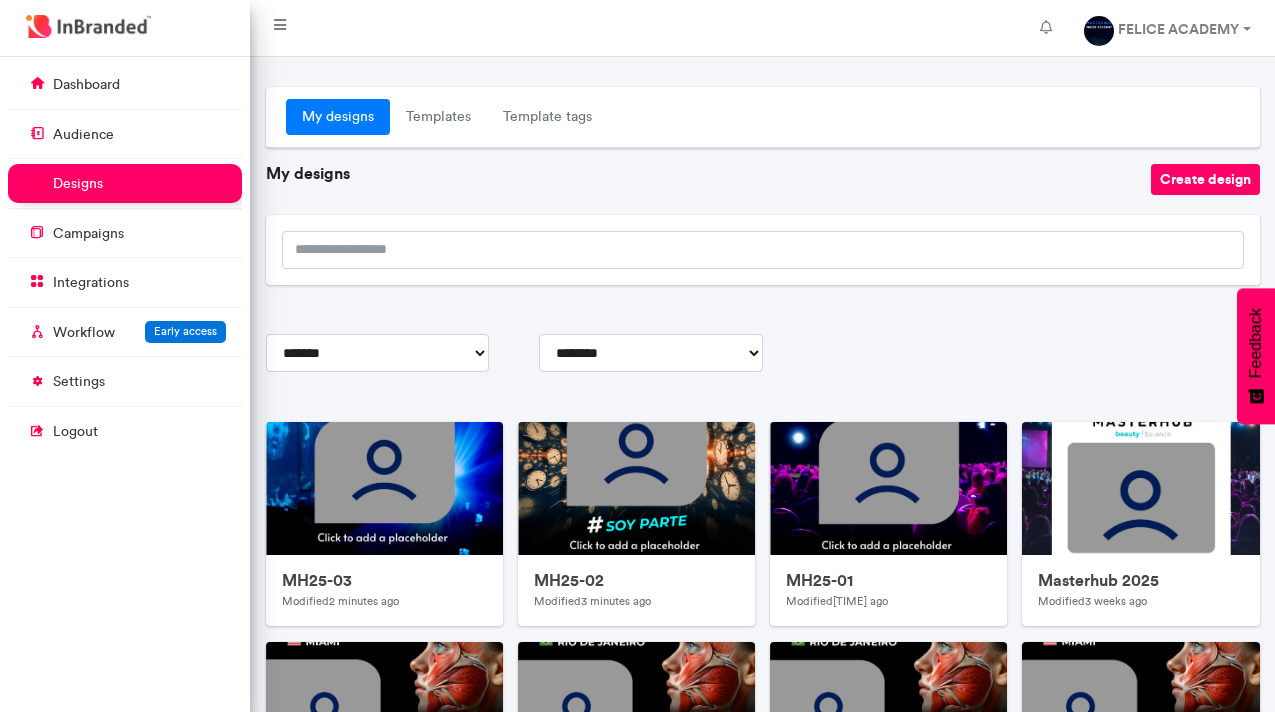 scroll, scrollTop: 60, scrollLeft: 0, axis: vertical 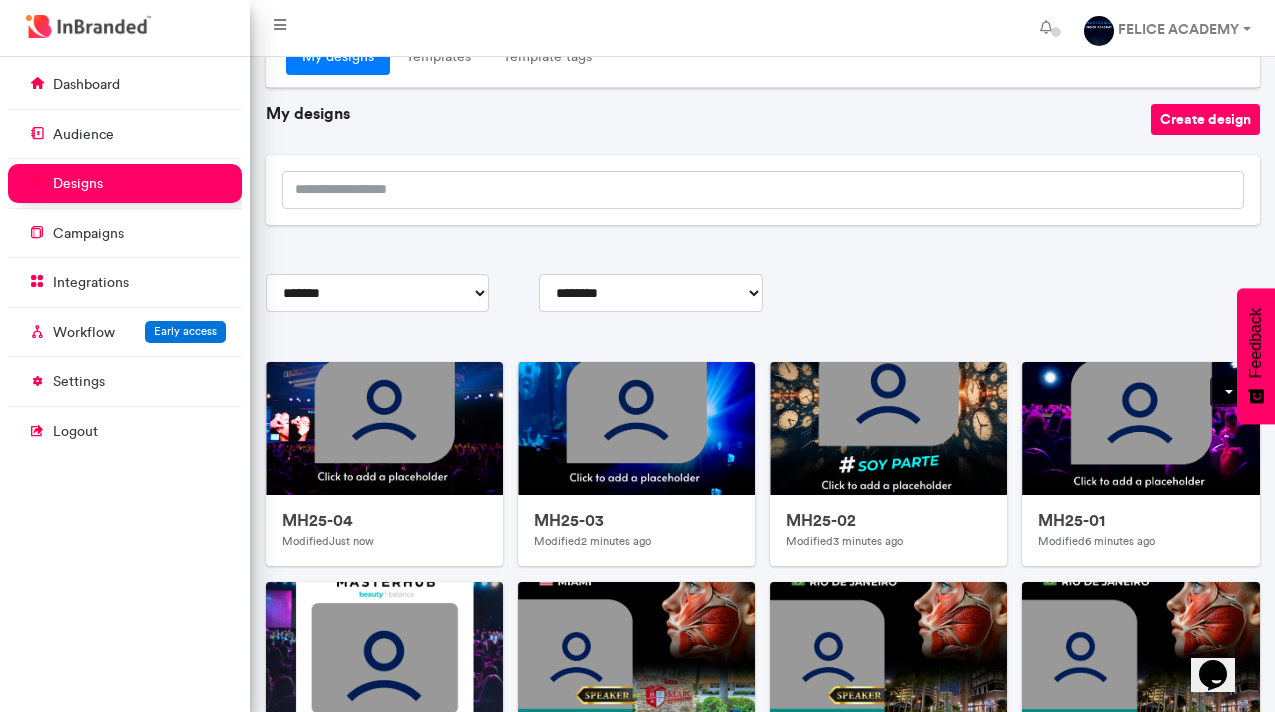 click at bounding box center (1562, 1037) 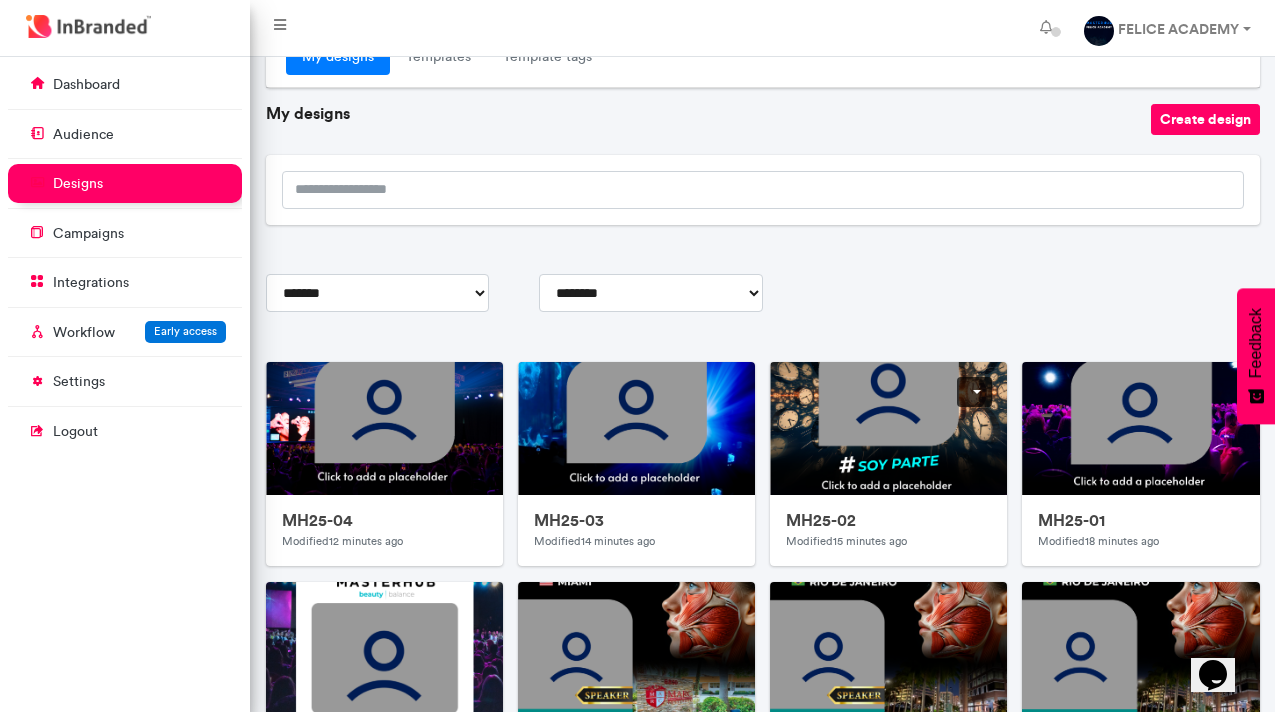 click at bounding box center (1310, 1037) 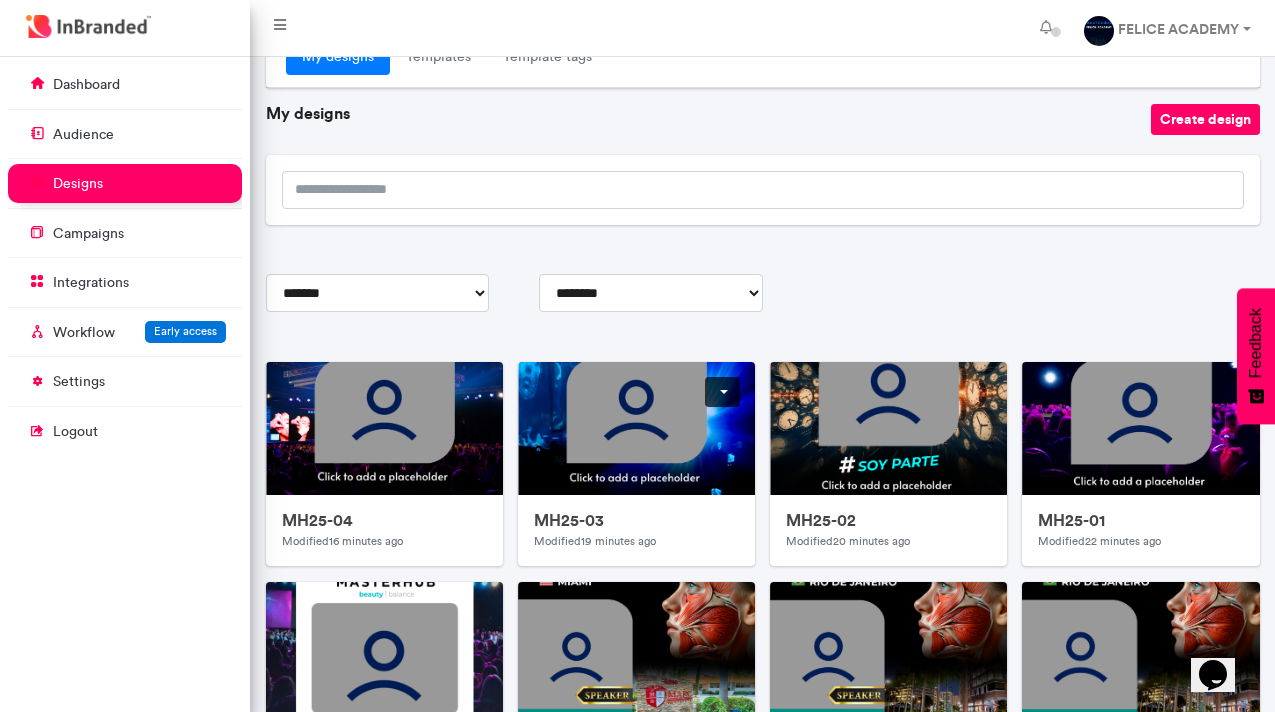 click at bounding box center [1058, 1037] 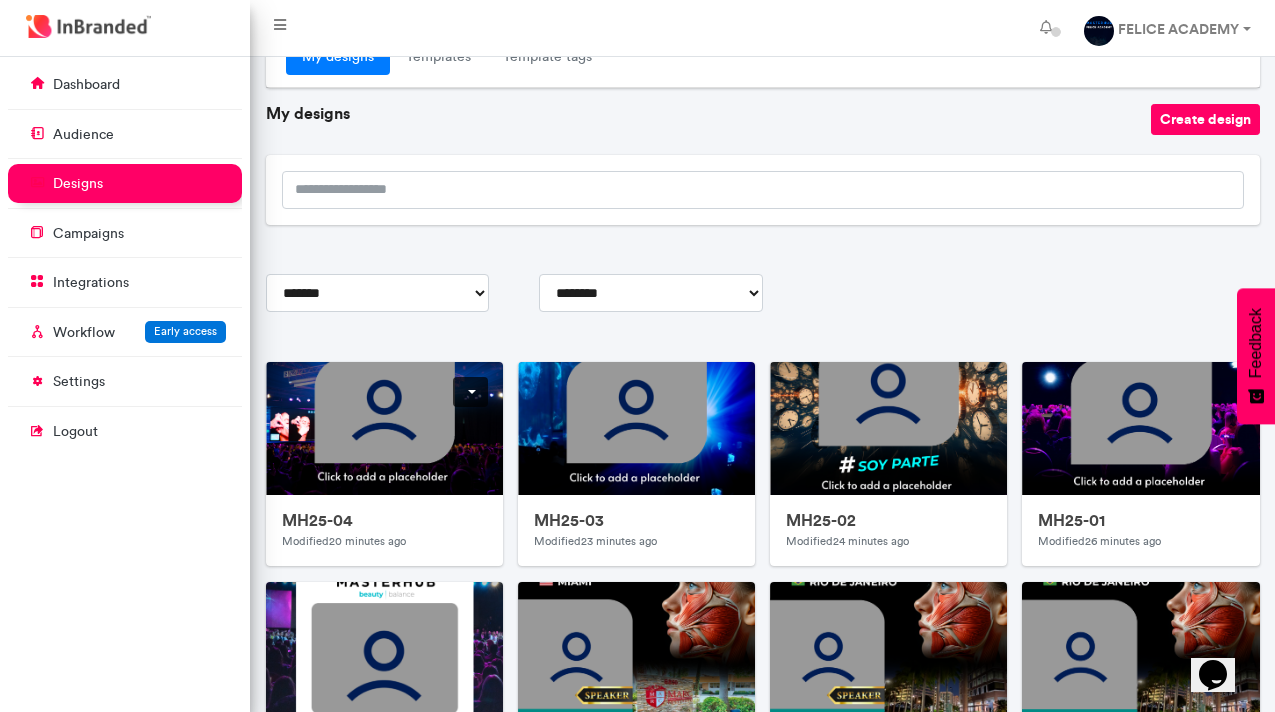 click at bounding box center [806, 1037] 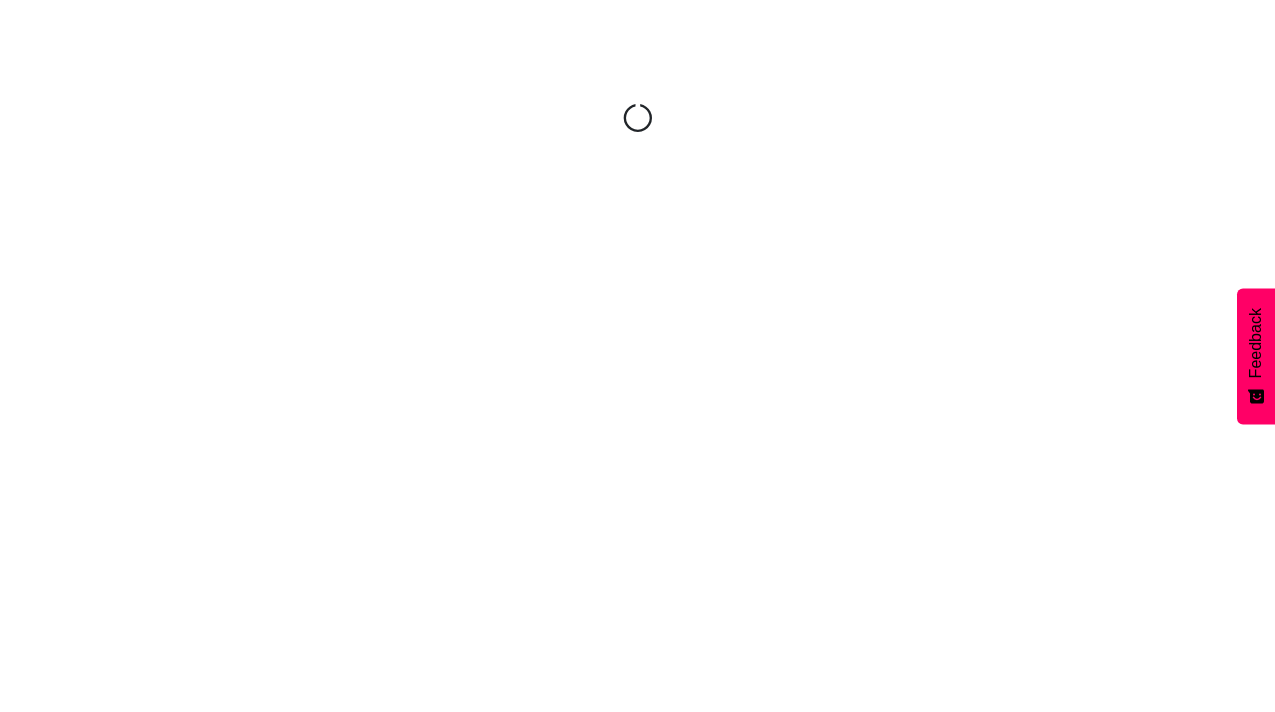 scroll, scrollTop: 0, scrollLeft: 0, axis: both 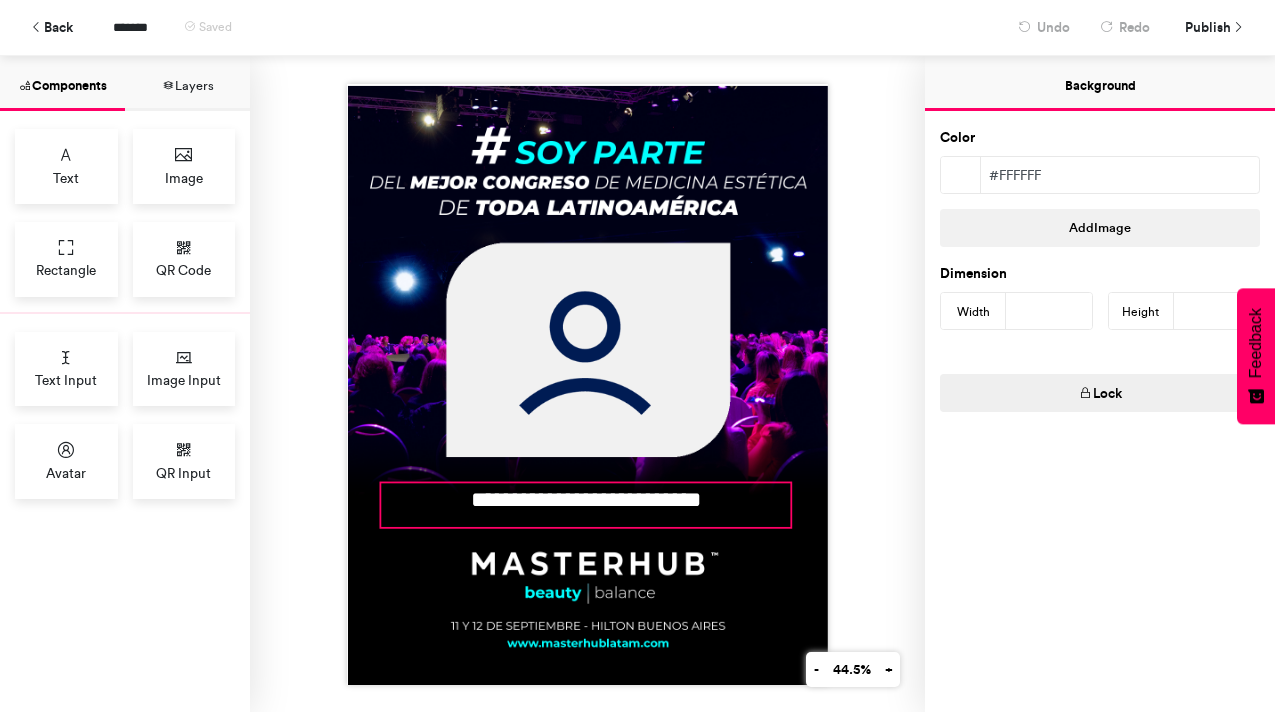 click on "**********" at bounding box center (585, 505) 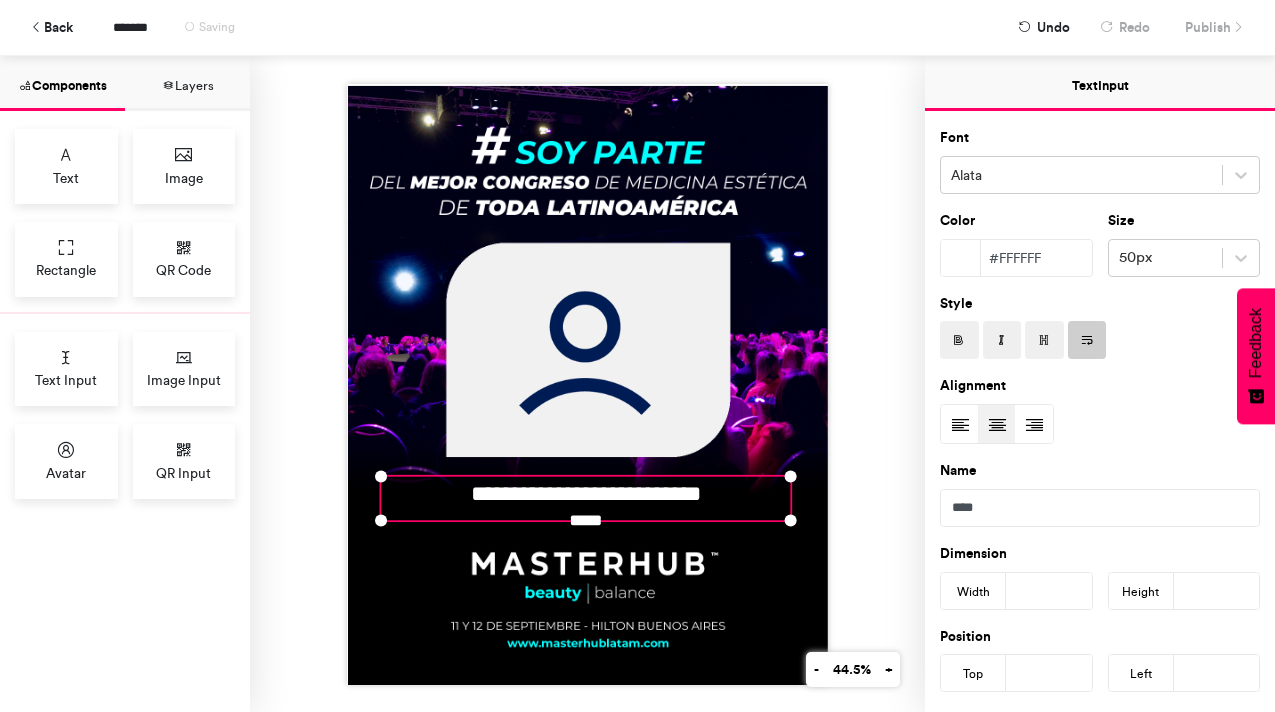 type on "***" 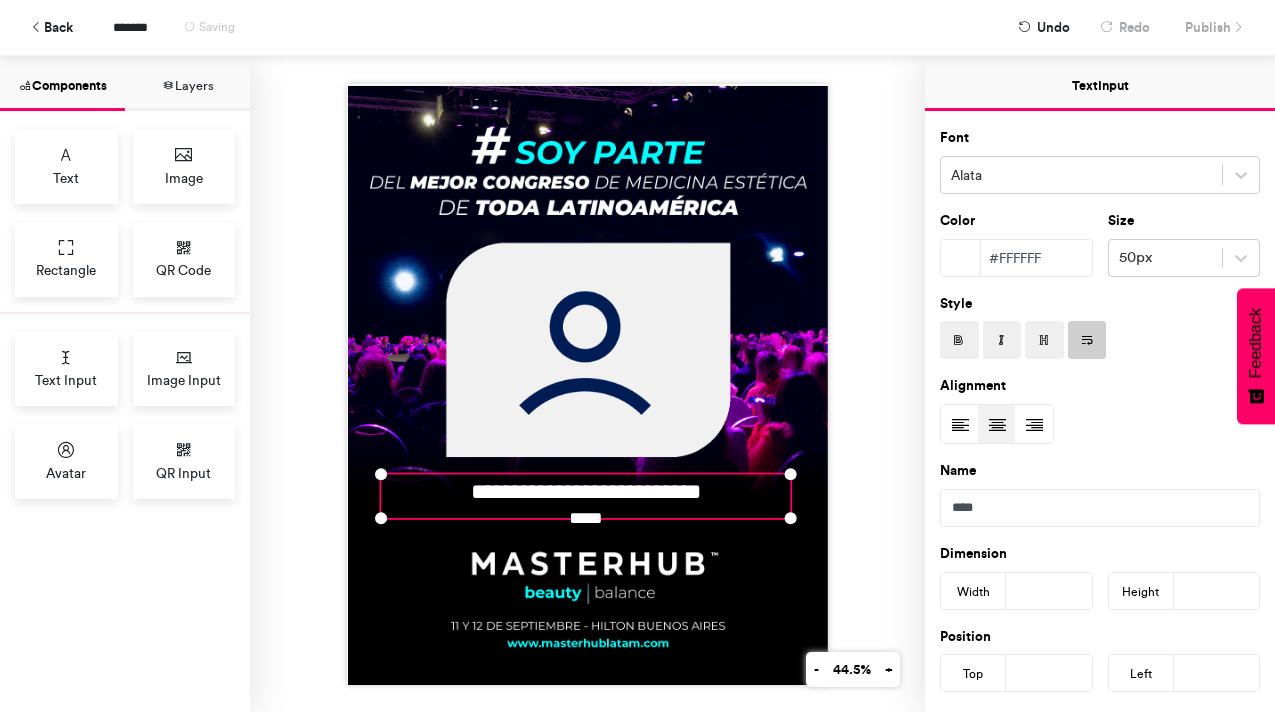 click on "**********" at bounding box center [587, 384] 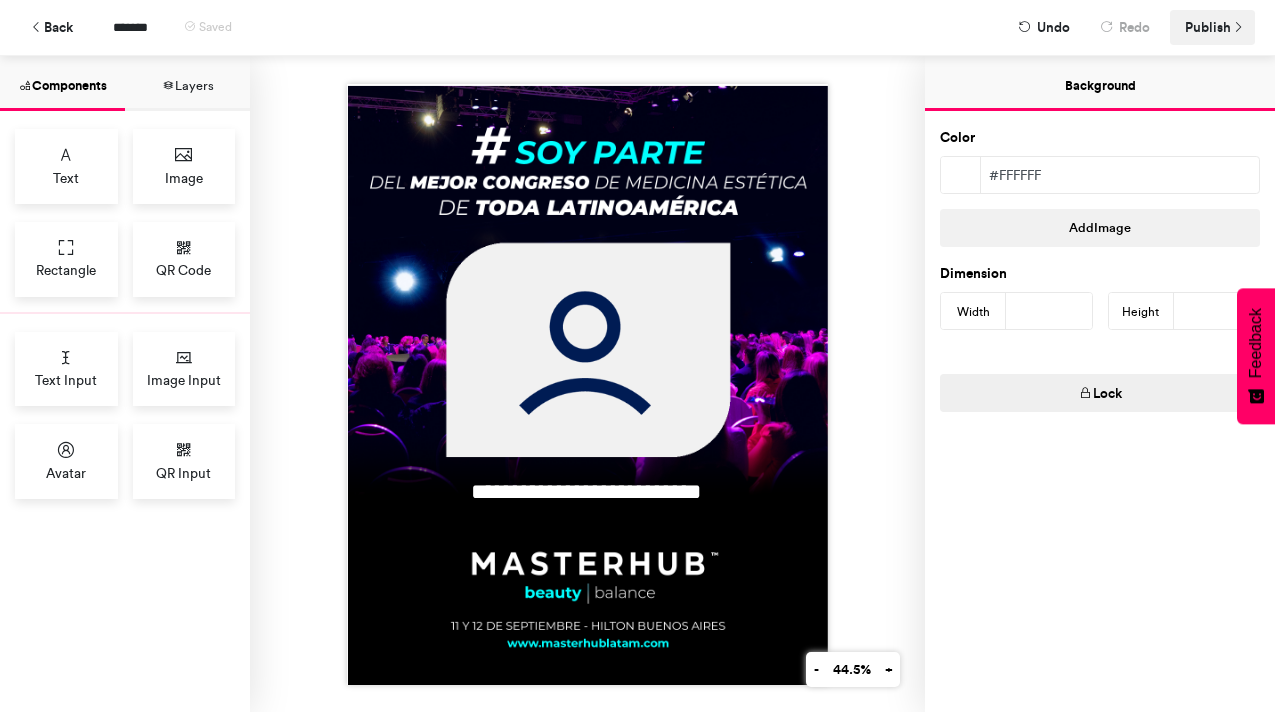click on "Publish" at bounding box center (1208, 27) 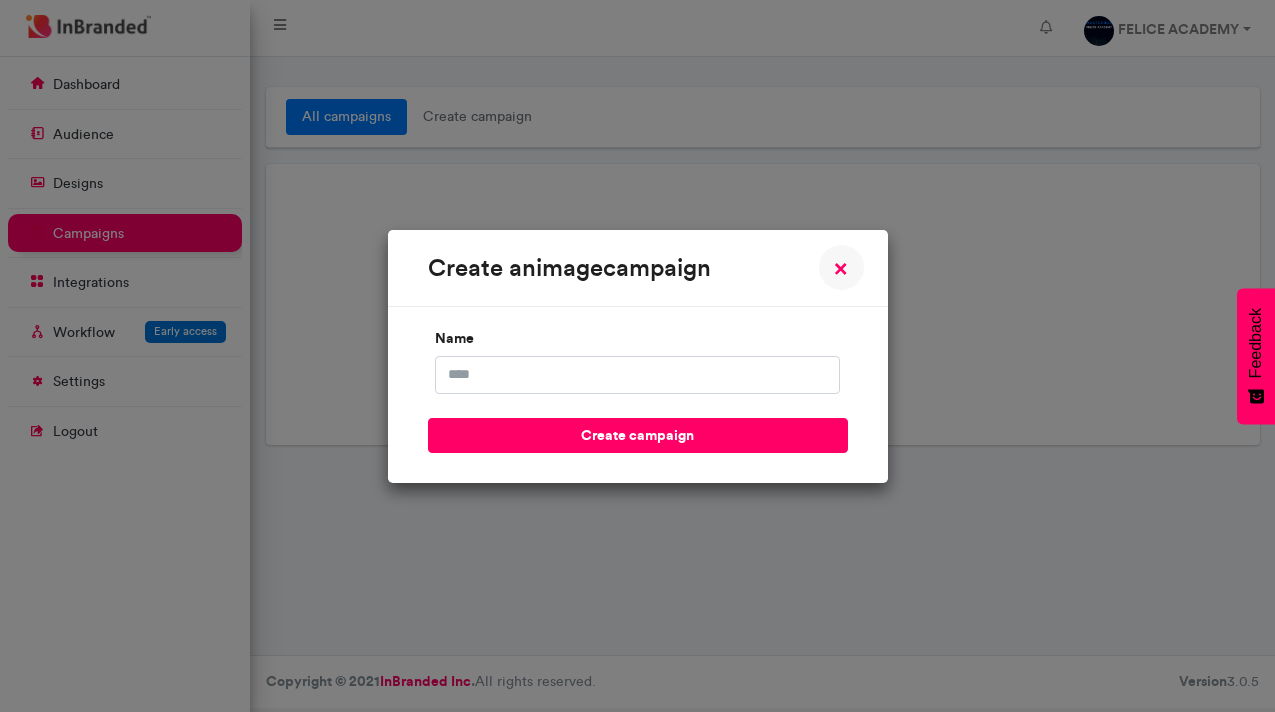 scroll, scrollTop: 0, scrollLeft: 0, axis: both 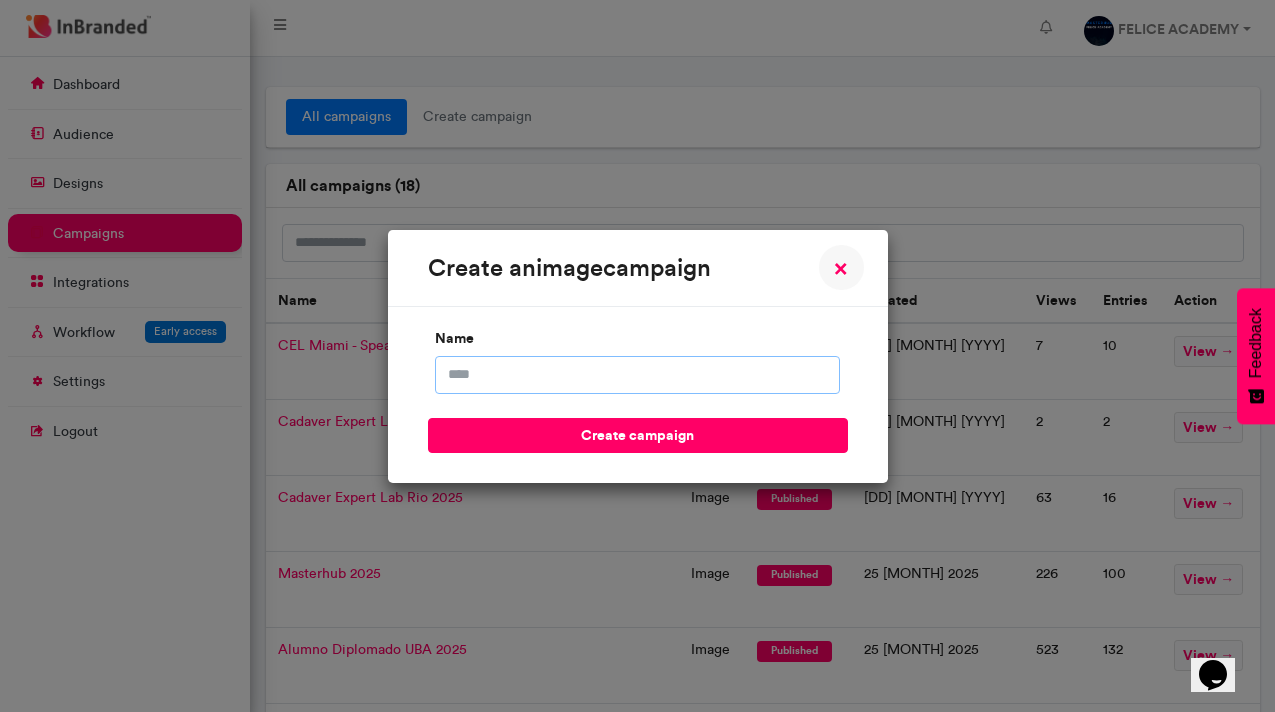 click on "name" at bounding box center (637, 375) 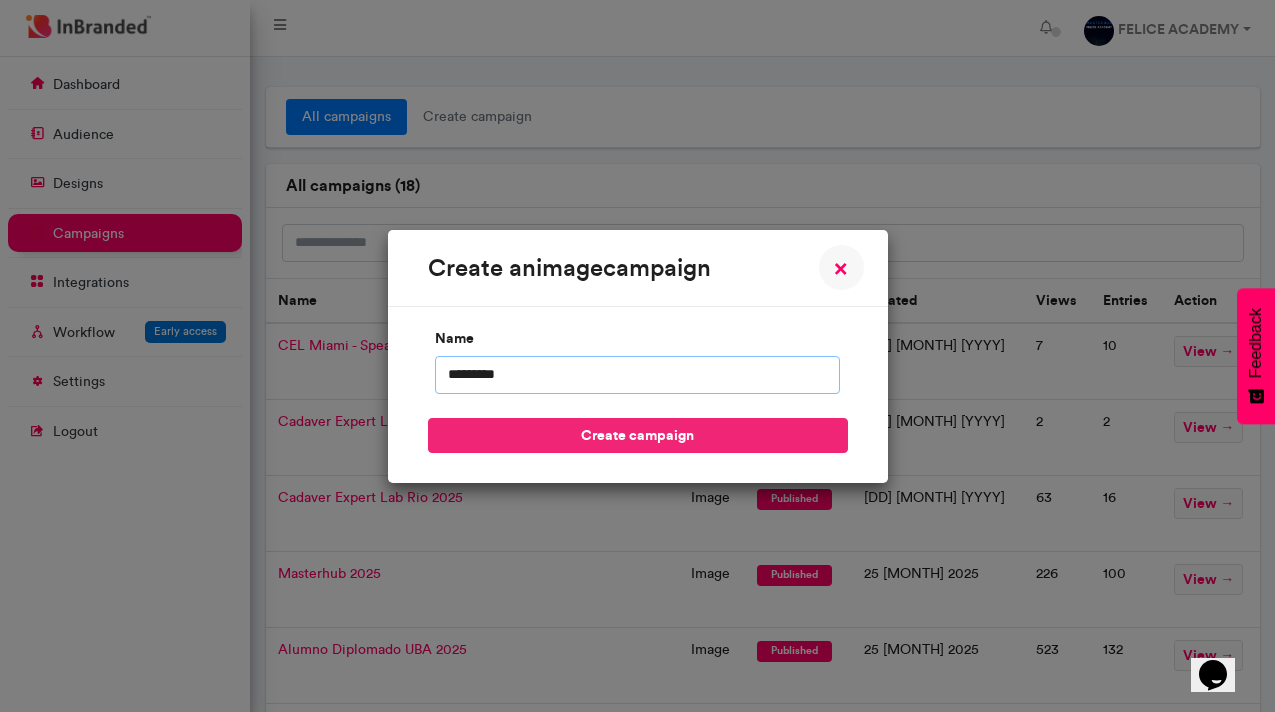 type on "*********" 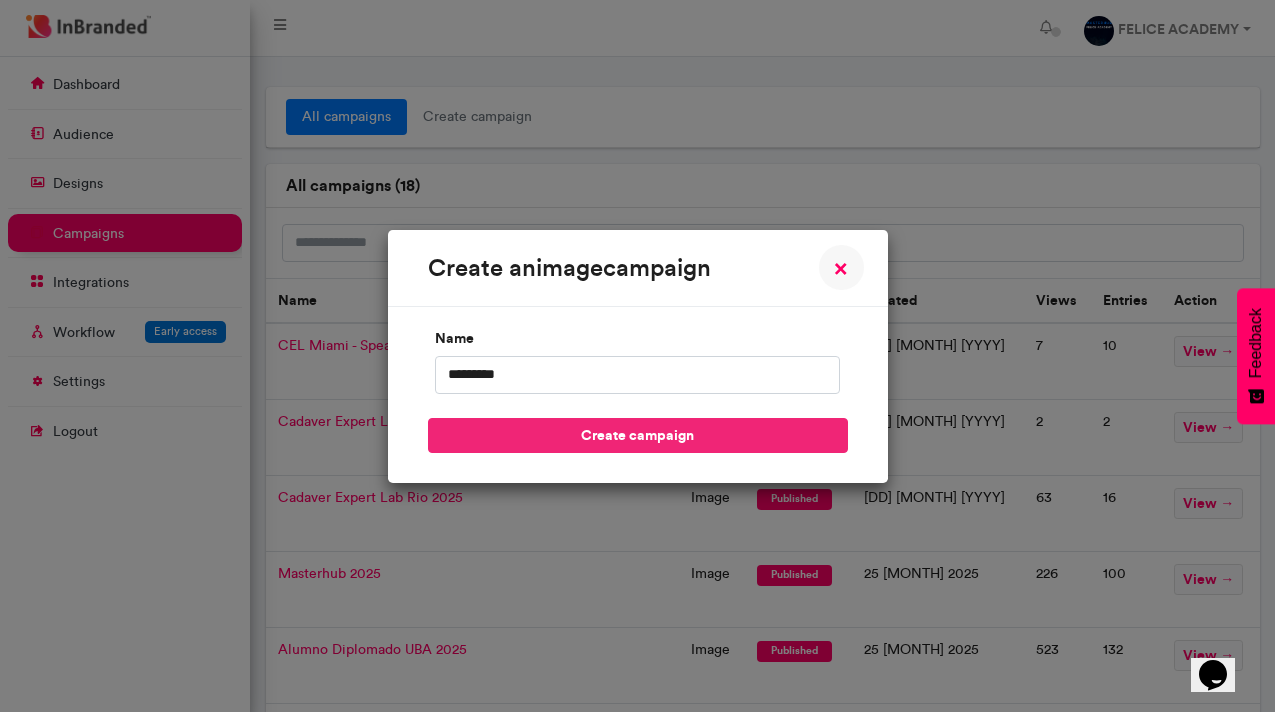 click on "create campaign" at bounding box center (638, 435) 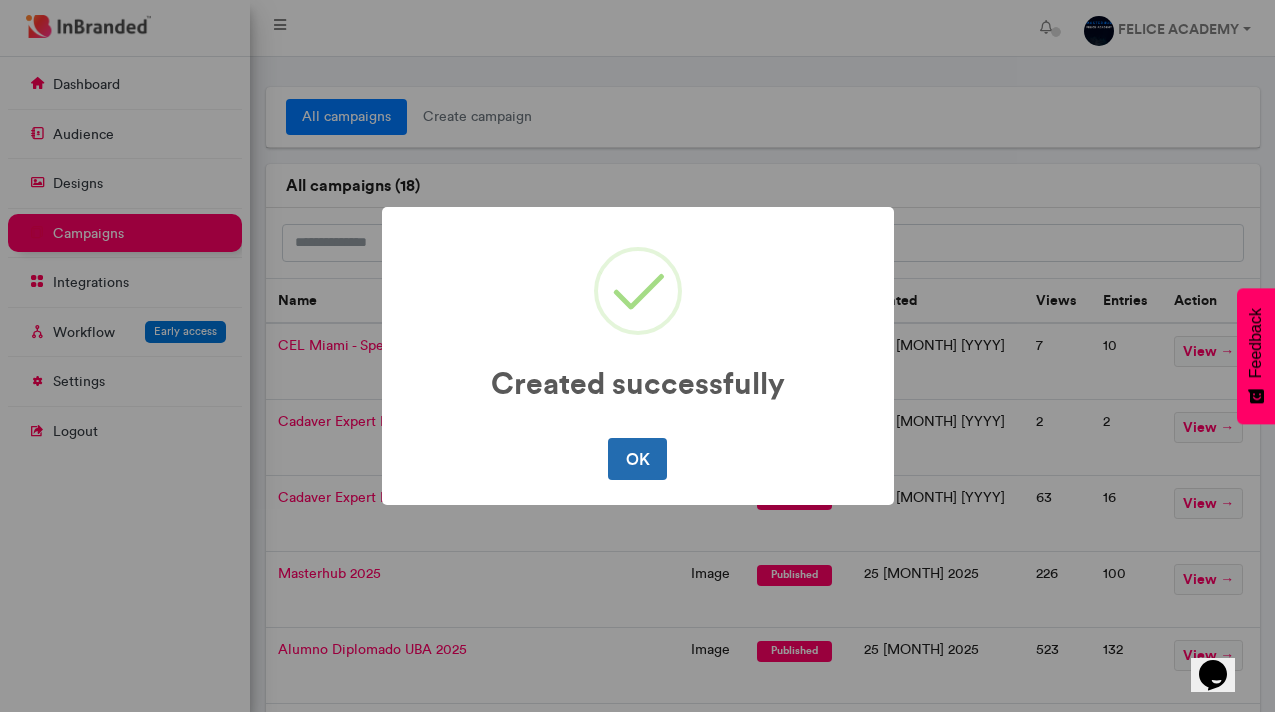 click on "OK" at bounding box center (637, 459) 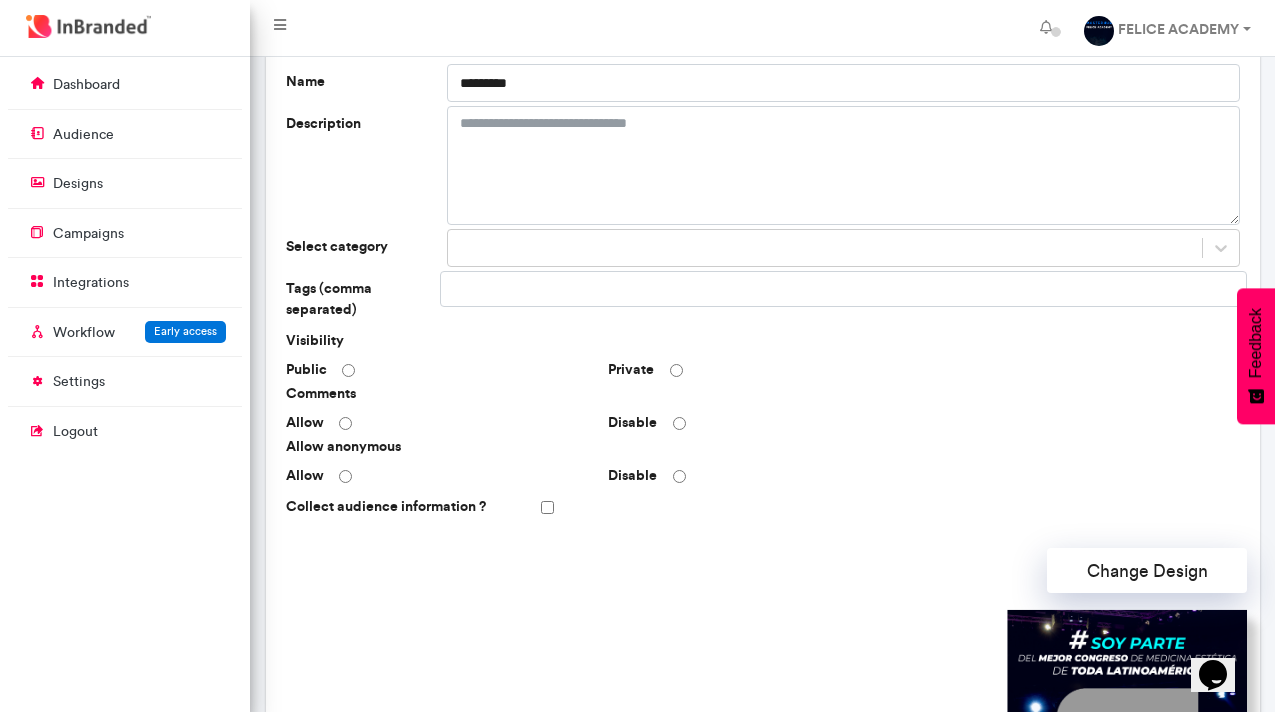 scroll, scrollTop: 130, scrollLeft: 0, axis: vertical 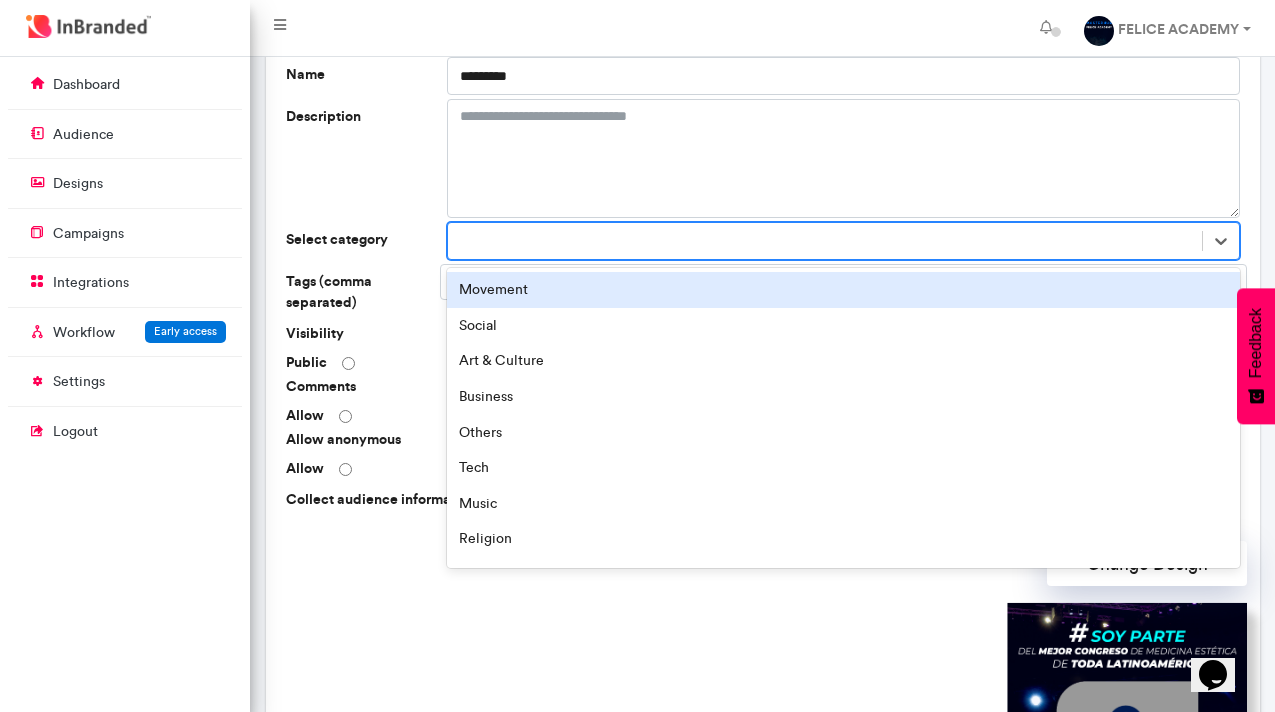 click at bounding box center (825, 241) 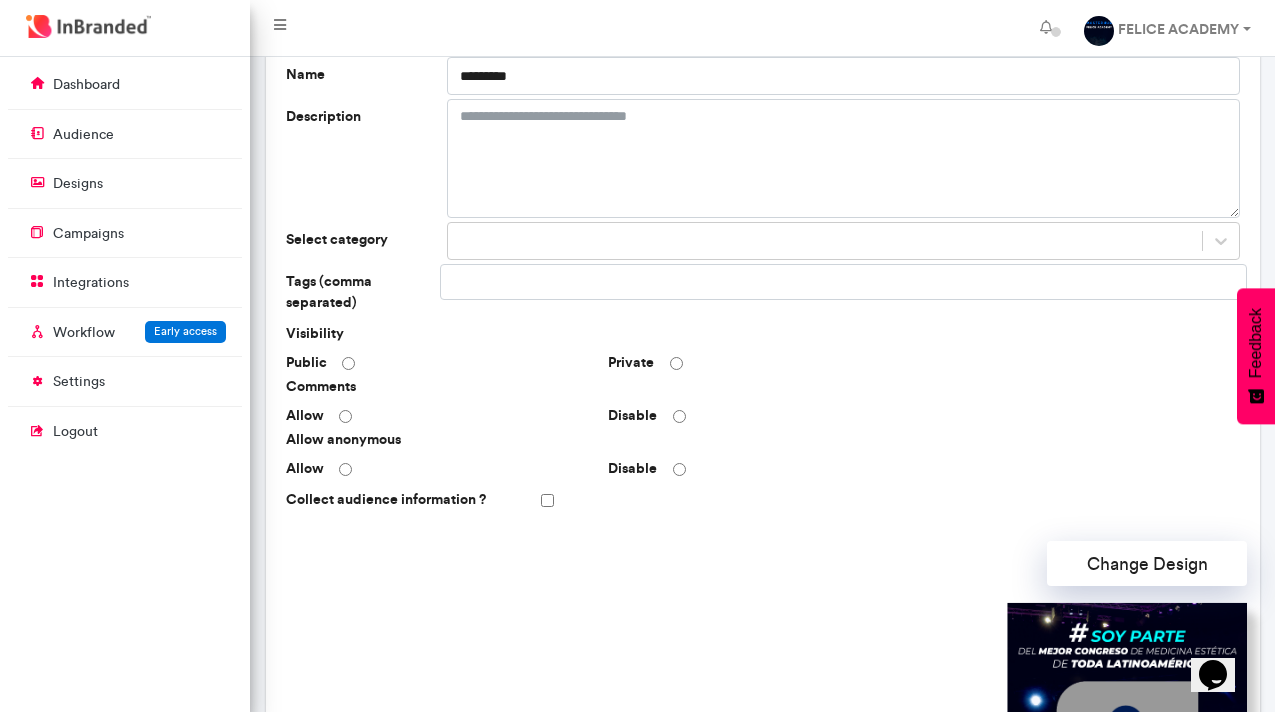 click on "Description" at bounding box center [359, 158] 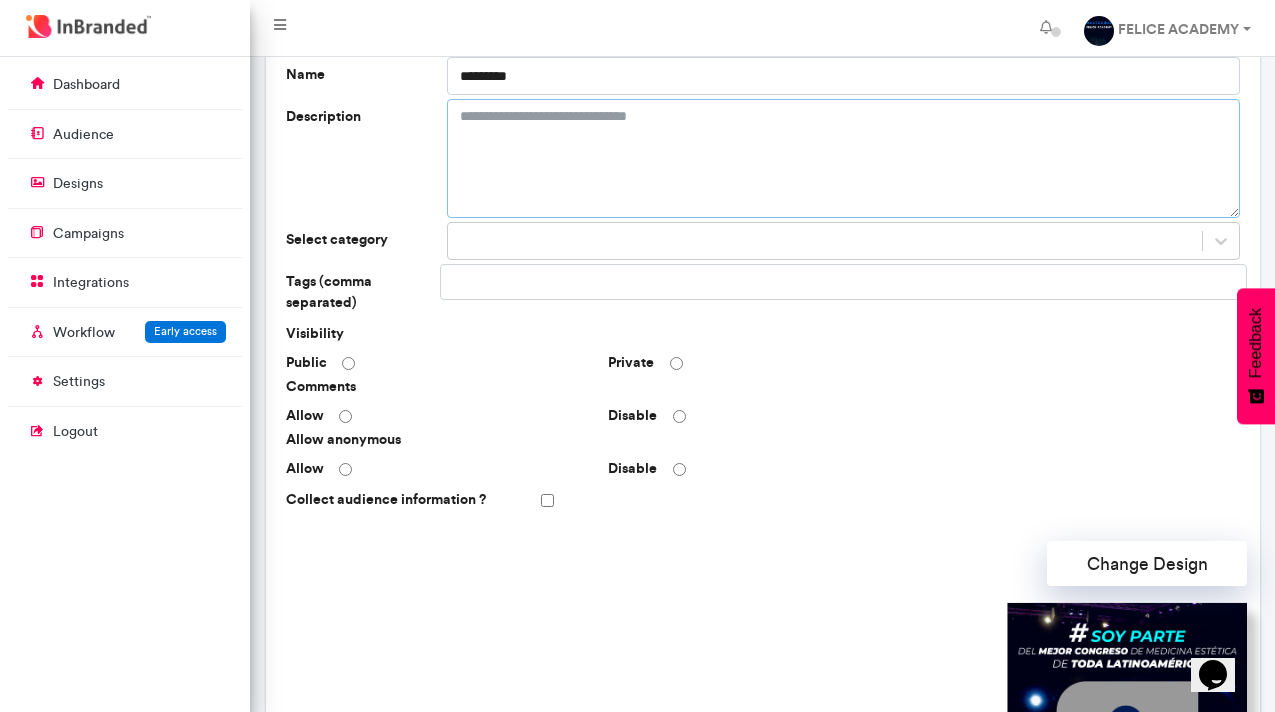 click on "Description" at bounding box center [843, 158] 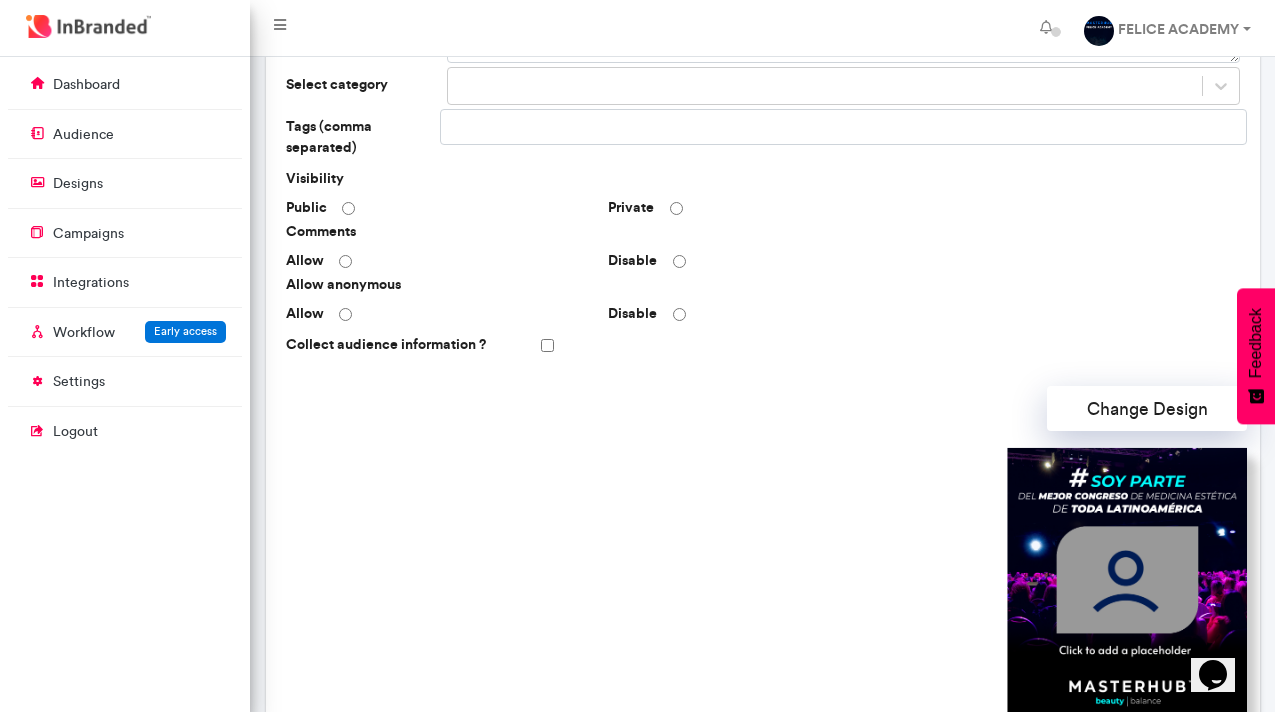 scroll, scrollTop: 287, scrollLeft: 0, axis: vertical 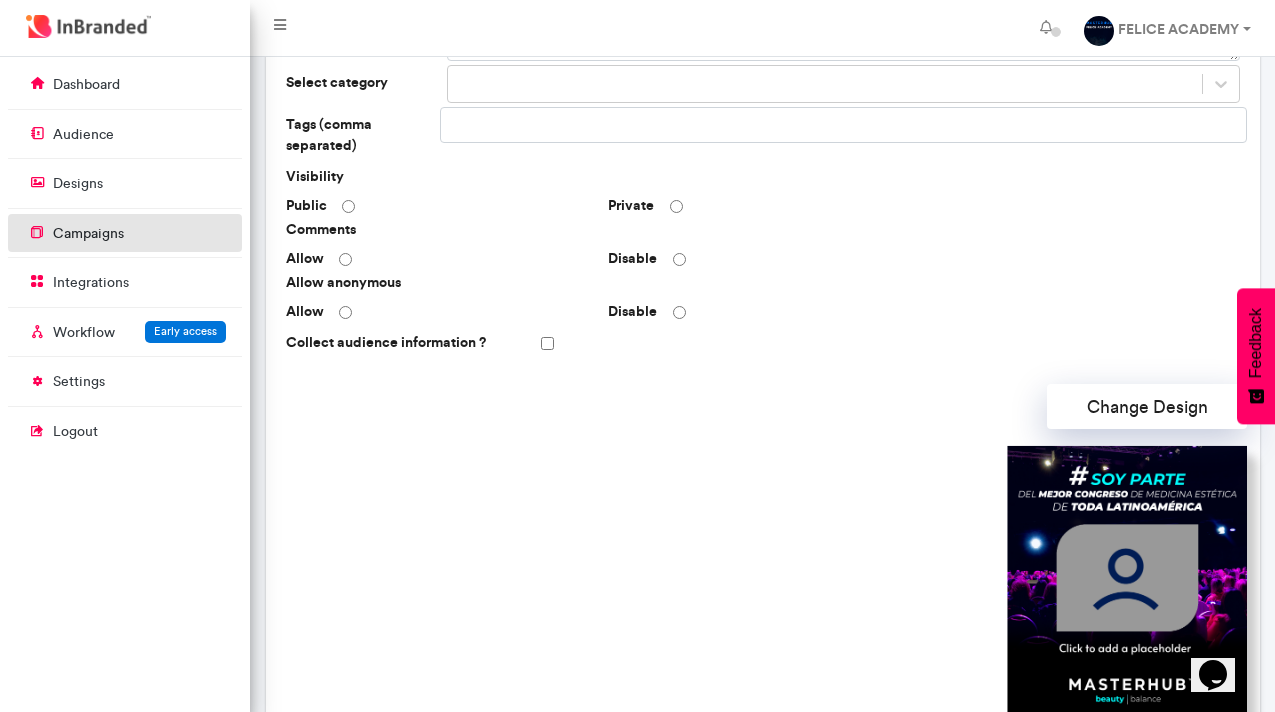 click on "campaigns" at bounding box center (125, 233) 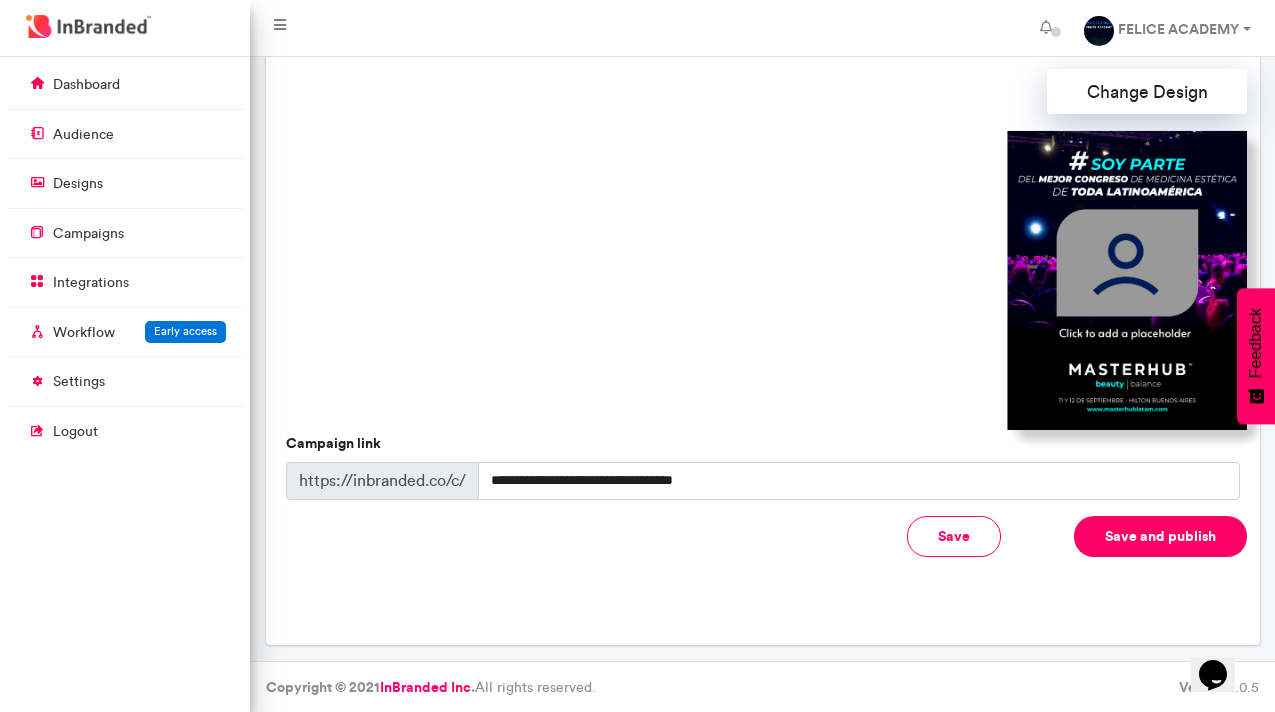 scroll, scrollTop: 603, scrollLeft: 0, axis: vertical 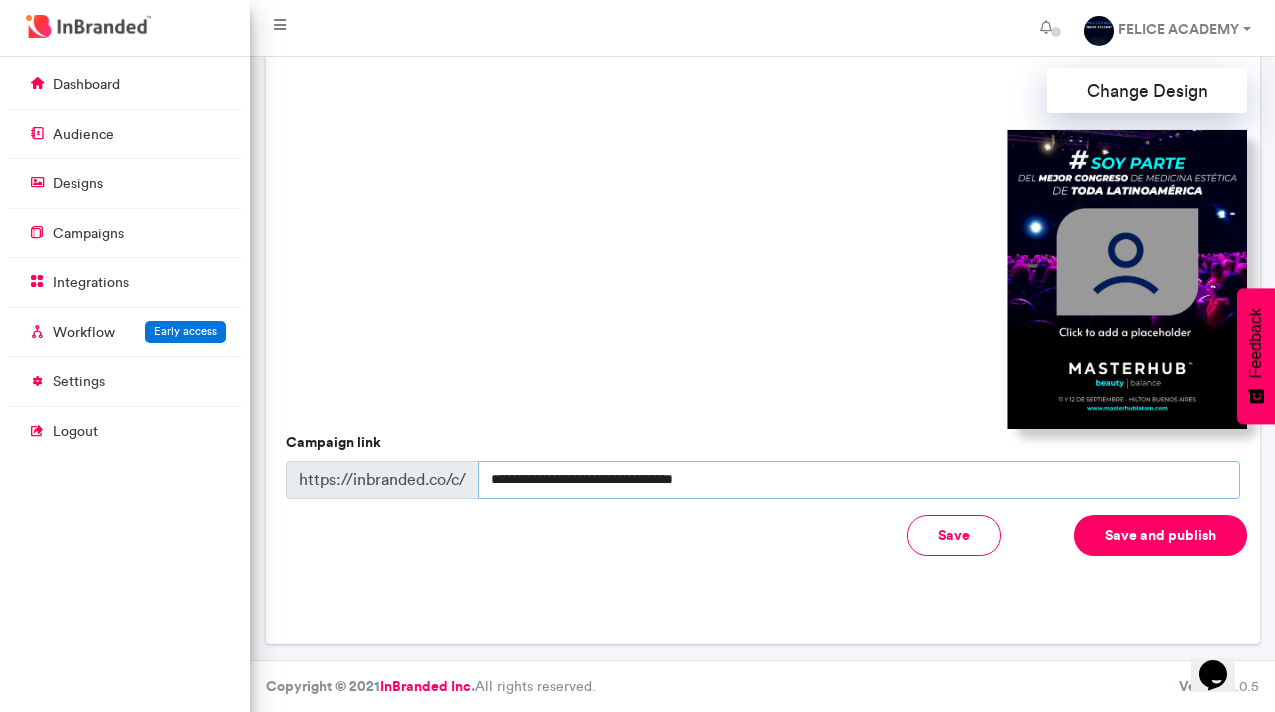 click on "**********" at bounding box center (859, 480) 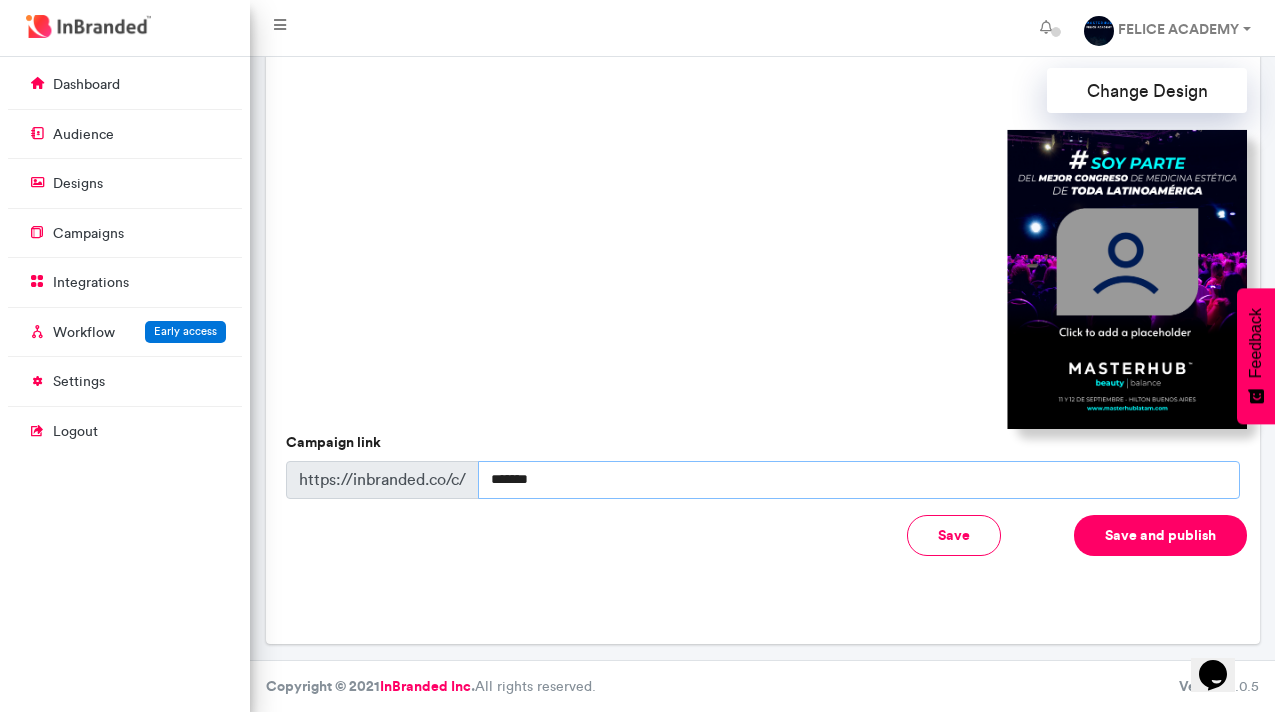 type on "*******" 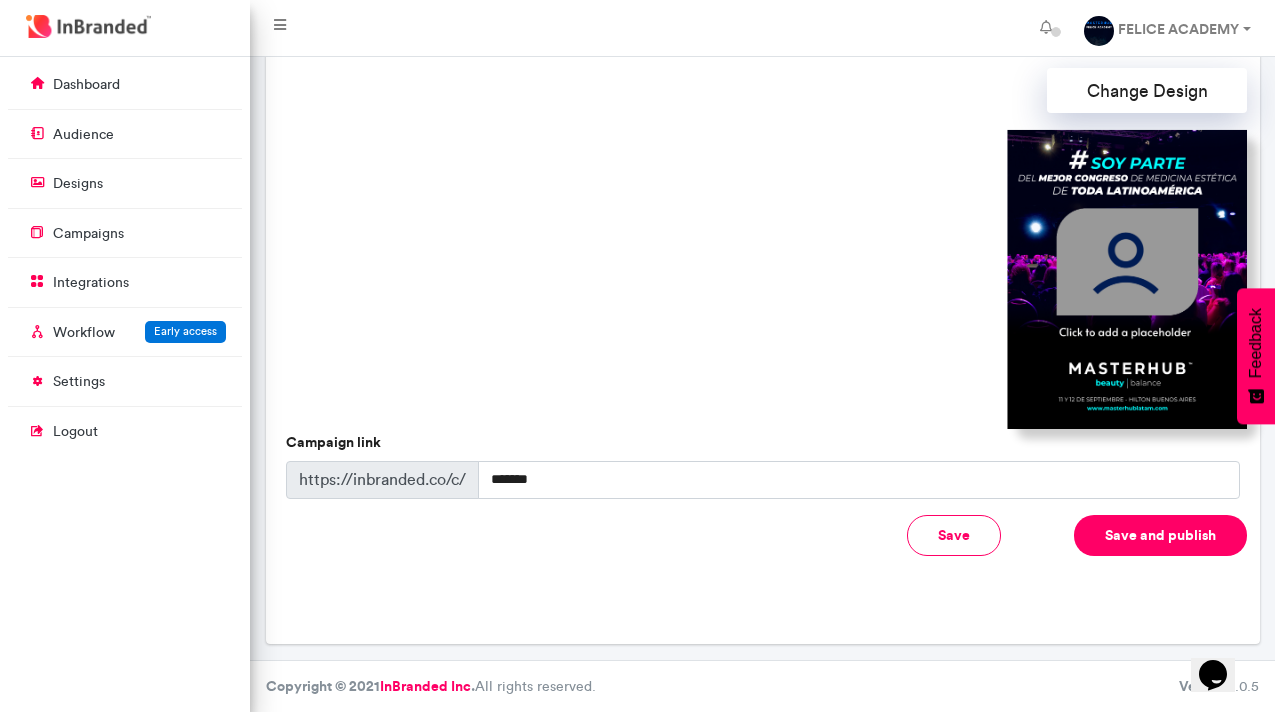 click on "Save and publish" at bounding box center (1160, 535) 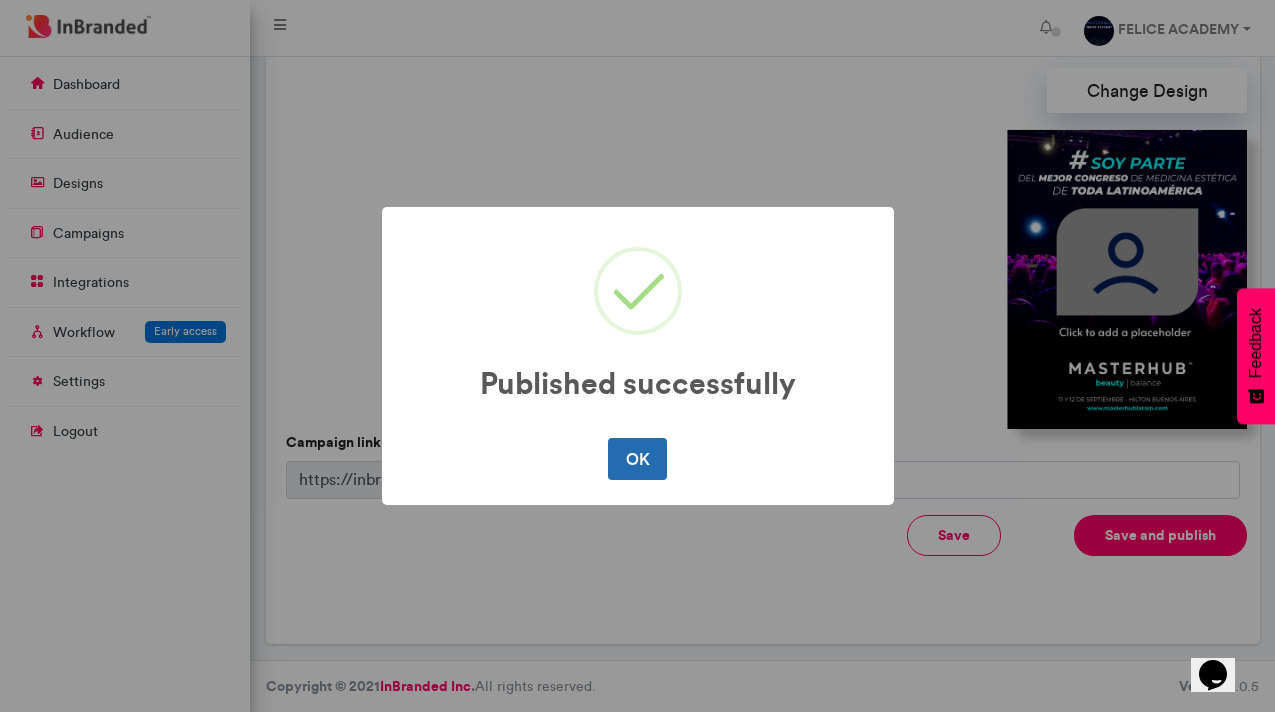 click on "OK" at bounding box center [637, 459] 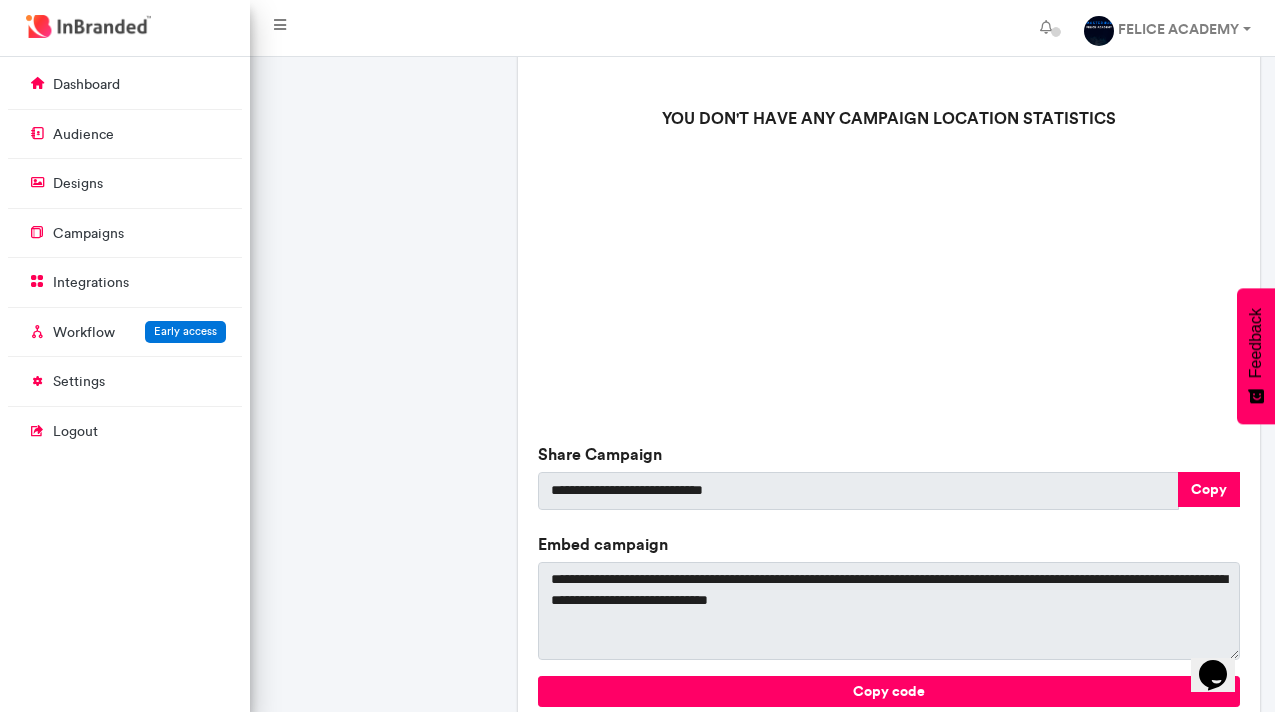 scroll, scrollTop: 698, scrollLeft: 0, axis: vertical 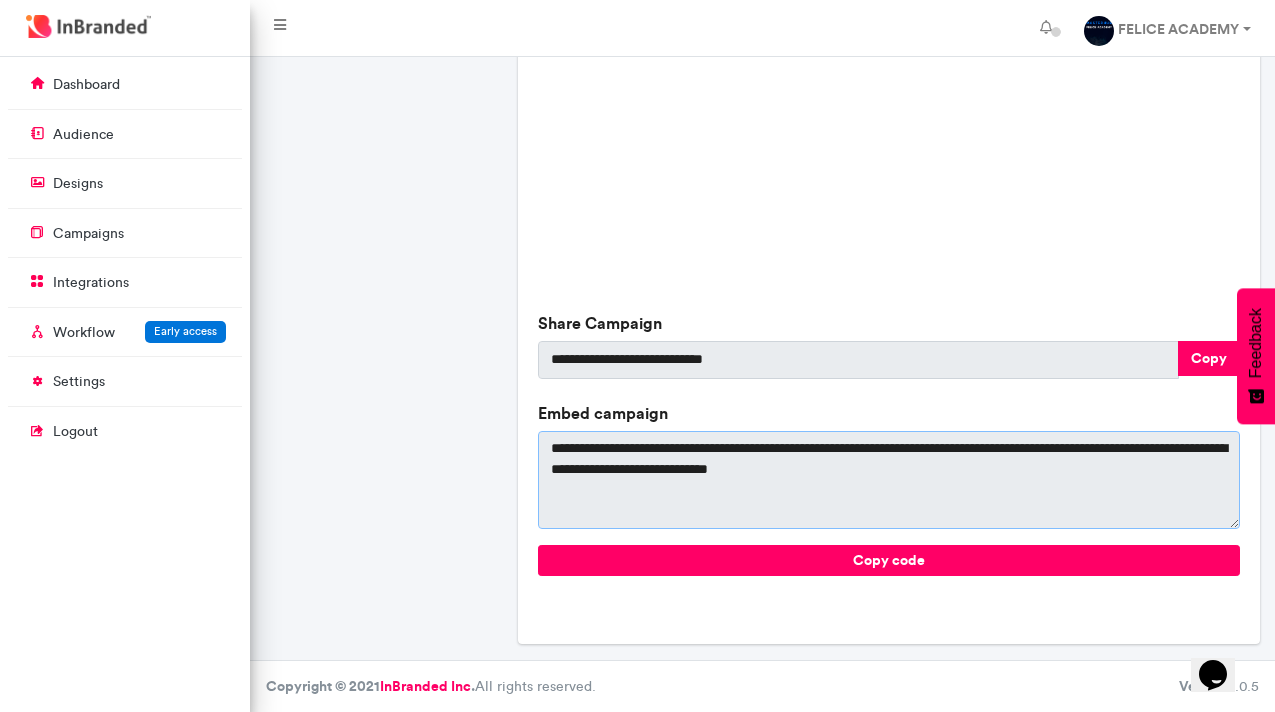 click on "**********" at bounding box center [889, 480] 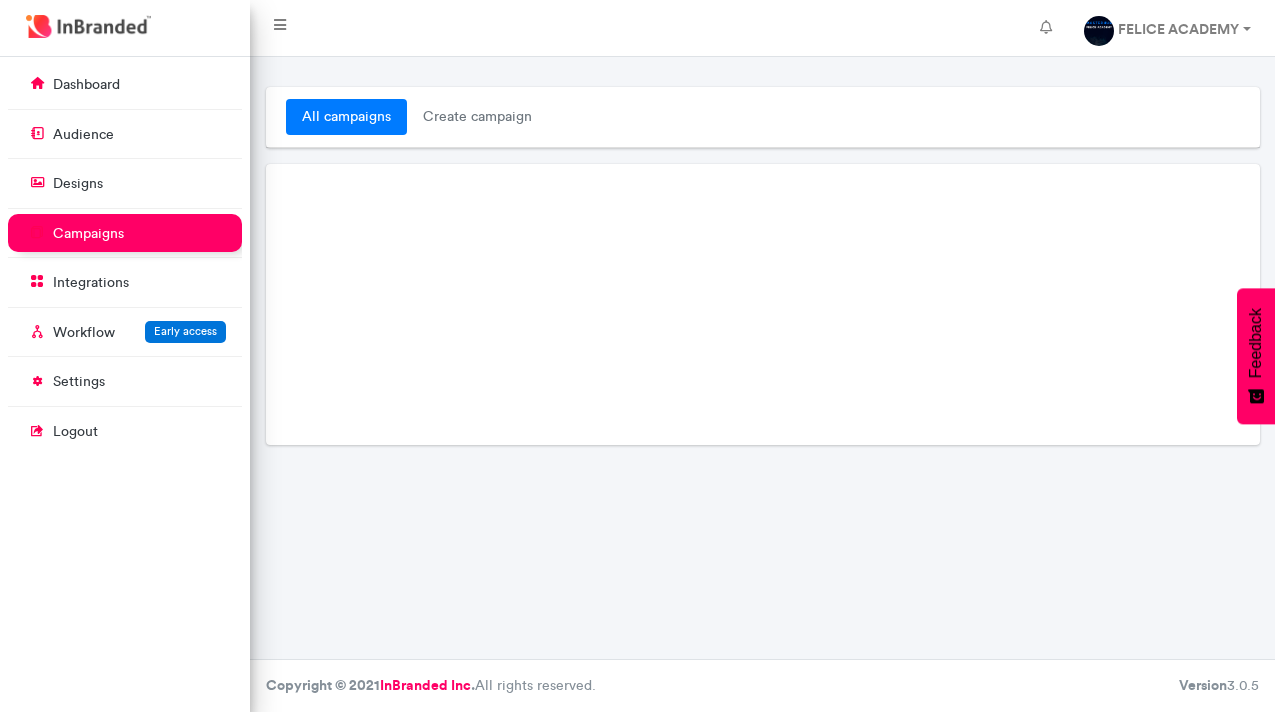 scroll, scrollTop: 0, scrollLeft: 0, axis: both 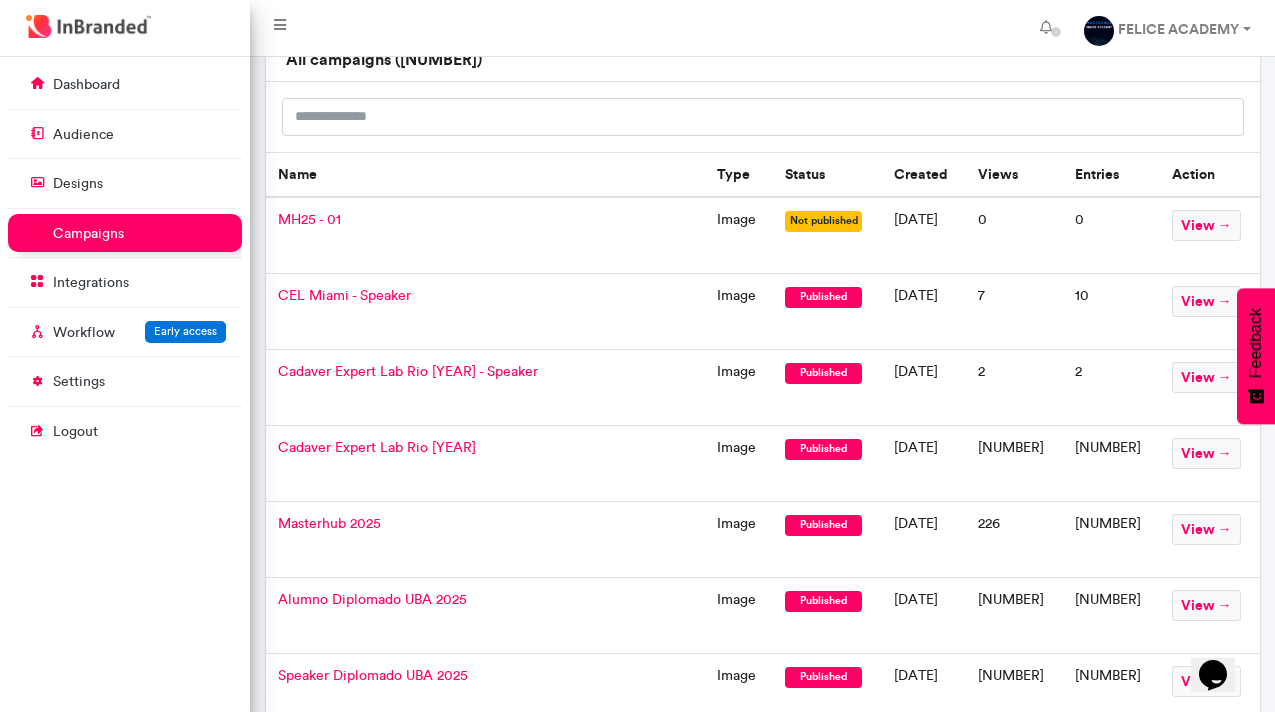 click on "CEL Miami - Speaker" at bounding box center (344, 295) 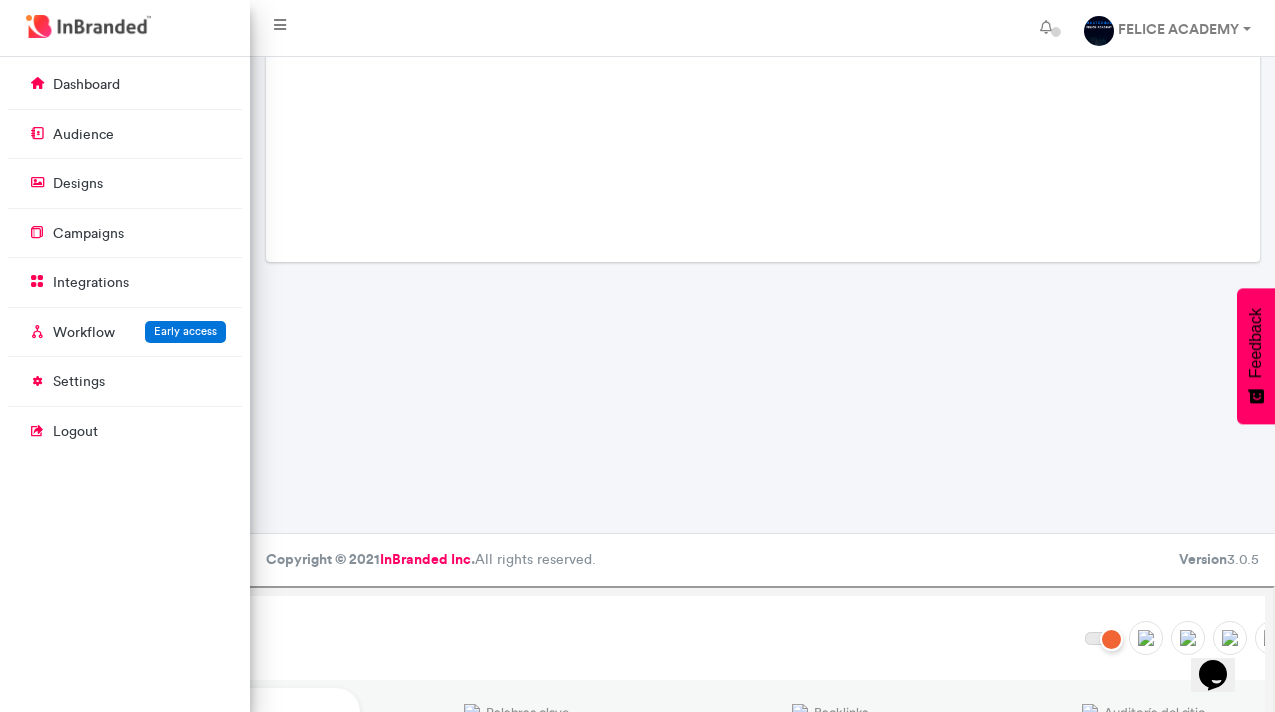 scroll, scrollTop: 0, scrollLeft: 0, axis: both 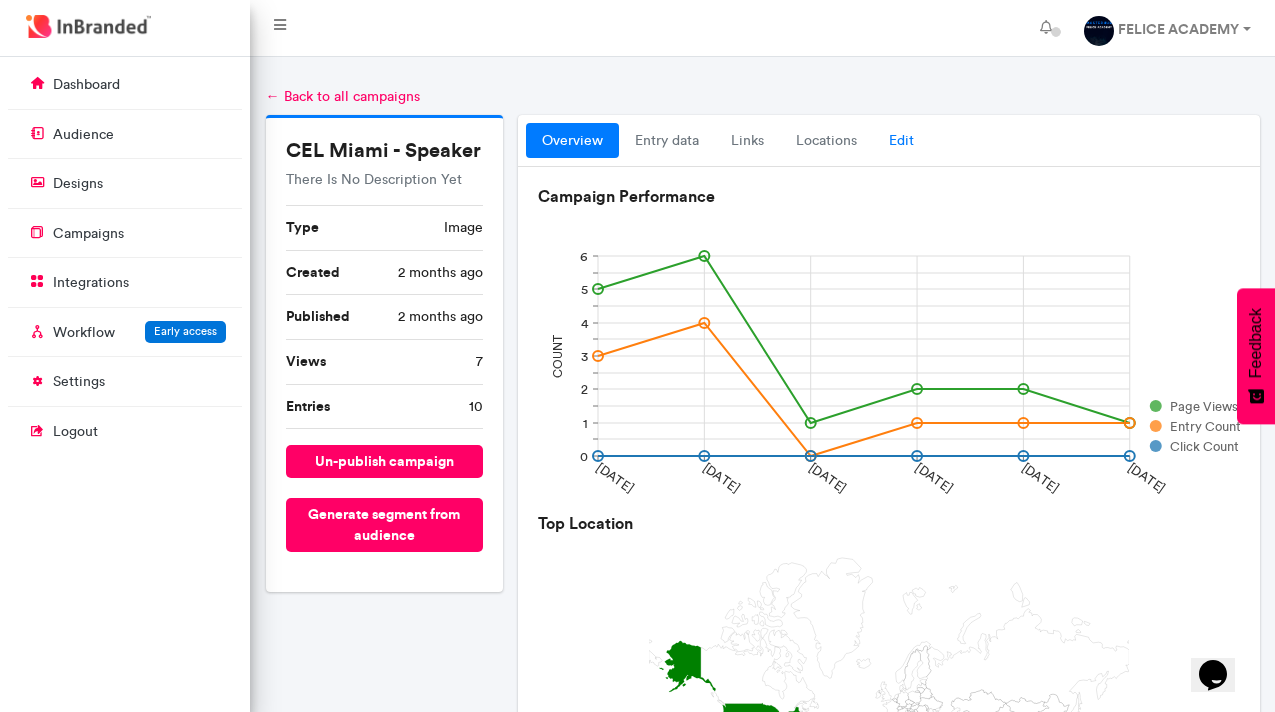 click on "Edit" at bounding box center (901, 141) 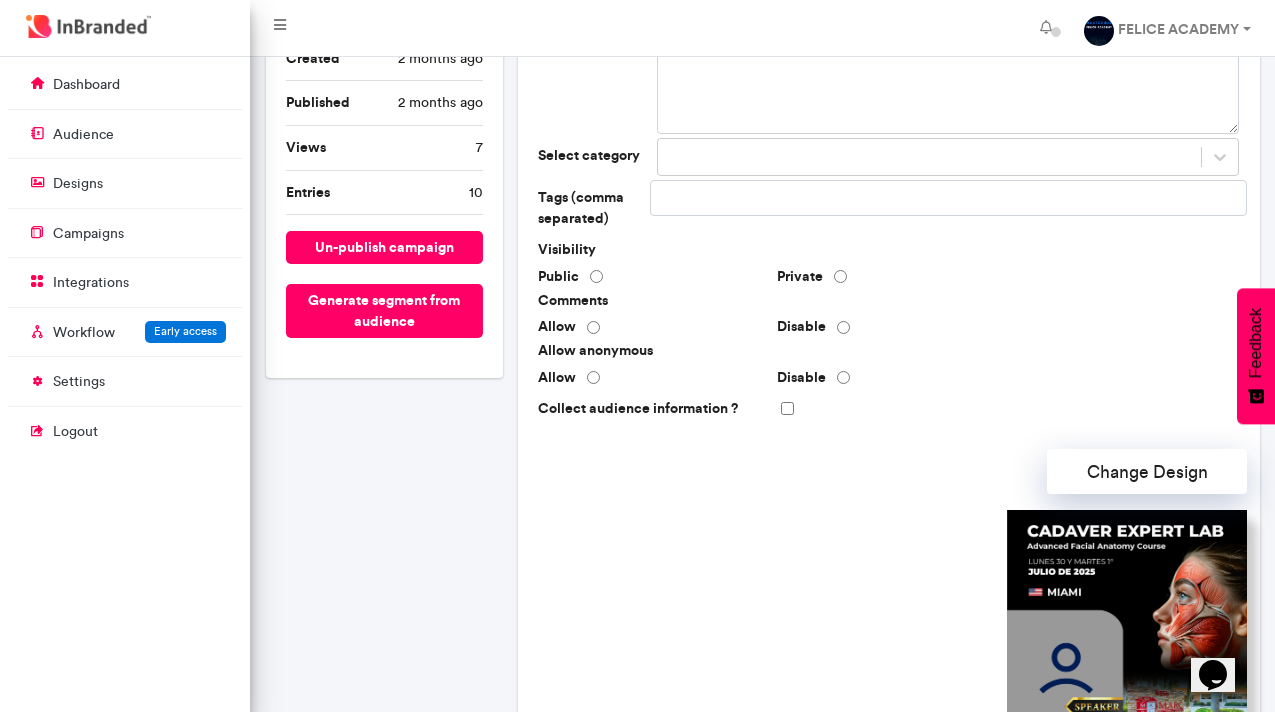 scroll, scrollTop: 220, scrollLeft: 0, axis: vertical 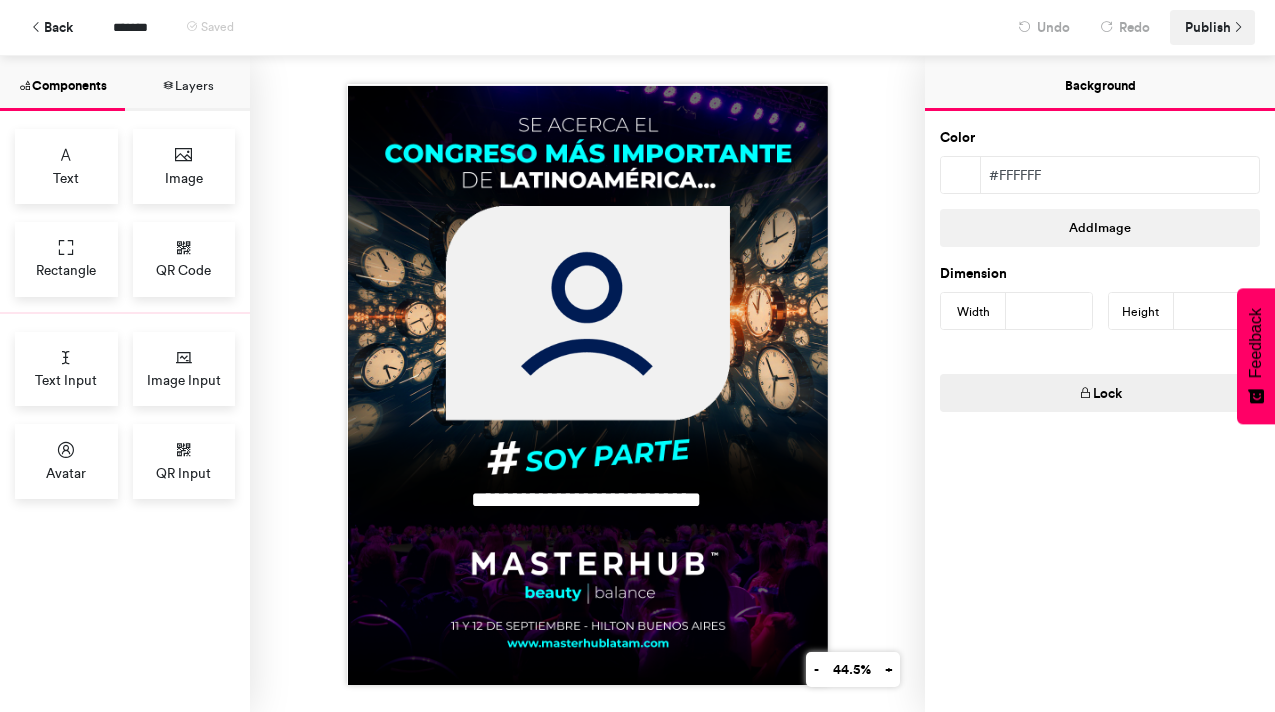 click on "Publish" at bounding box center [1208, 27] 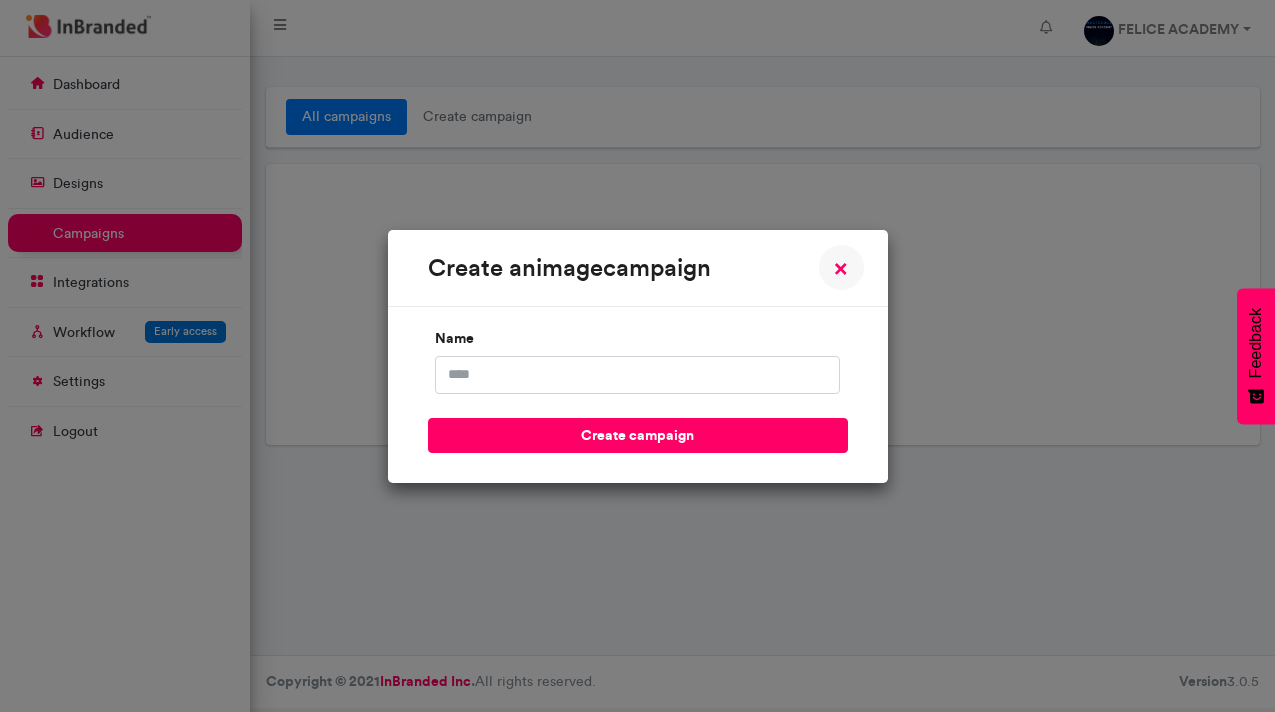 scroll, scrollTop: 0, scrollLeft: 0, axis: both 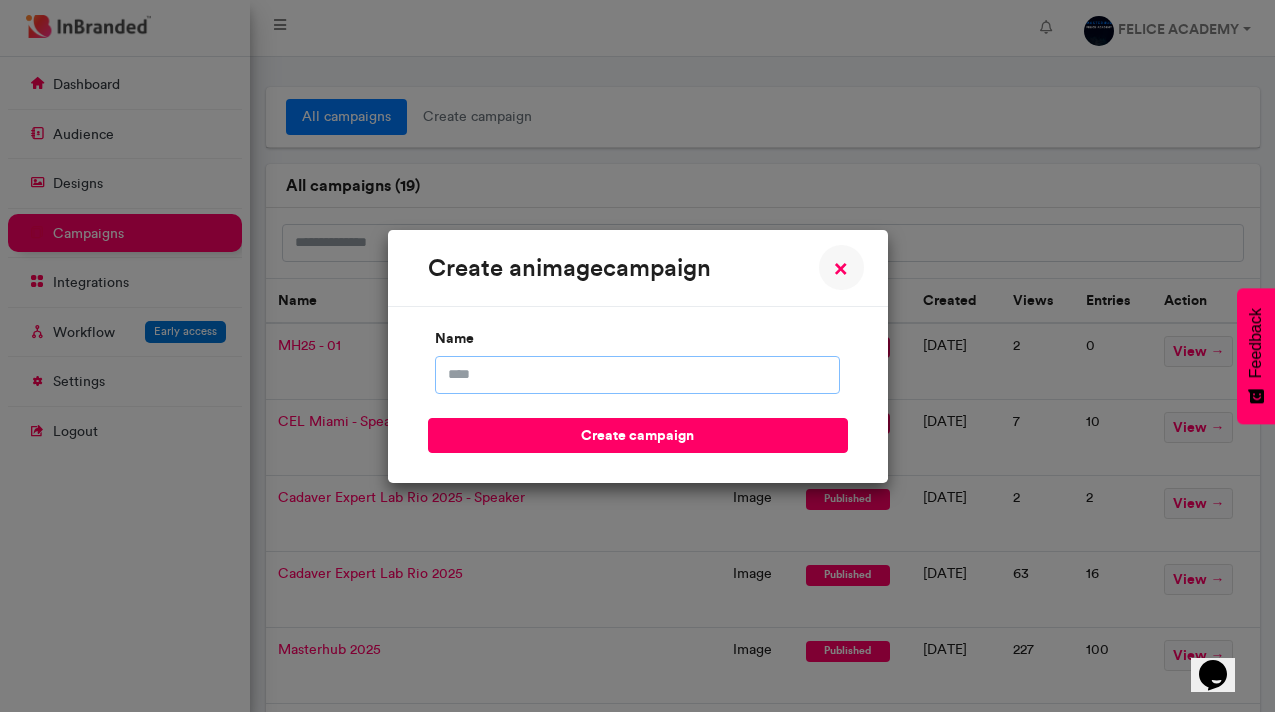 click on "name" at bounding box center (637, 375) 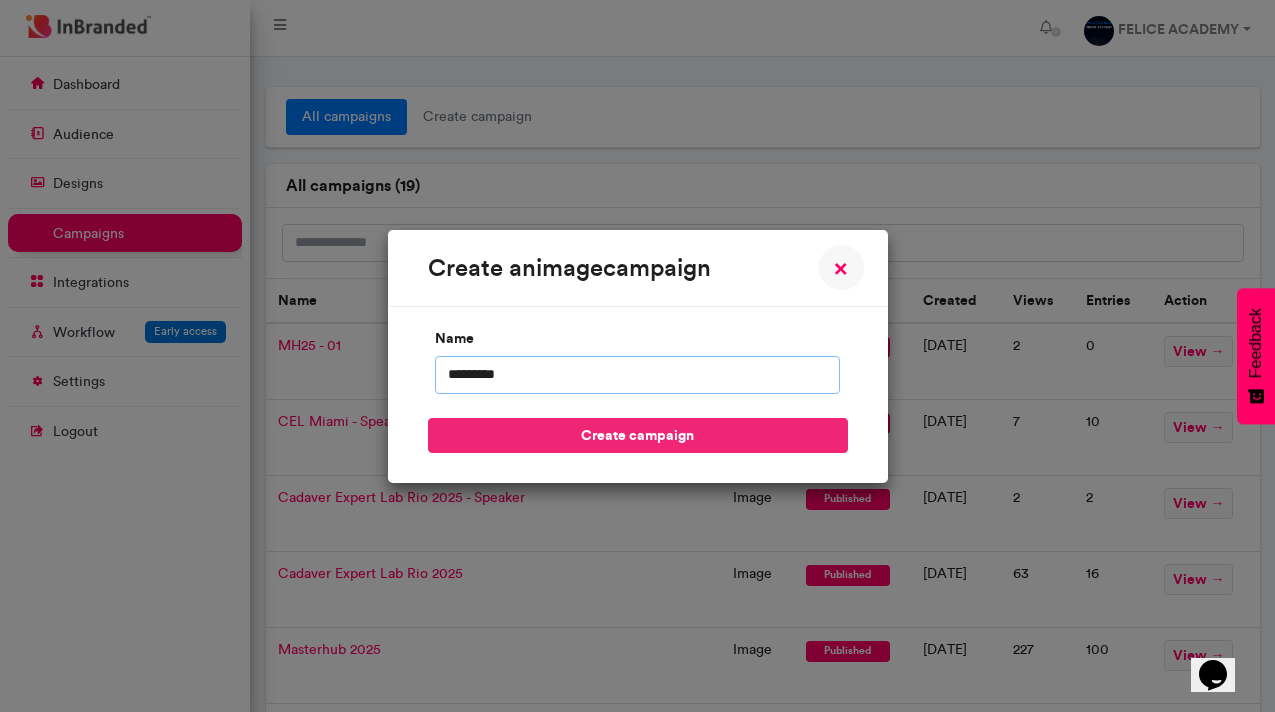 type on "*********" 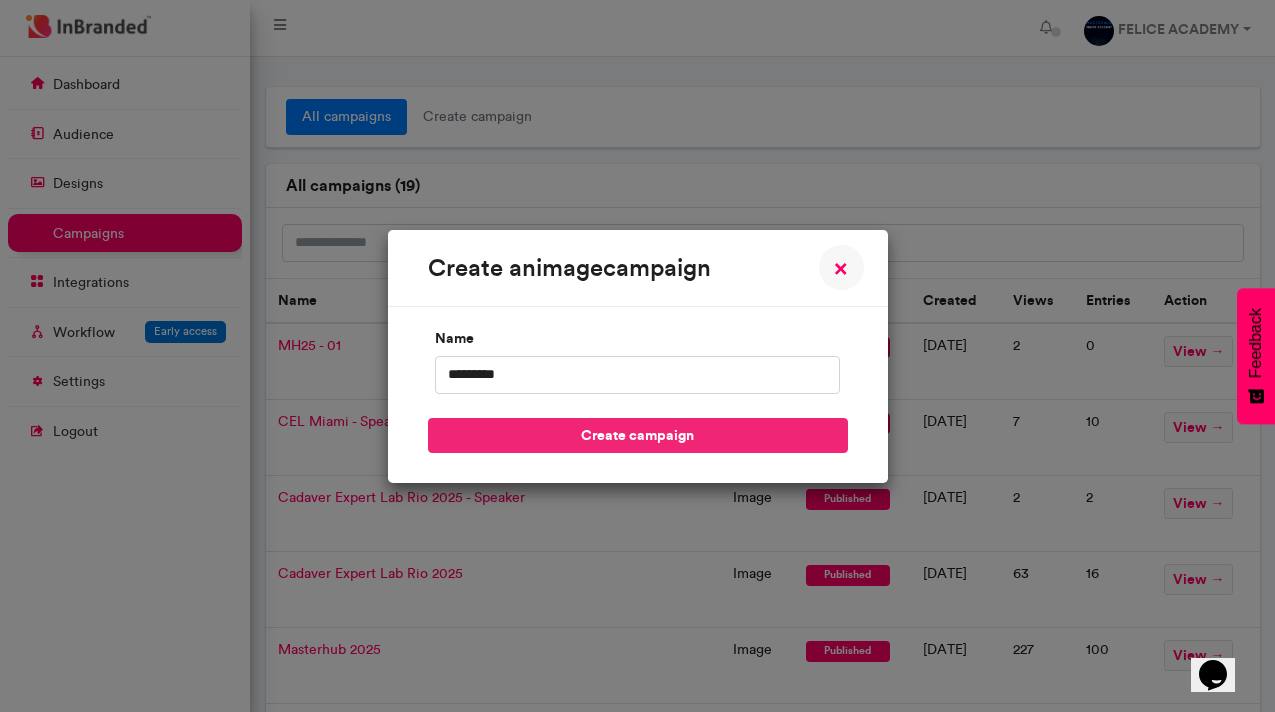 click on "create campaign" at bounding box center [638, 435] 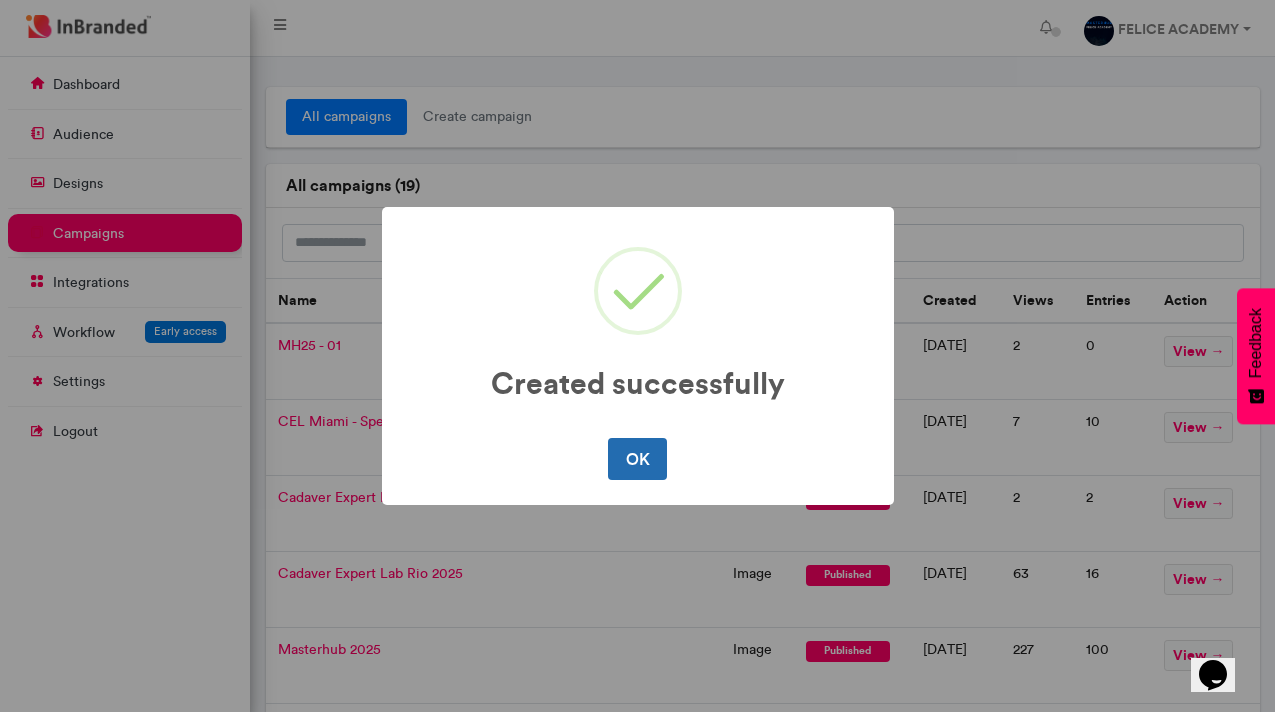 click on "OK" at bounding box center (637, 459) 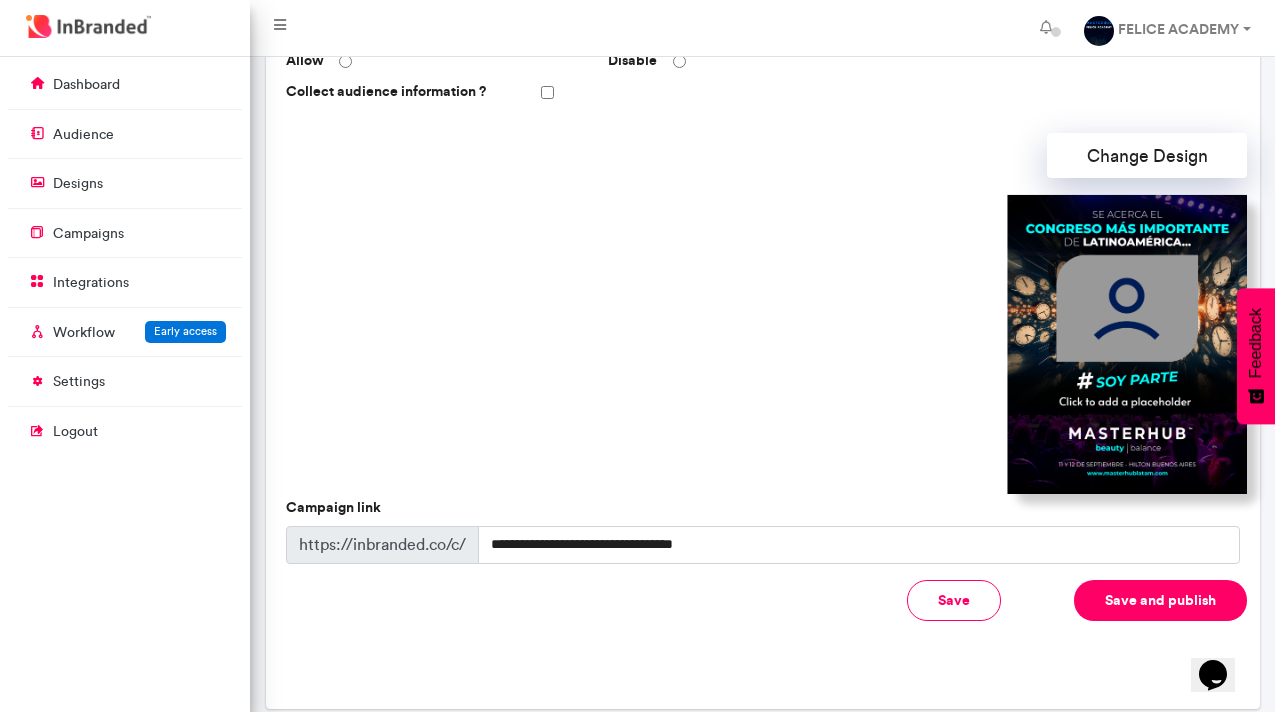 scroll, scrollTop: 603, scrollLeft: 0, axis: vertical 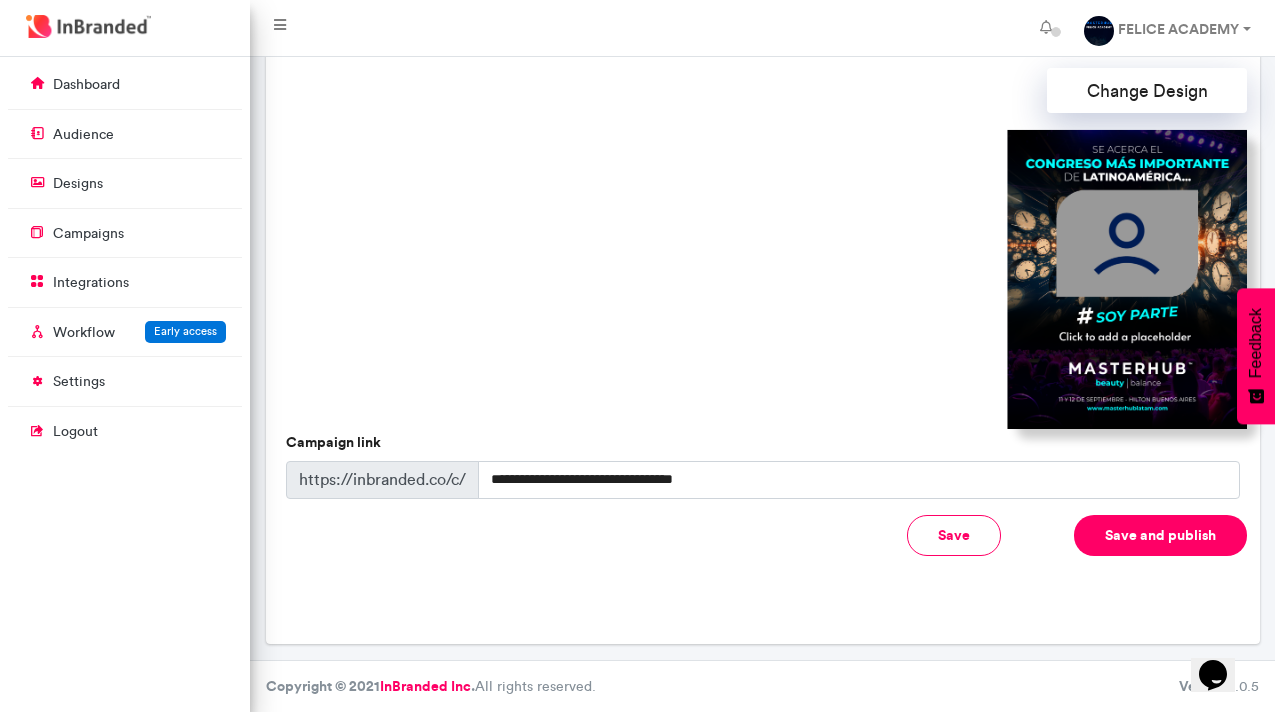 click on "Save and publish" at bounding box center (1160, 535) 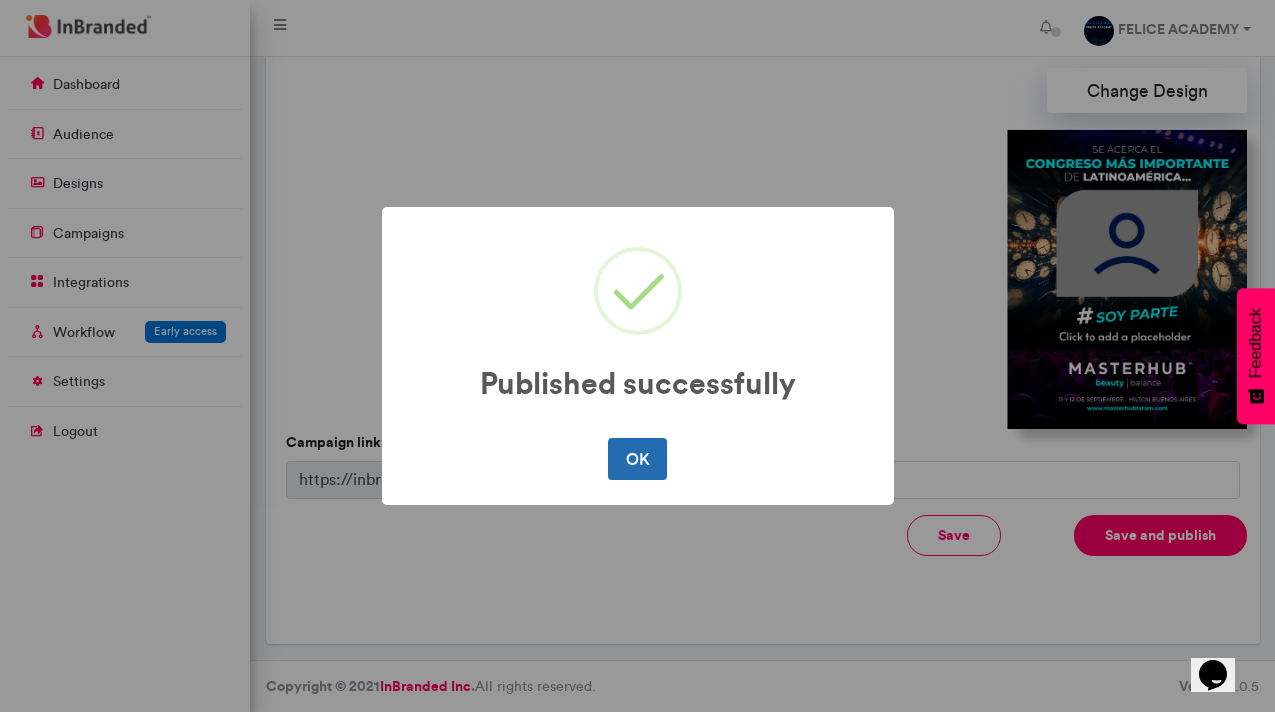 click on "OK" at bounding box center [637, 459] 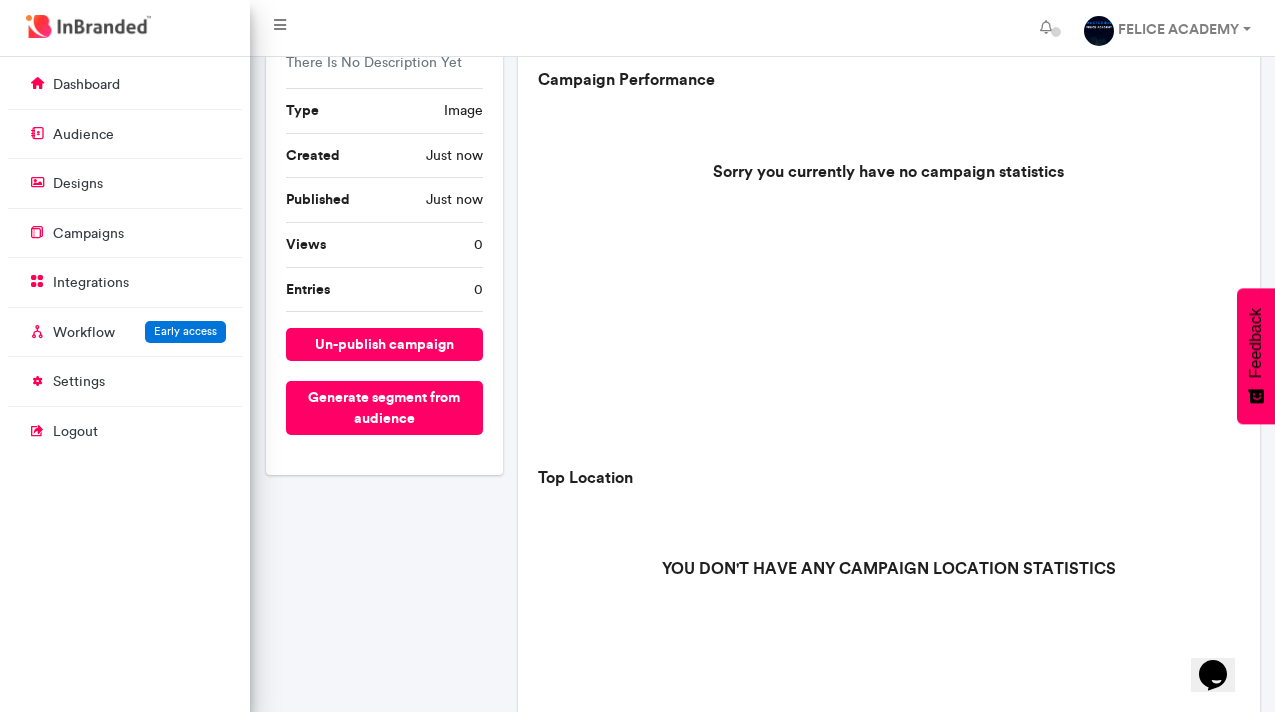 scroll, scrollTop: 0, scrollLeft: 0, axis: both 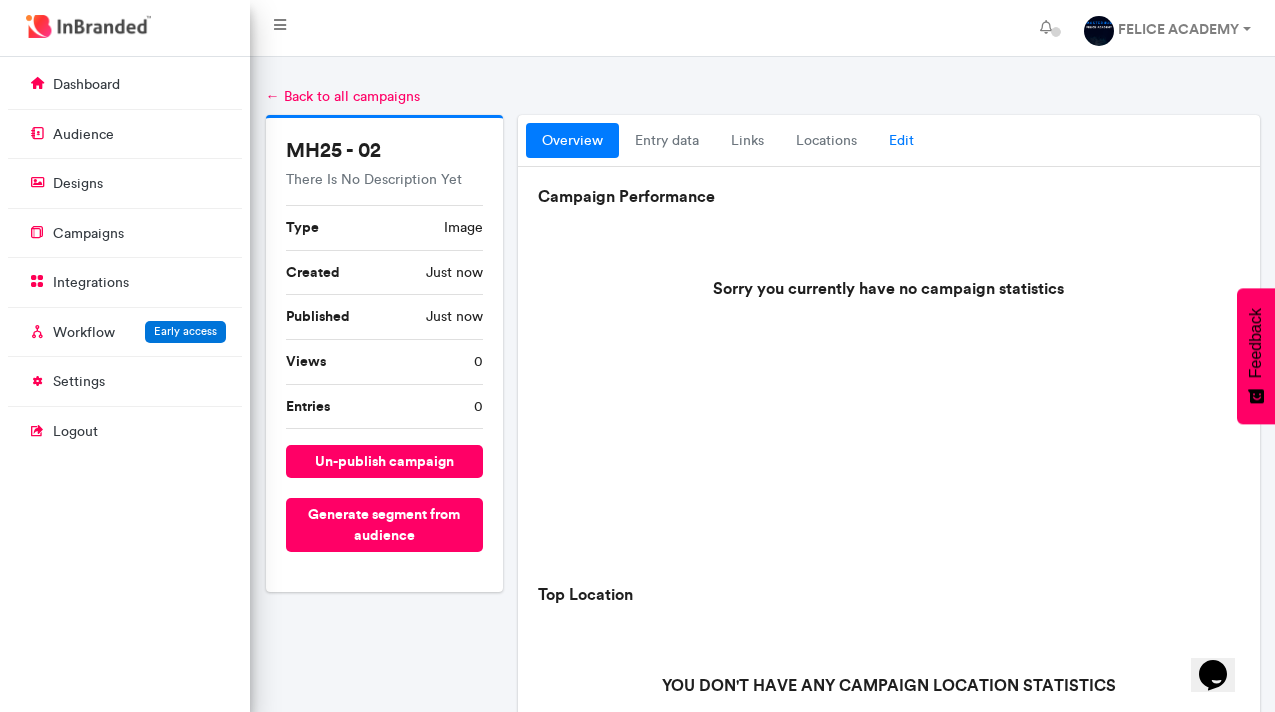 click on "Edit" at bounding box center (901, 141) 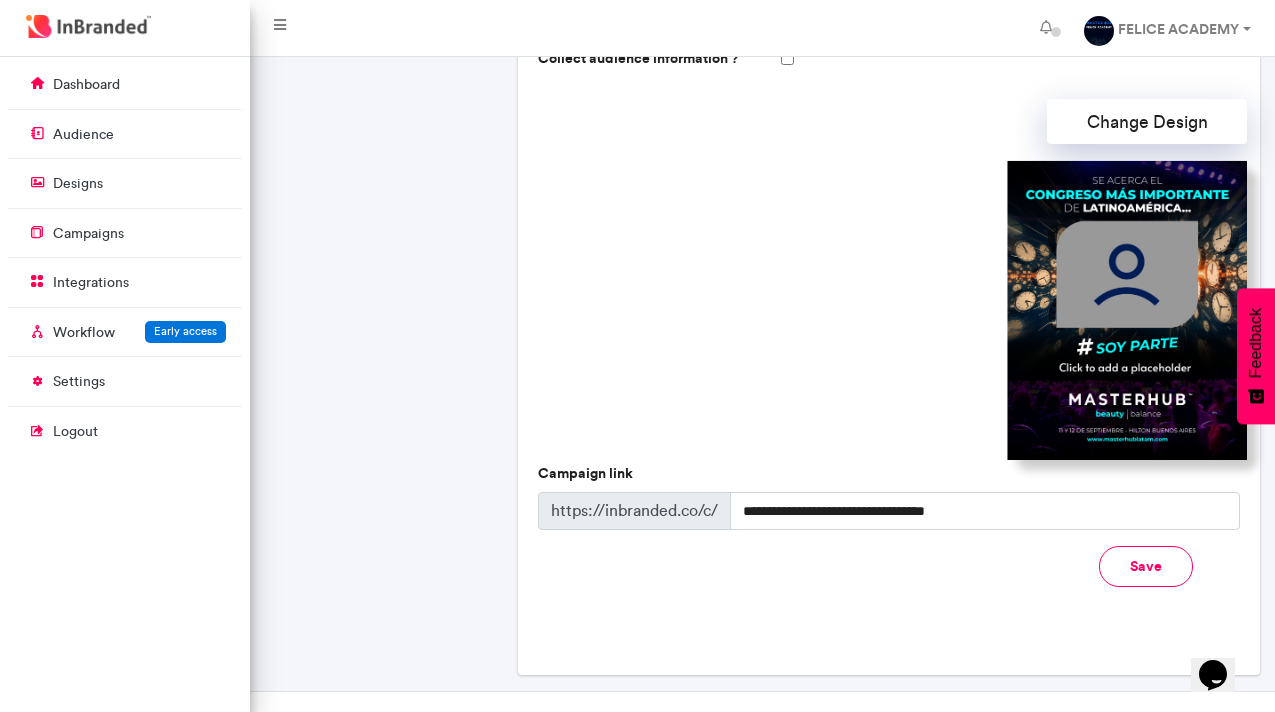 scroll, scrollTop: 595, scrollLeft: 0, axis: vertical 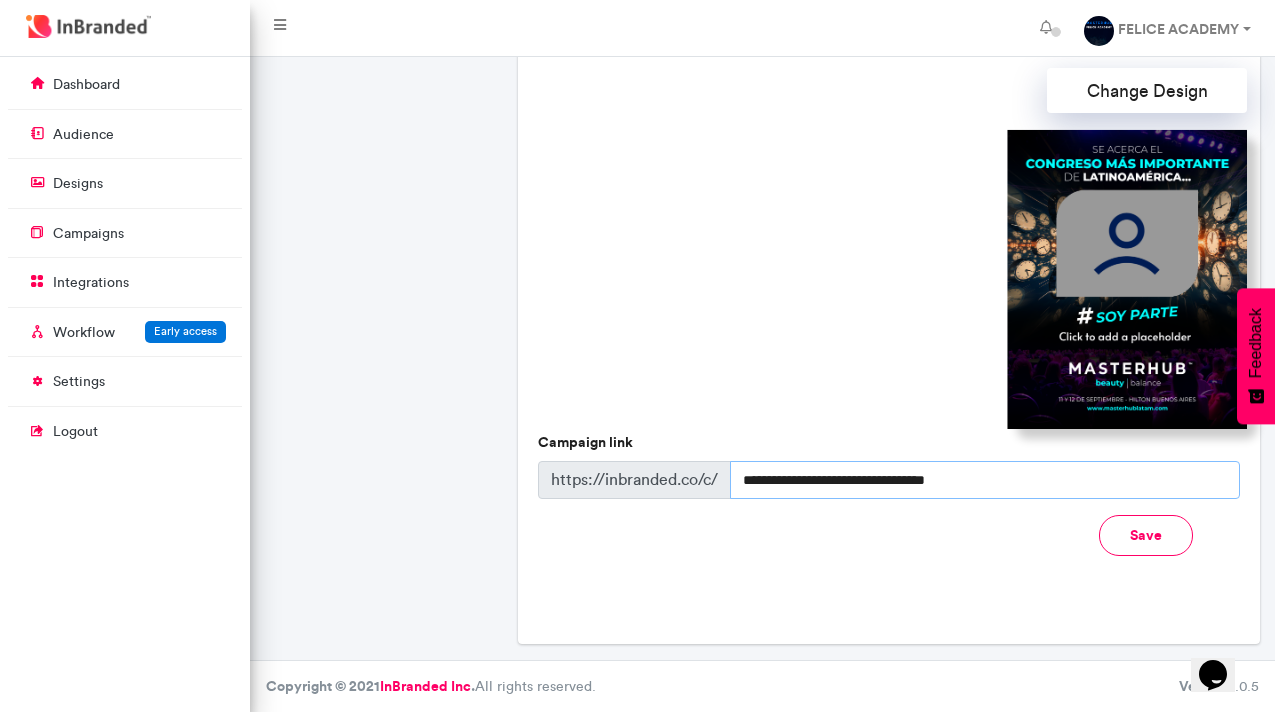 click on "**********" at bounding box center (985, 480) 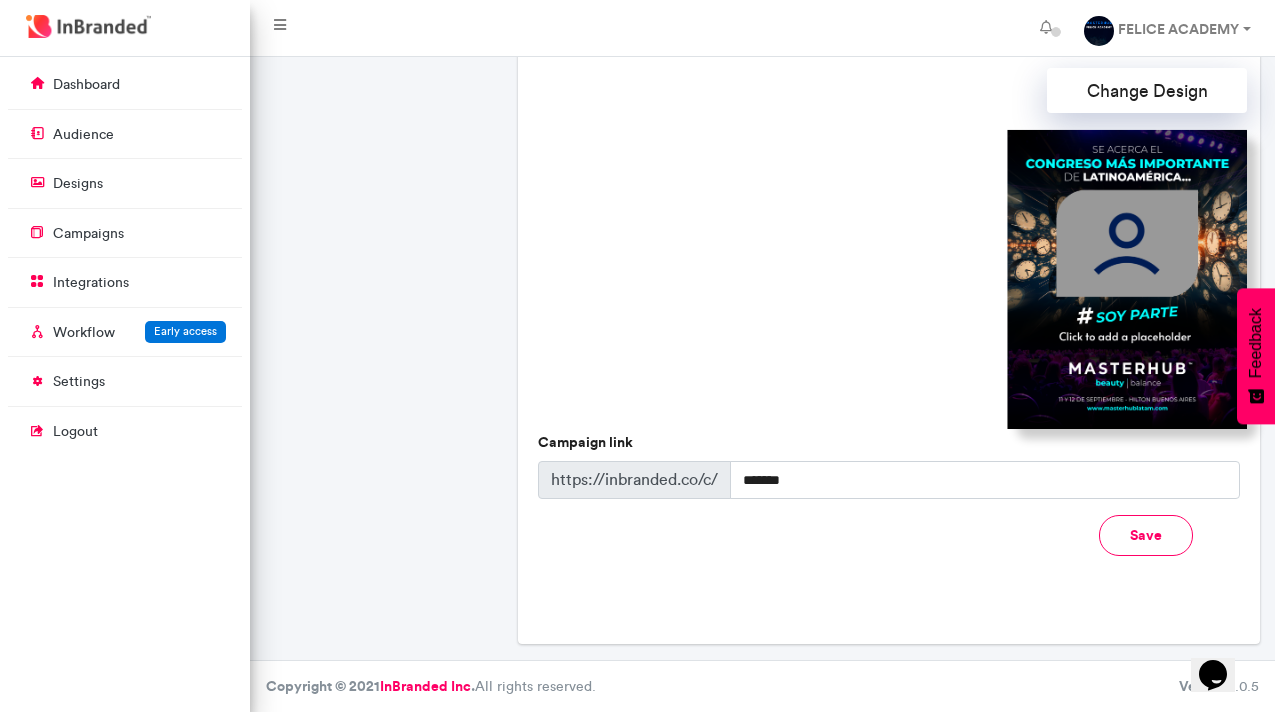 click on "Save" at bounding box center [1146, 535] 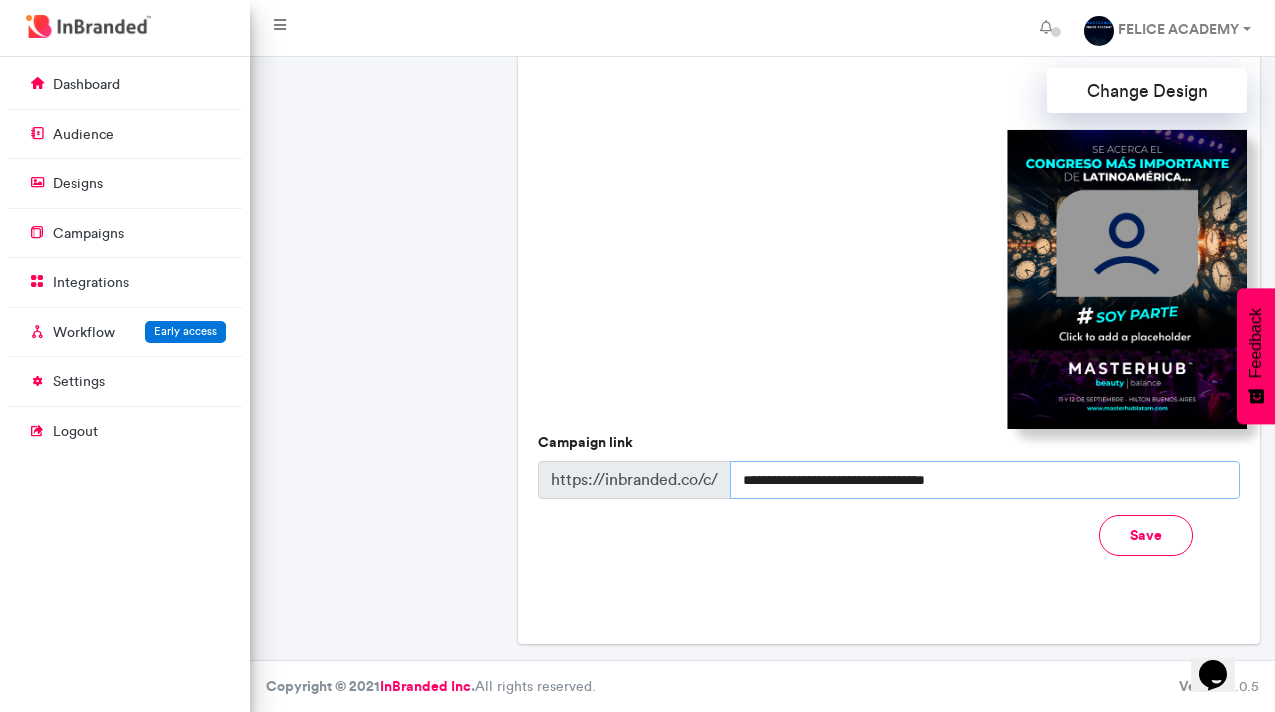 click on "**********" at bounding box center (985, 480) 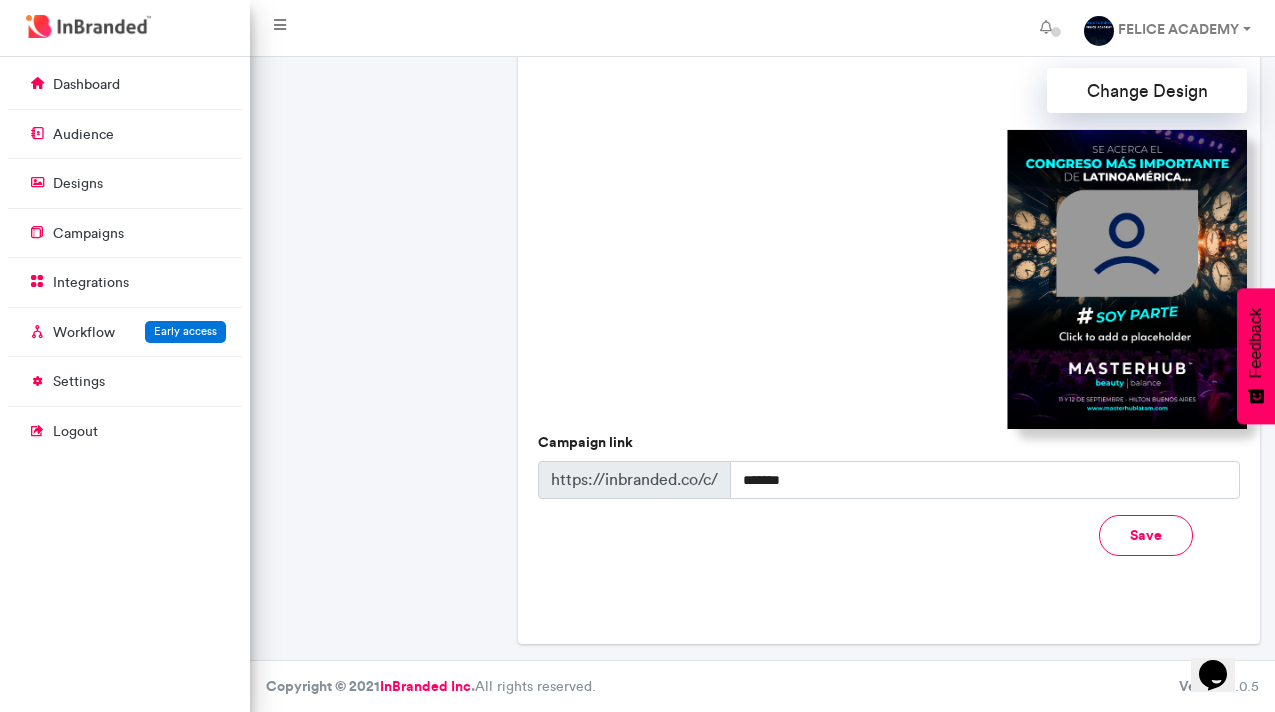 click on "Save" at bounding box center (1146, 535) 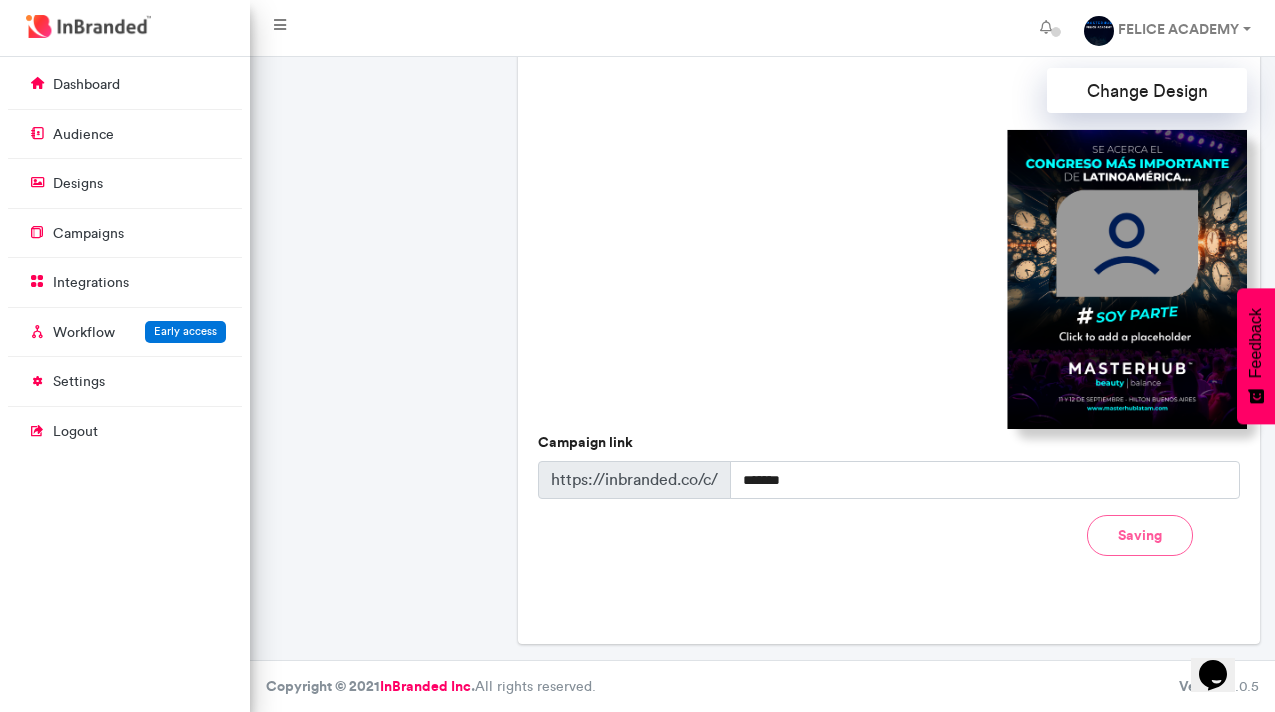 type on "**********" 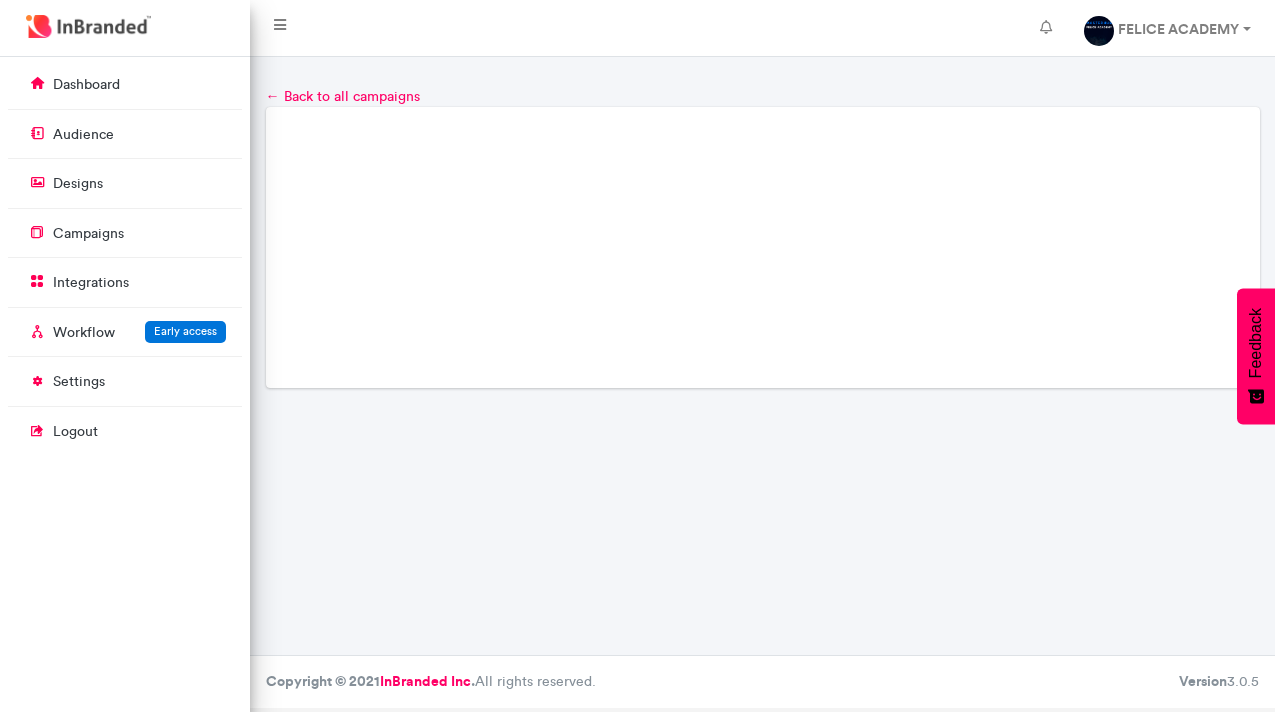 scroll, scrollTop: 0, scrollLeft: 0, axis: both 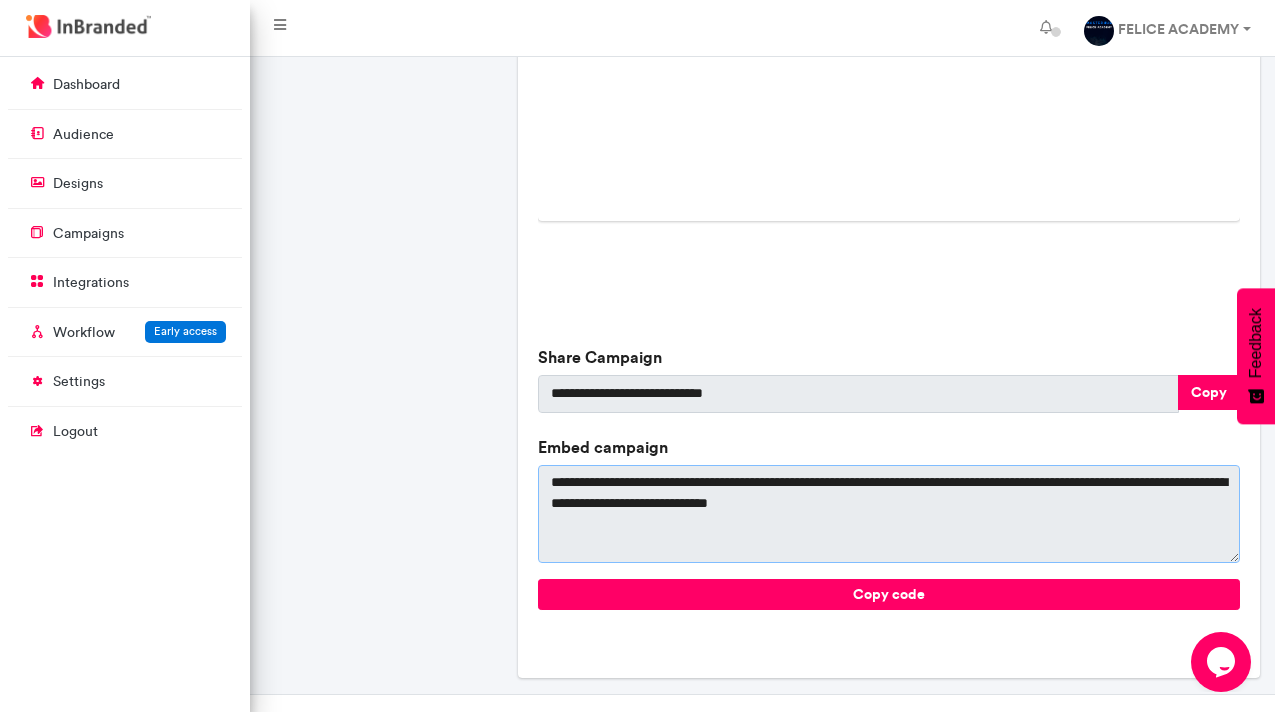 click on "**********" at bounding box center [889, 514] 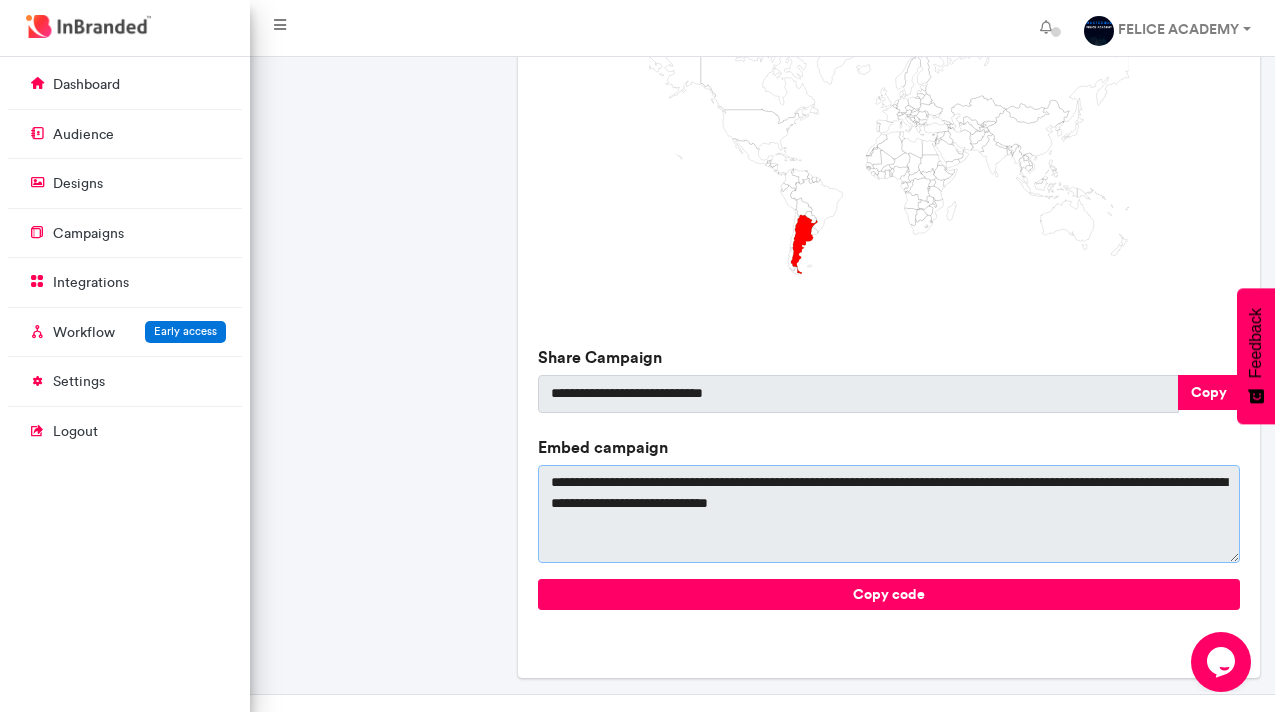 click on "**********" at bounding box center [889, 514] 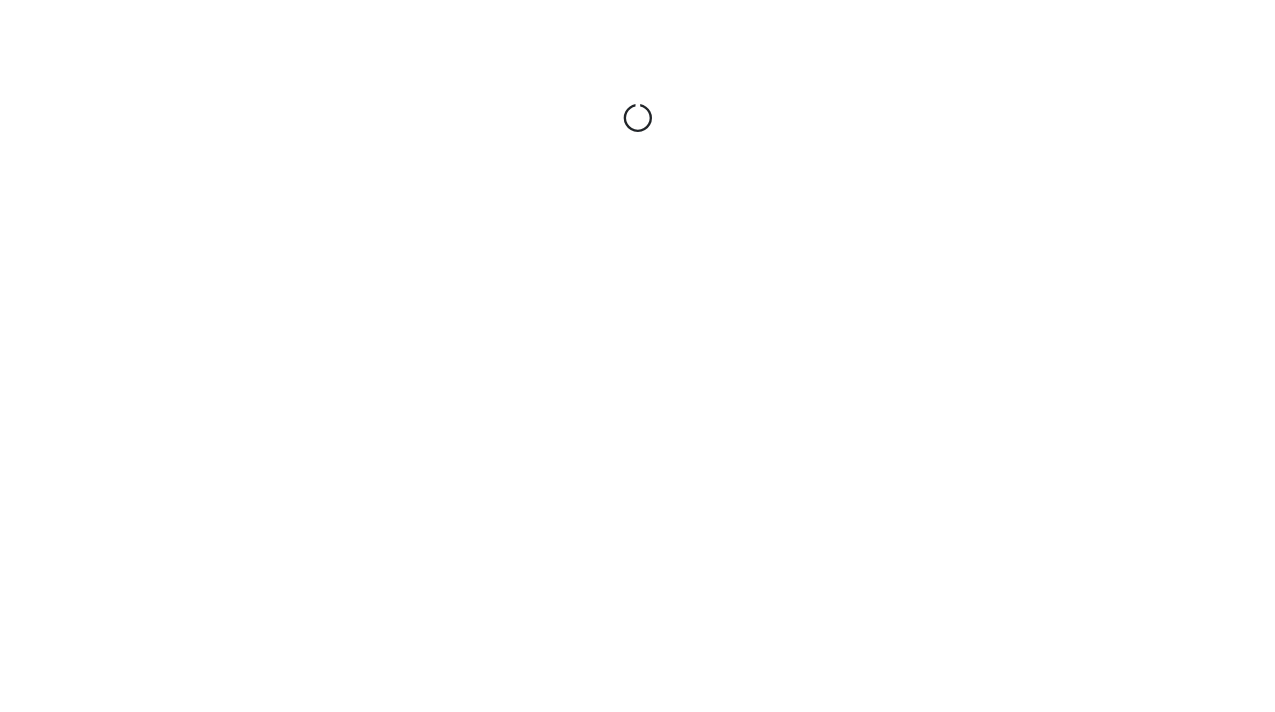 scroll, scrollTop: 0, scrollLeft: 0, axis: both 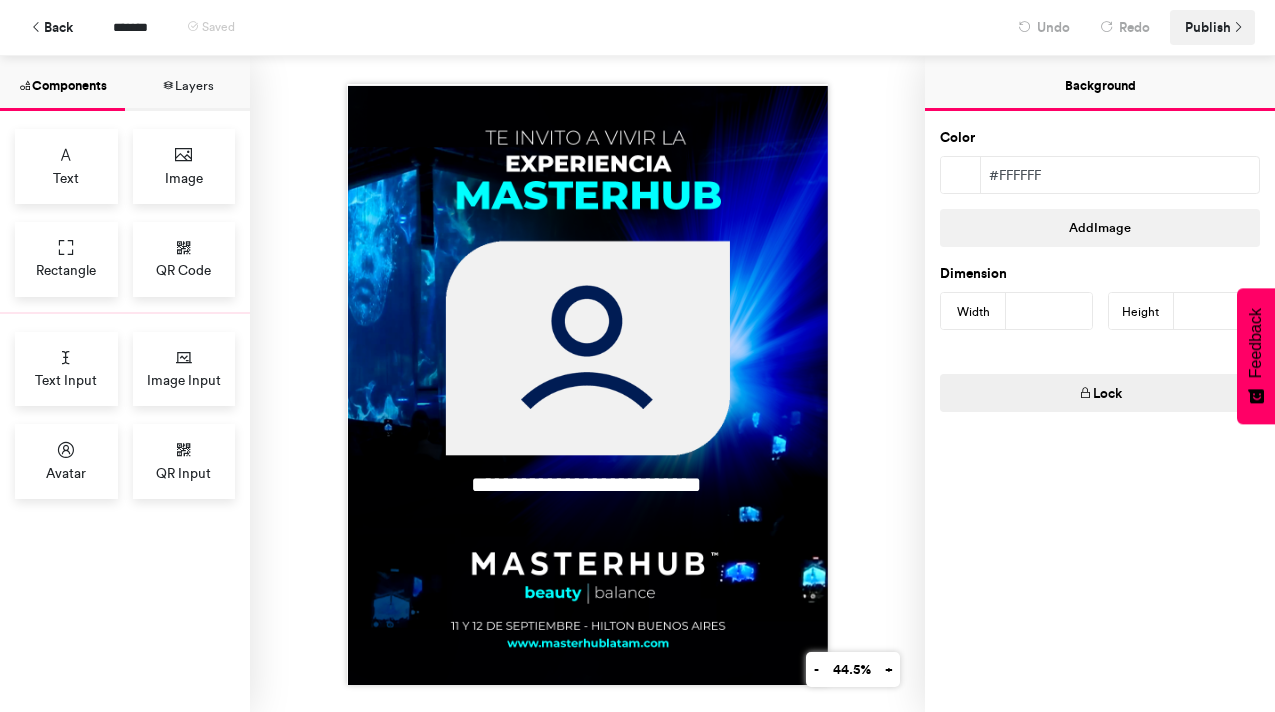 click on "Publish" at bounding box center [1208, 27] 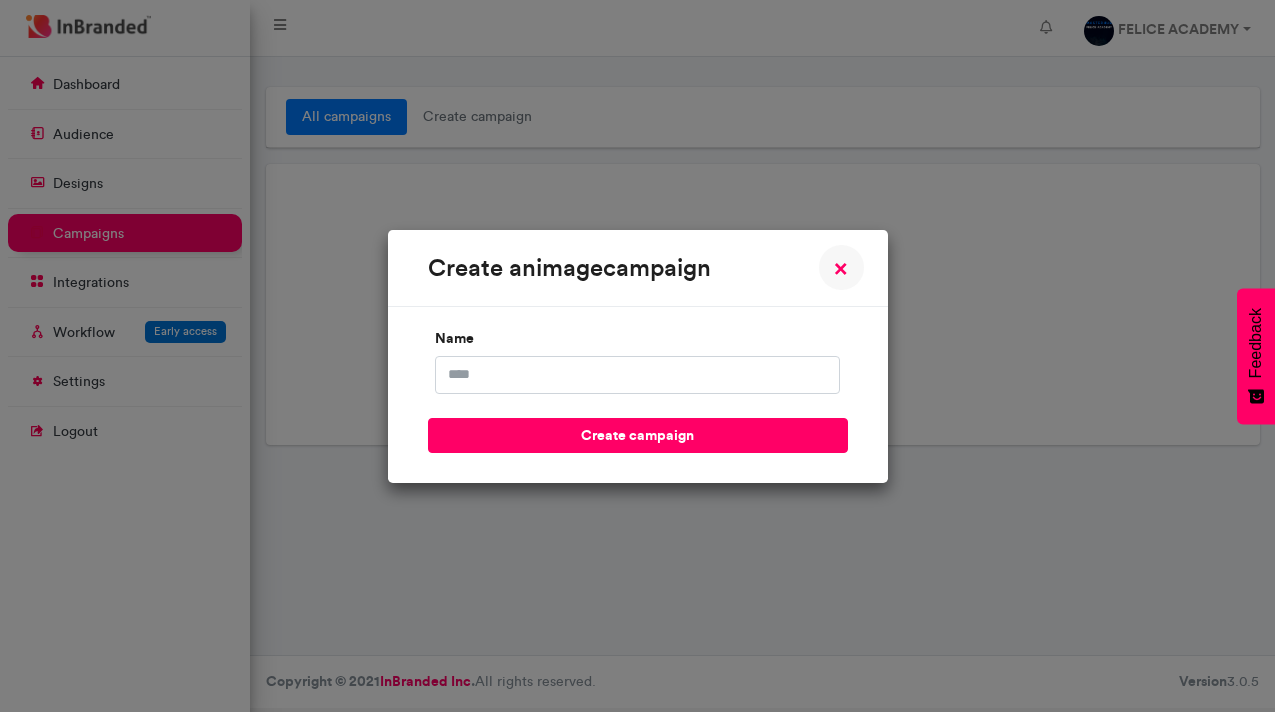 scroll, scrollTop: 0, scrollLeft: 0, axis: both 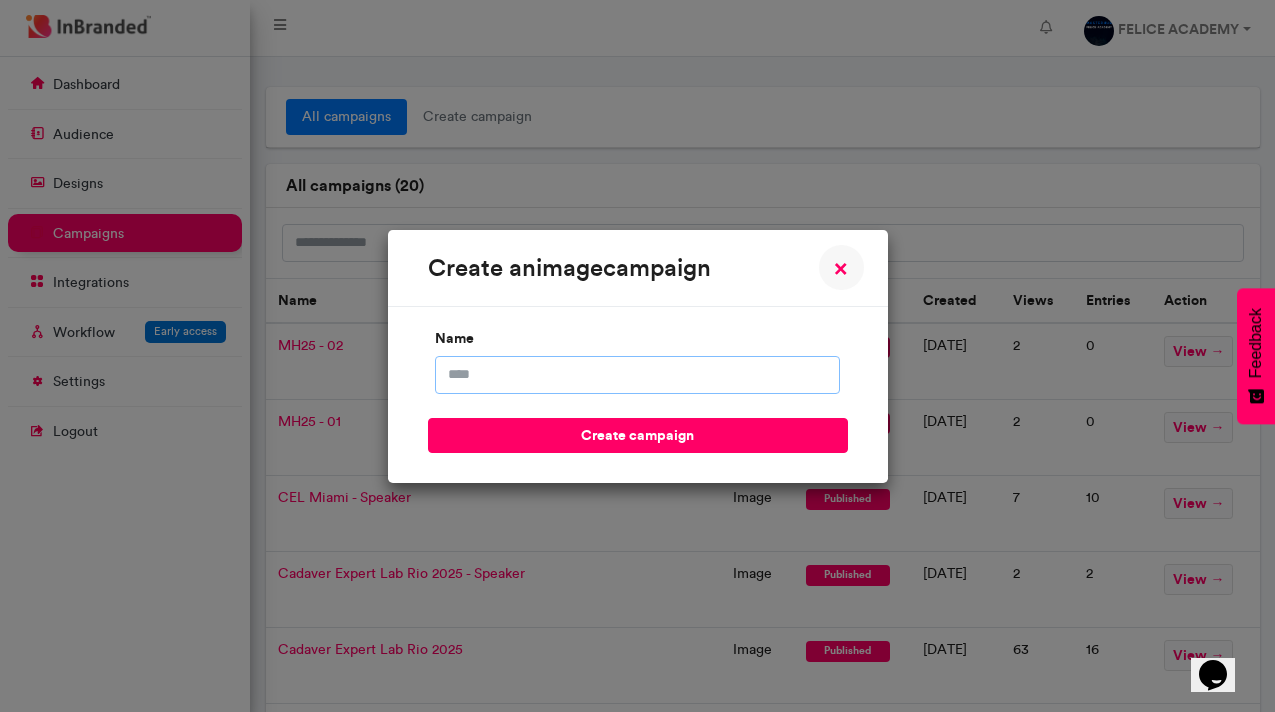 click on "name" at bounding box center (637, 375) 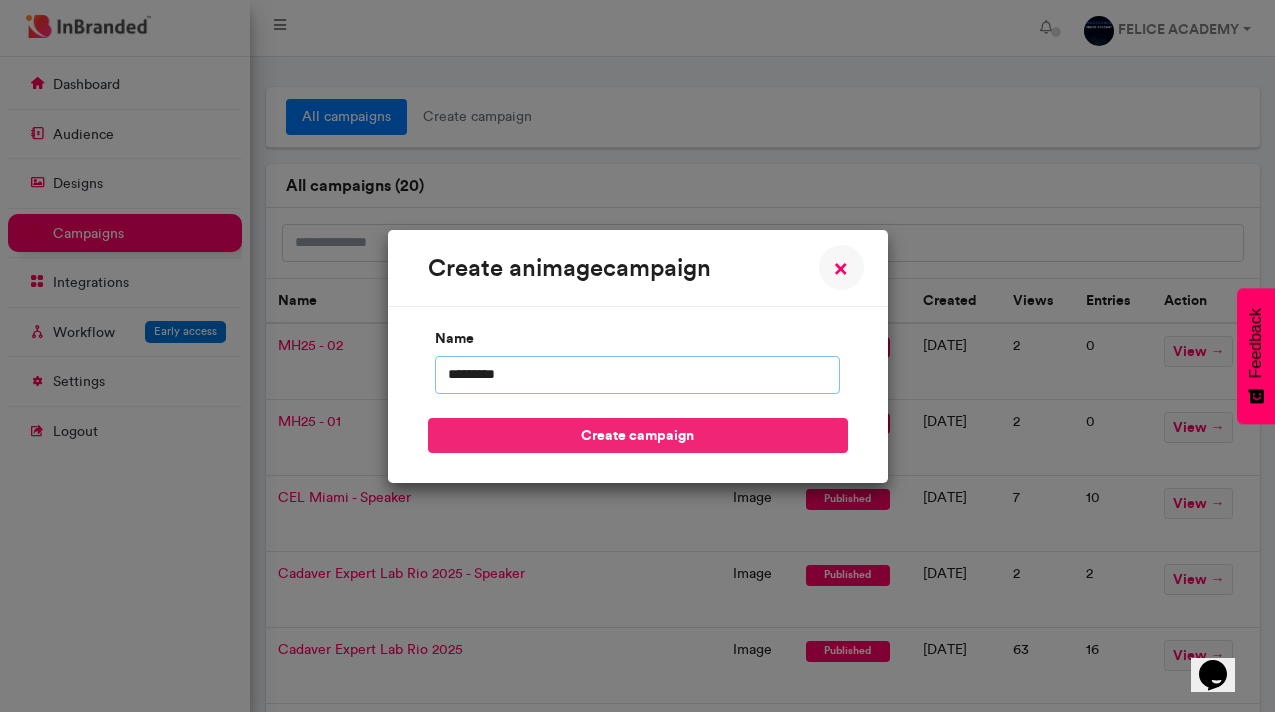 type on "*********" 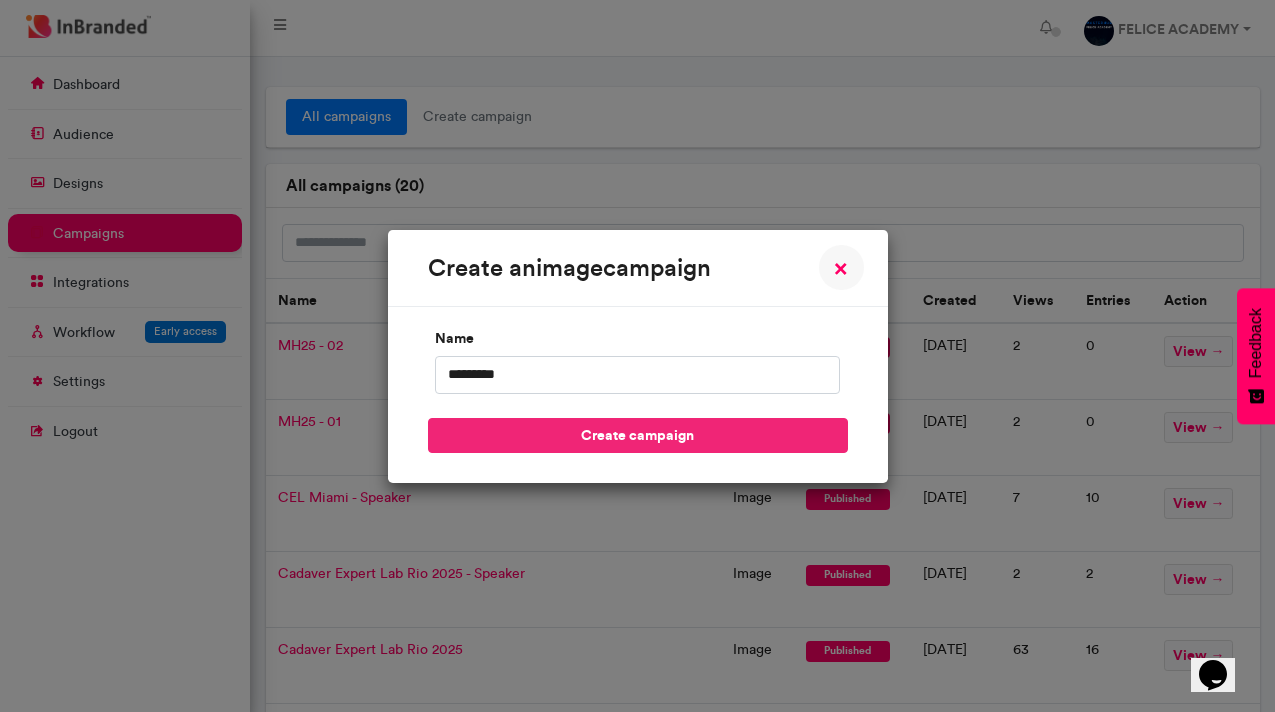 click on "create campaign" at bounding box center [638, 435] 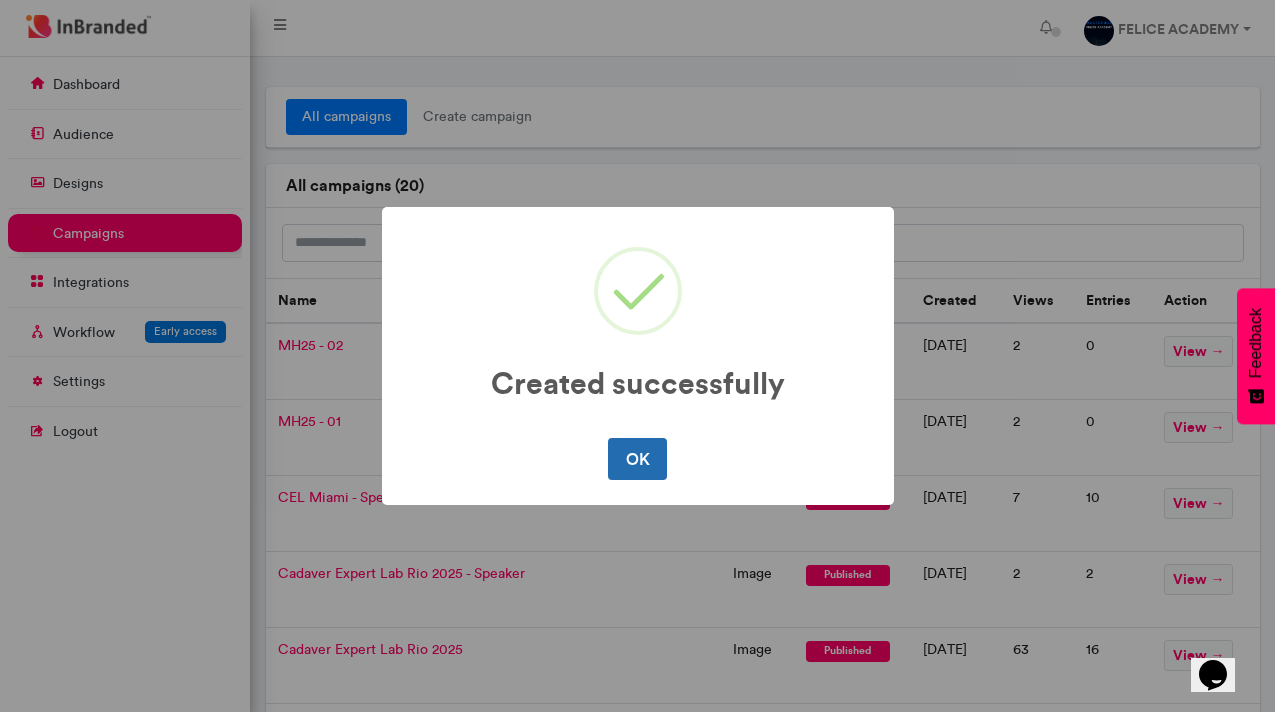 click on "OK" at bounding box center [637, 459] 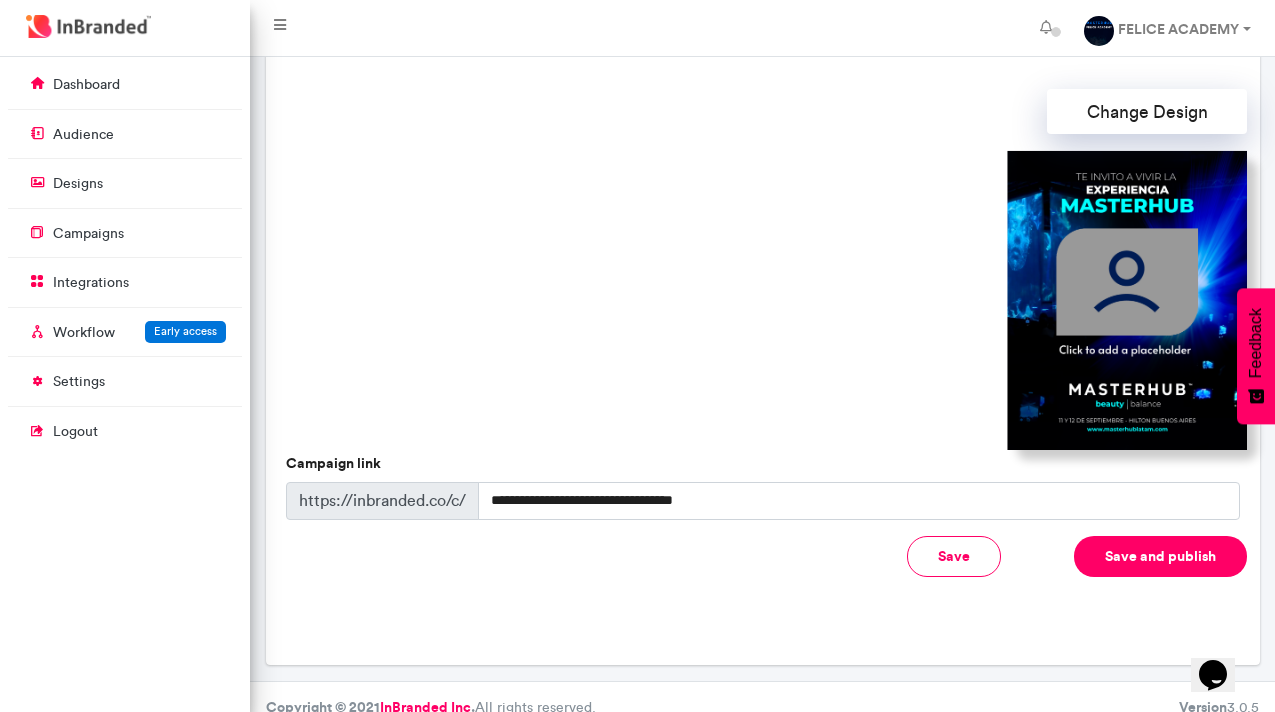 scroll, scrollTop: 589, scrollLeft: 0, axis: vertical 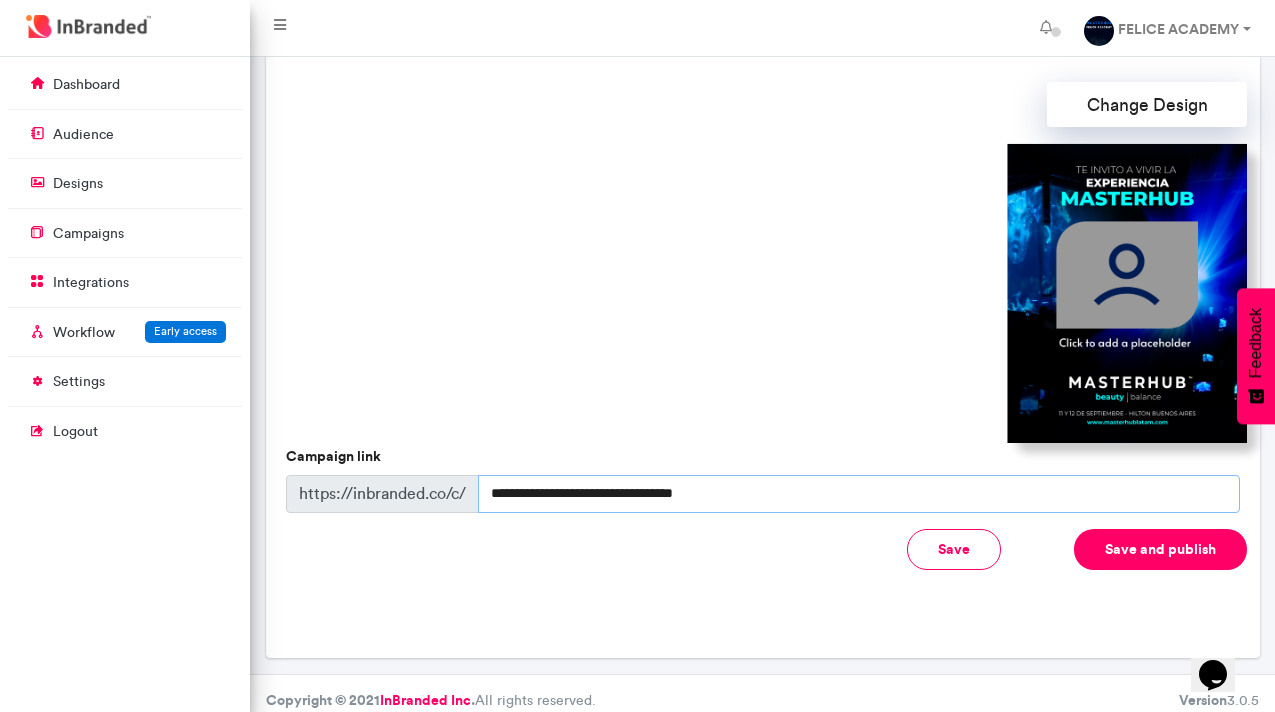 click on "**********" at bounding box center [859, 494] 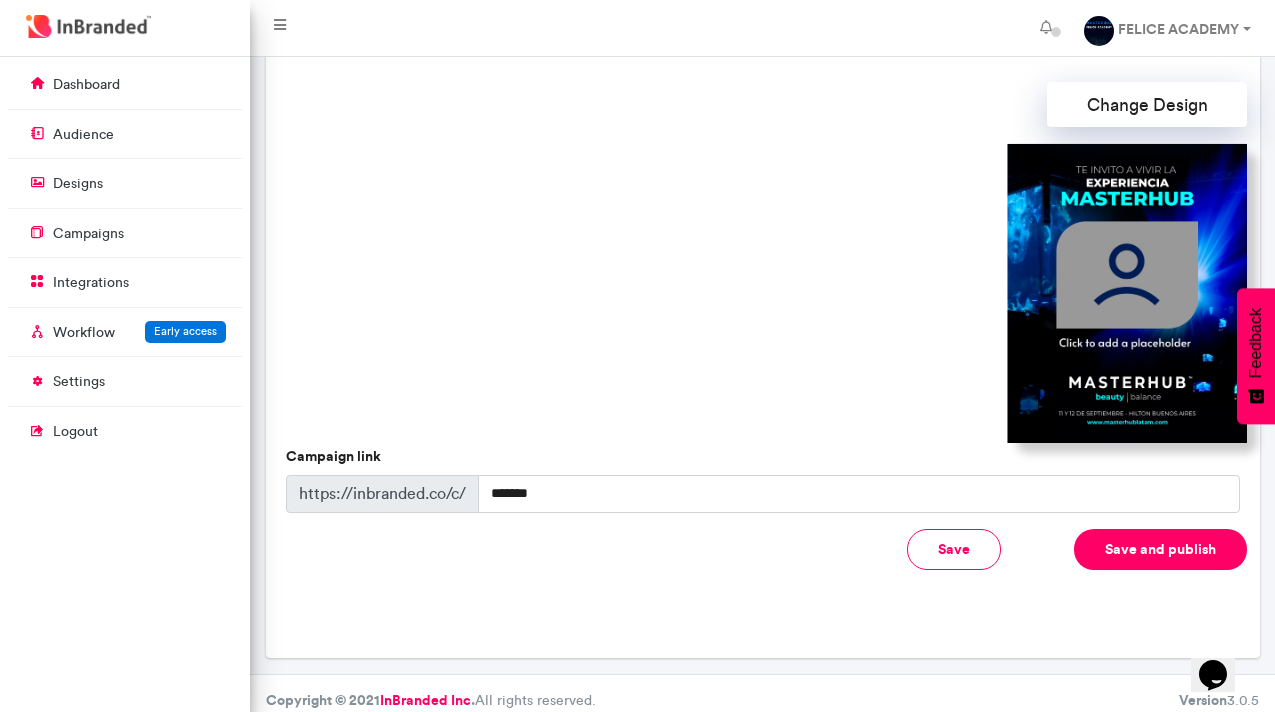 click on "Save and publish" at bounding box center (1160, 549) 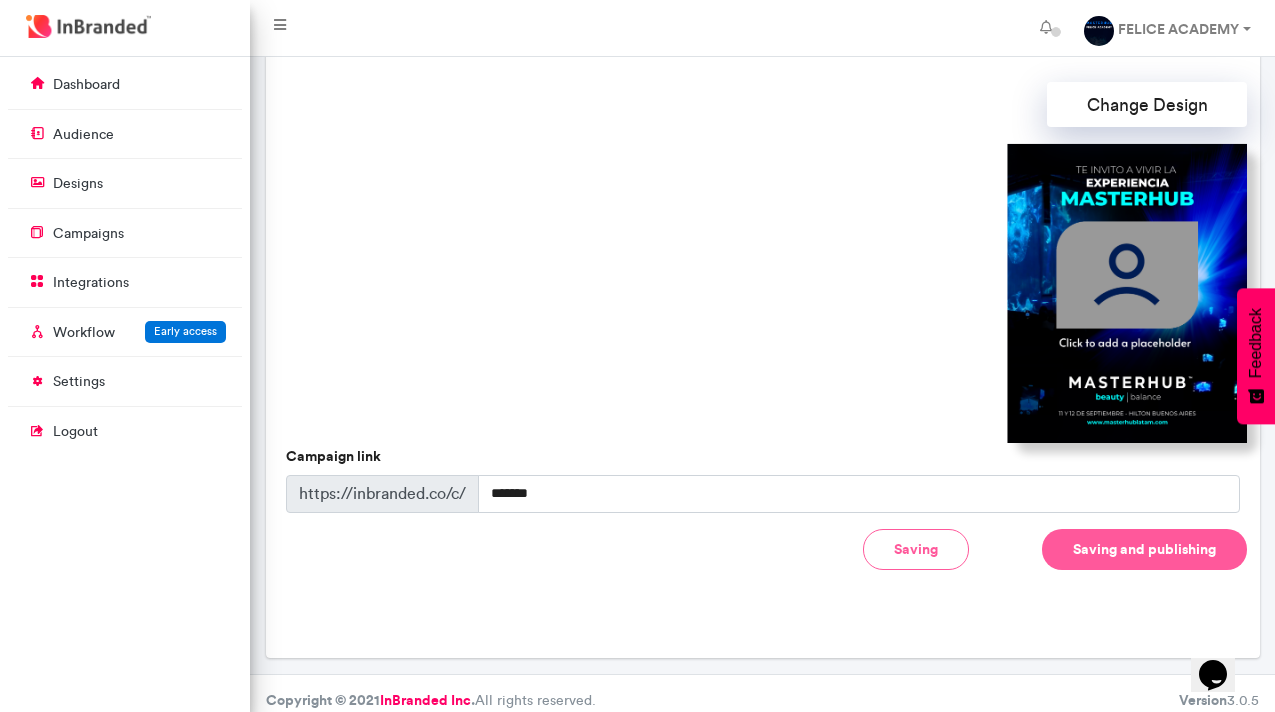 type on "**********" 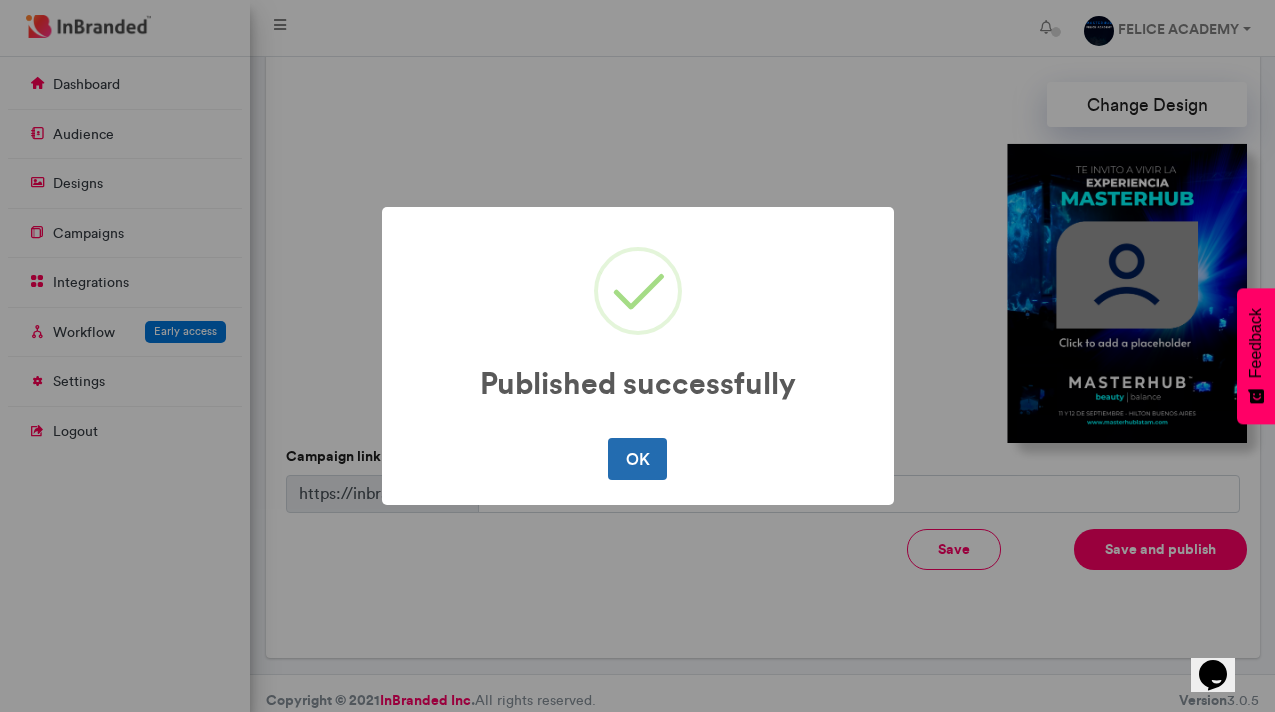 click on "OK" at bounding box center [637, 459] 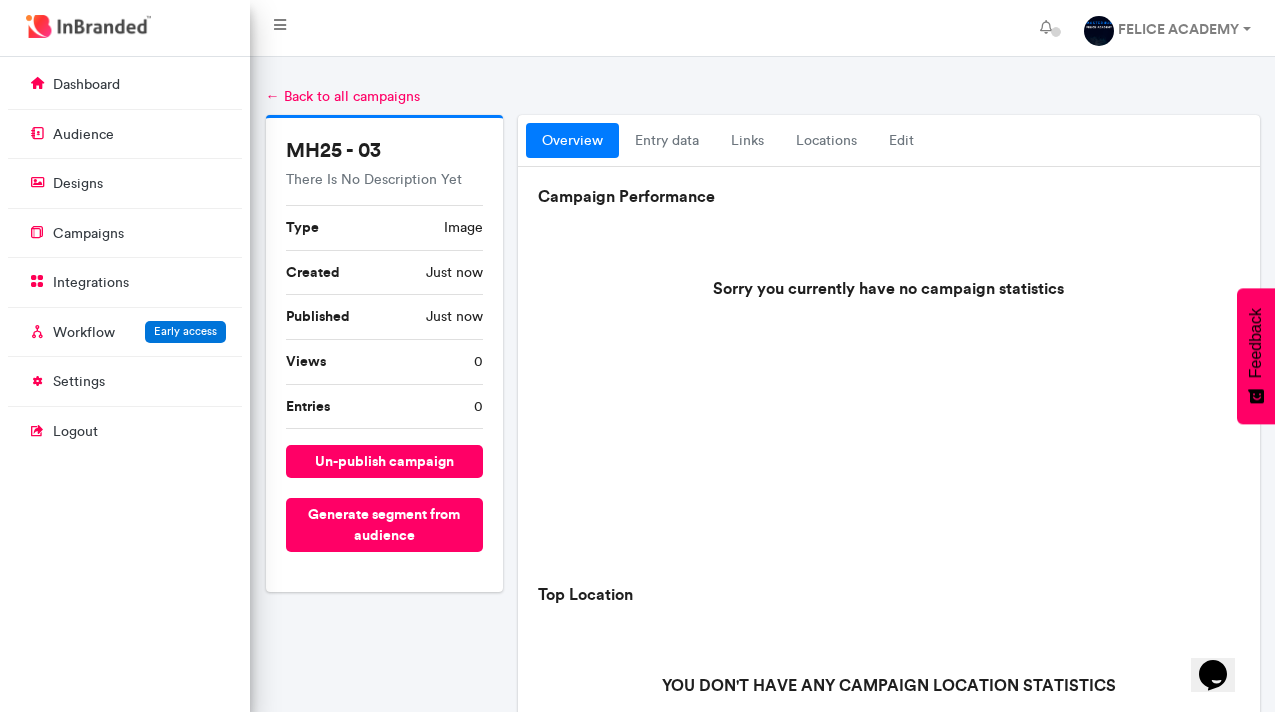 scroll, scrollTop: 698, scrollLeft: 0, axis: vertical 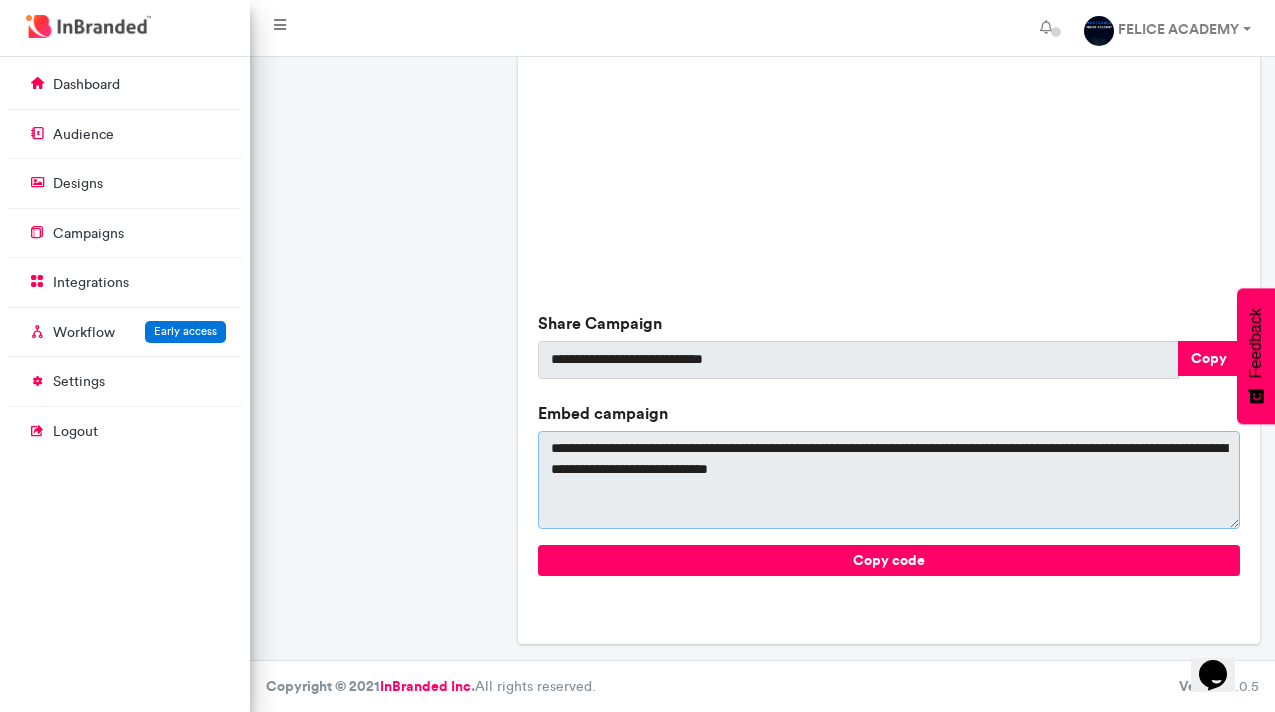 click on "**********" at bounding box center [889, 480] 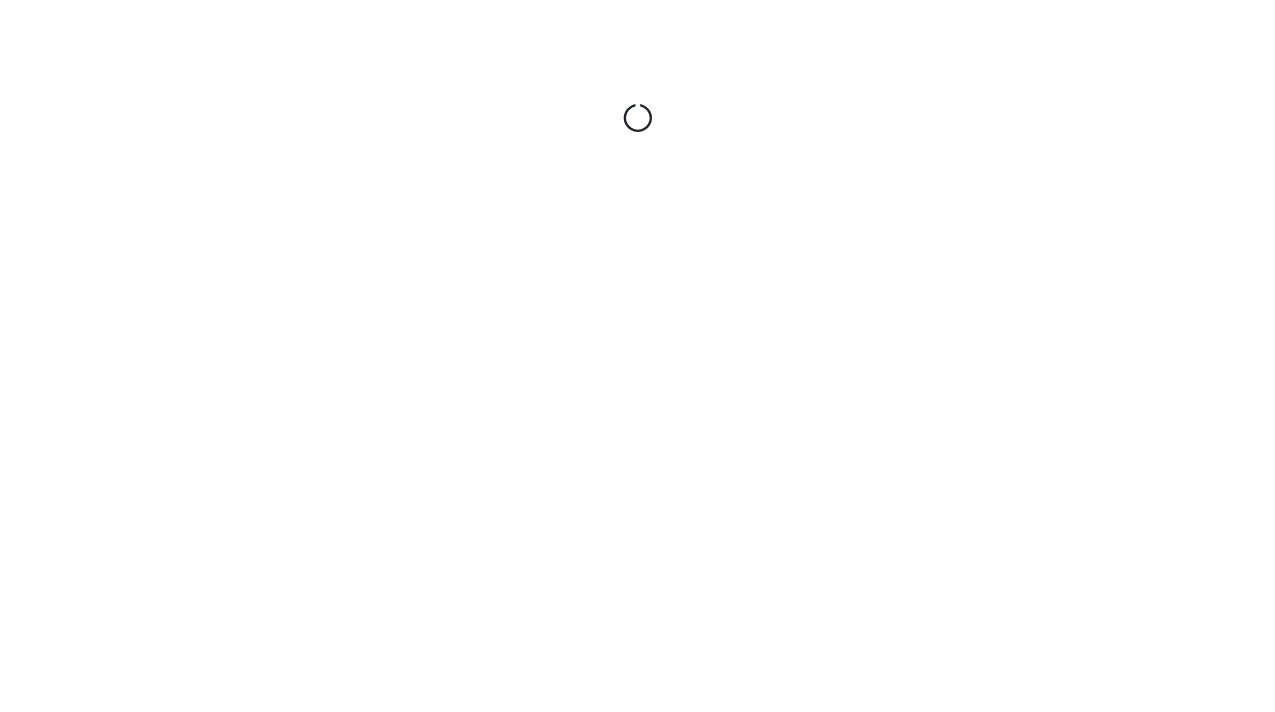 scroll, scrollTop: 0, scrollLeft: 0, axis: both 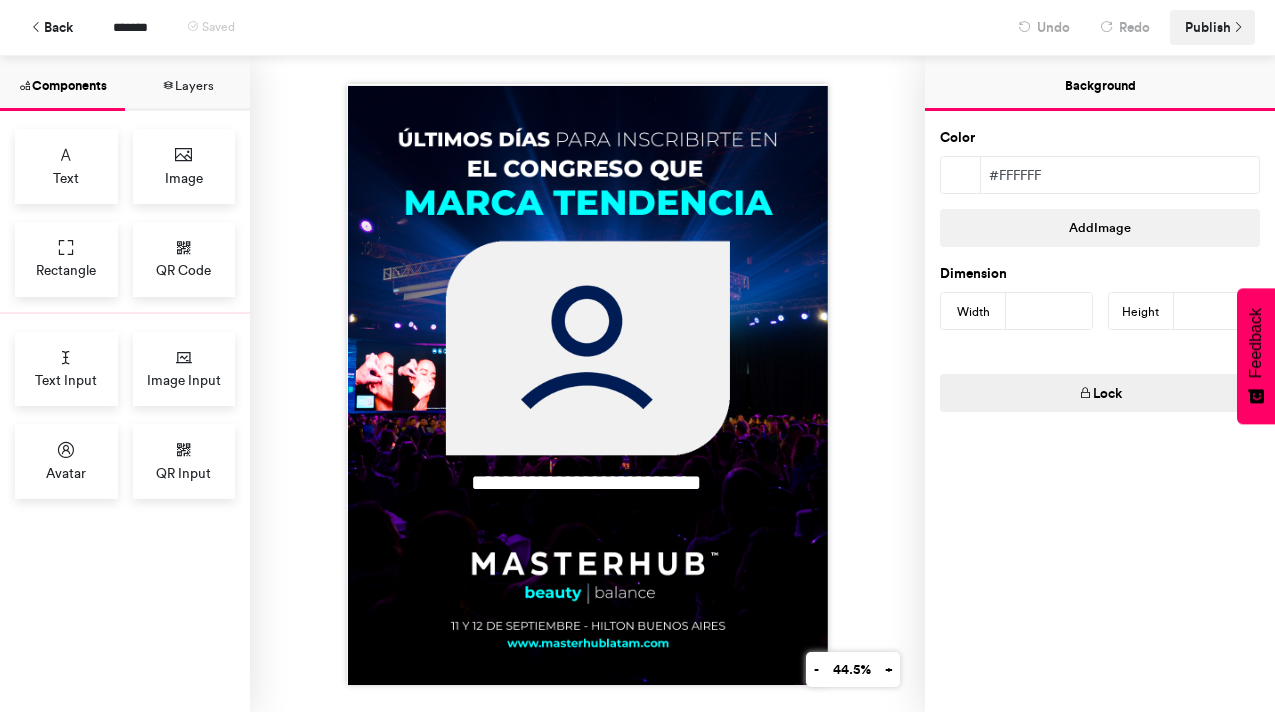 click on "Publish" at bounding box center [1208, 27] 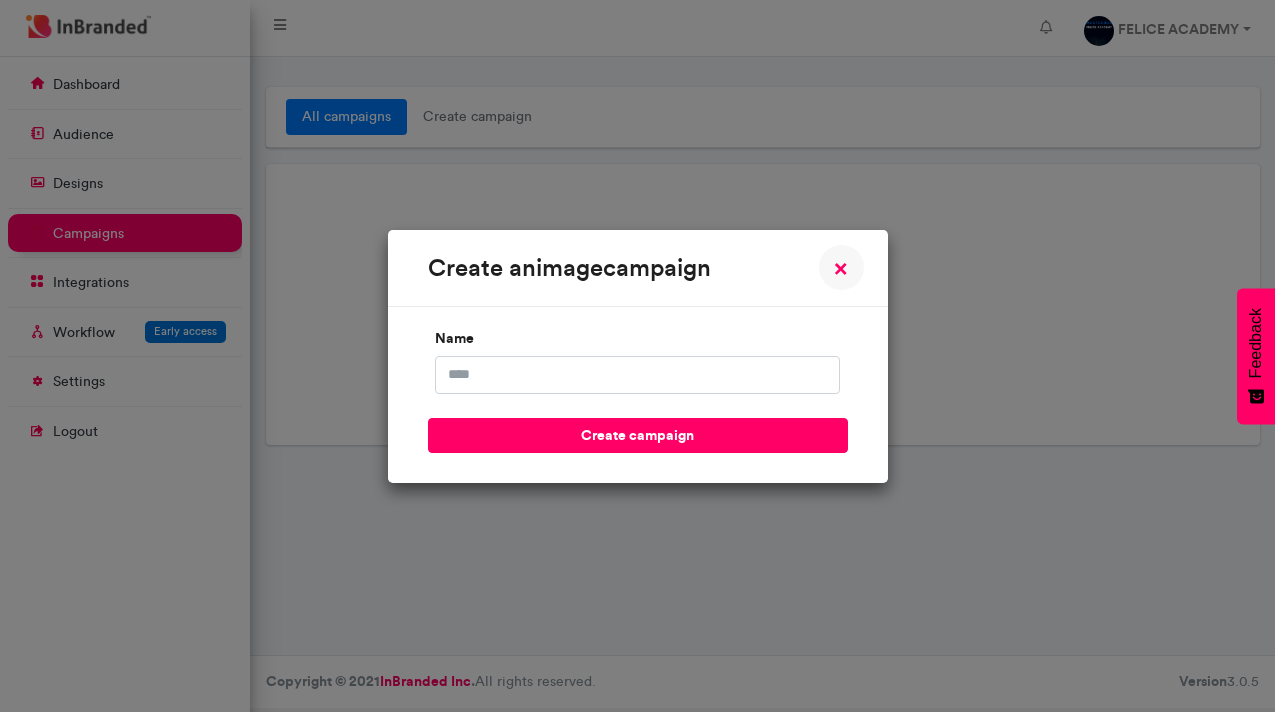 scroll, scrollTop: 0, scrollLeft: 0, axis: both 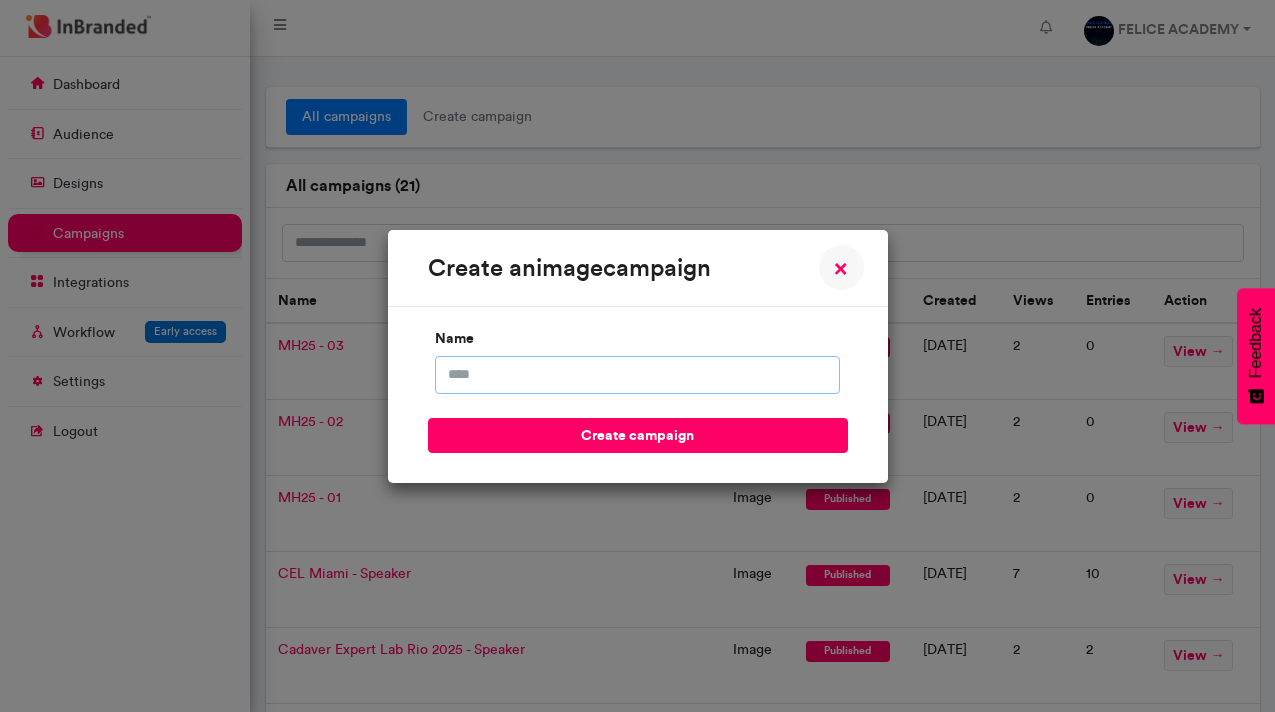 click on "name" at bounding box center (637, 375) 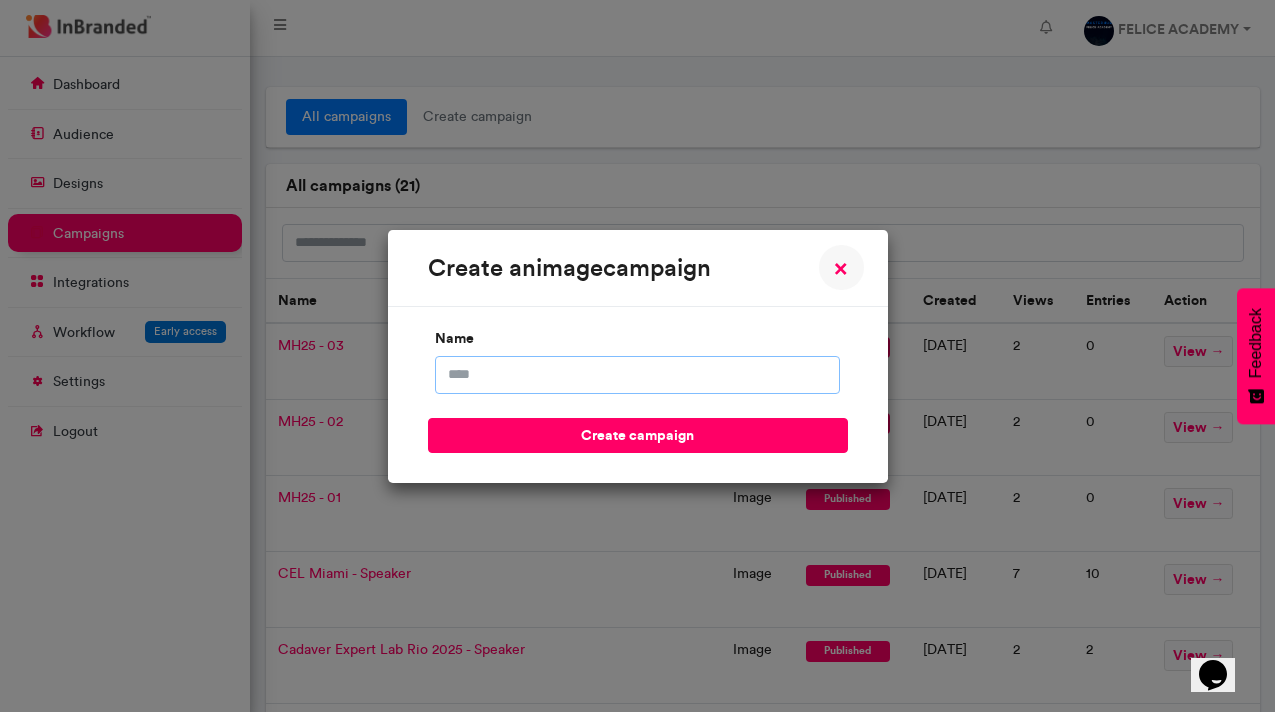 scroll, scrollTop: 0, scrollLeft: 0, axis: both 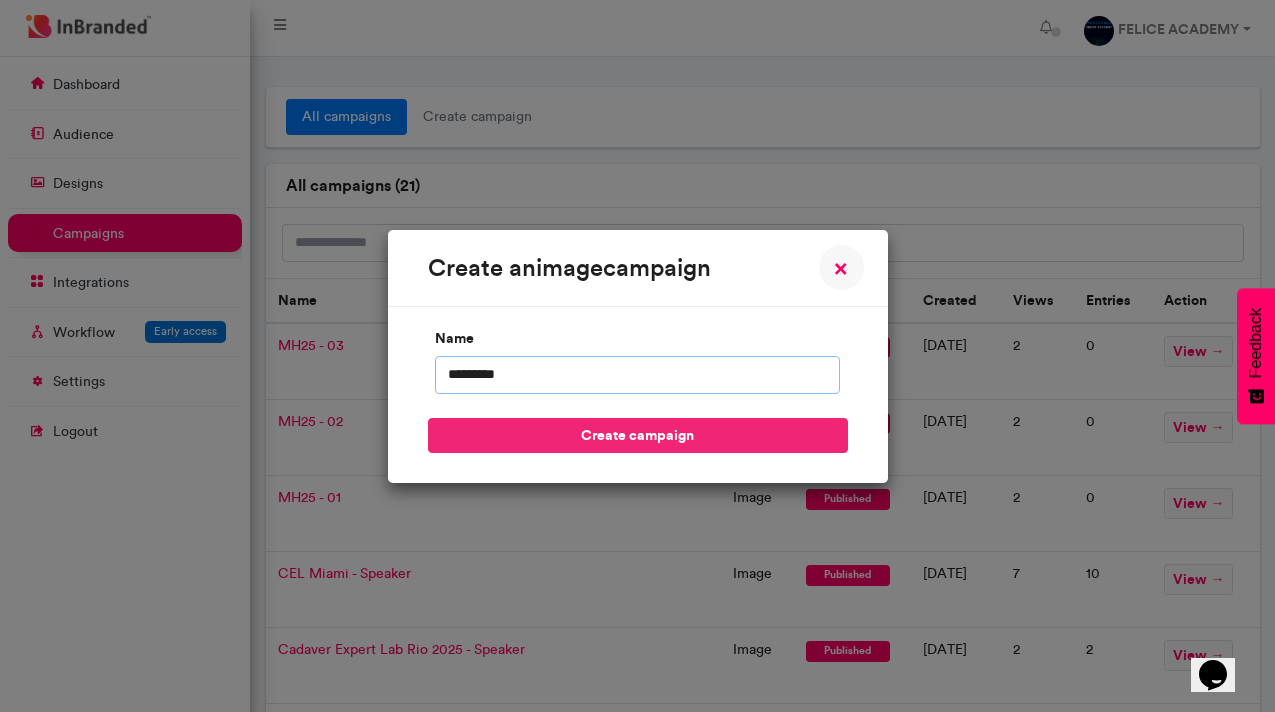 type on "*********" 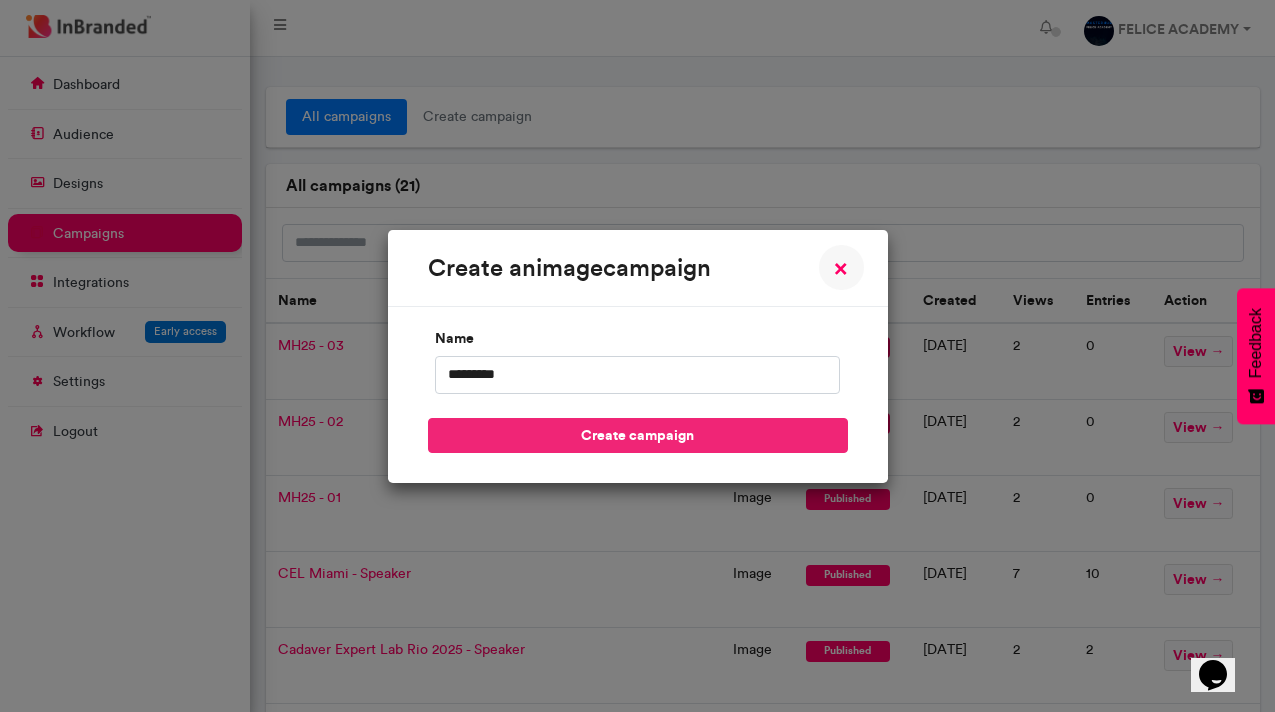 click on "create campaign" at bounding box center (638, 435) 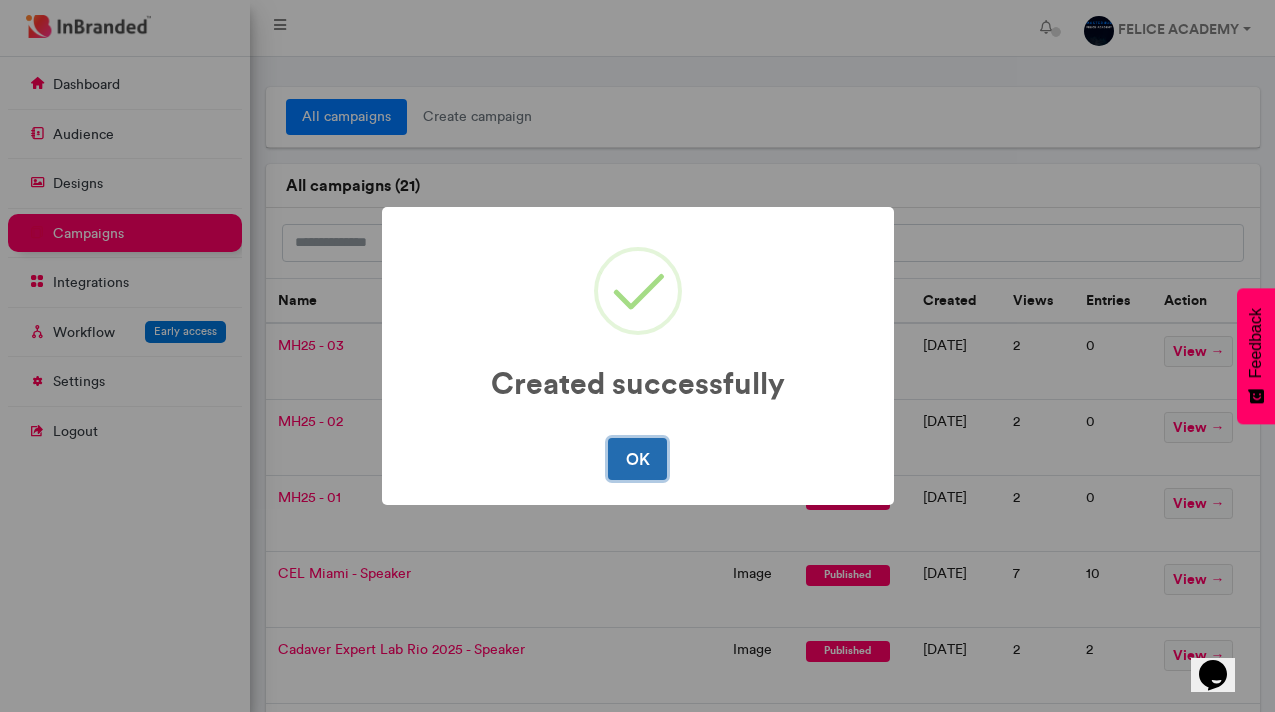 click on "OK" at bounding box center (637, 459) 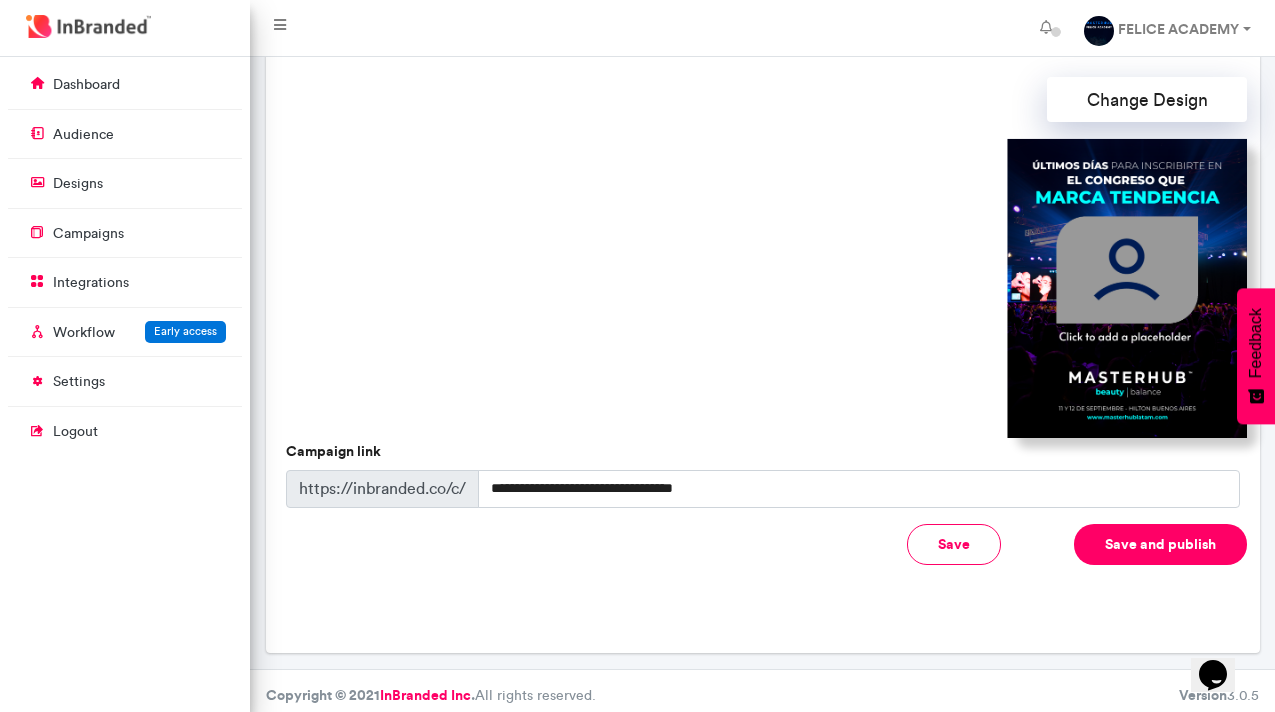 scroll, scrollTop: 603, scrollLeft: 0, axis: vertical 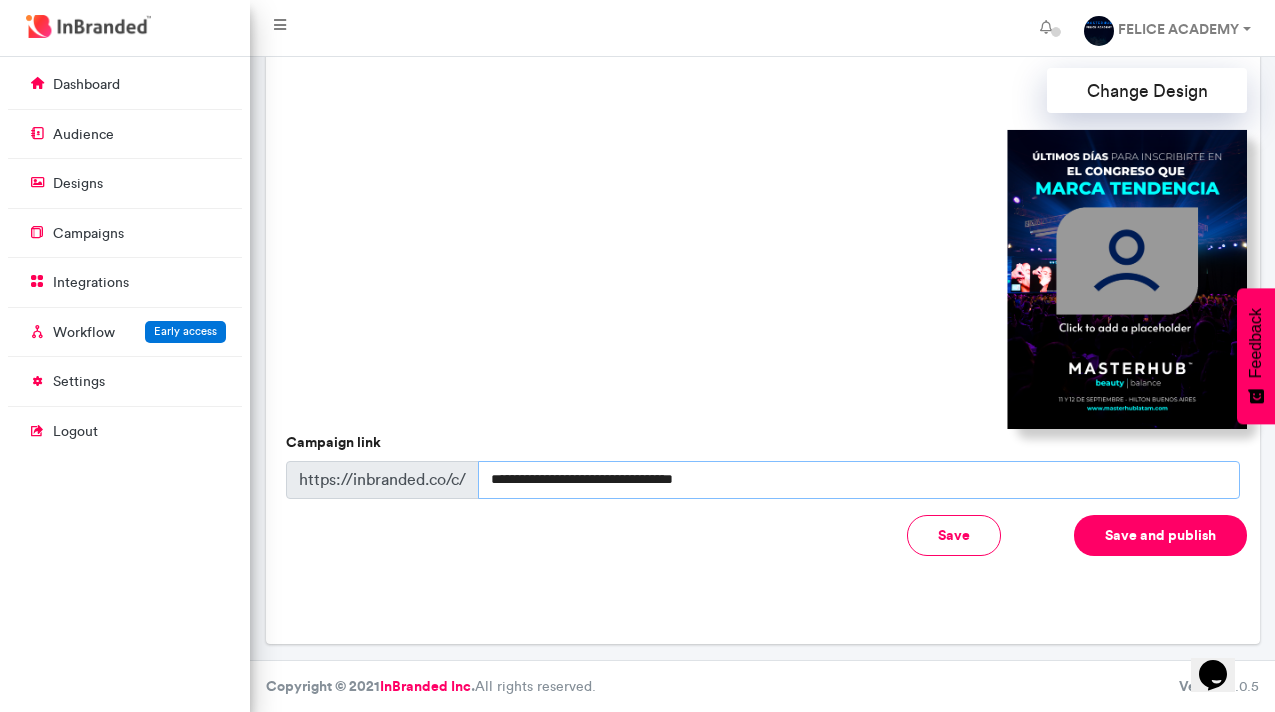 click on "**********" at bounding box center [859, 480] 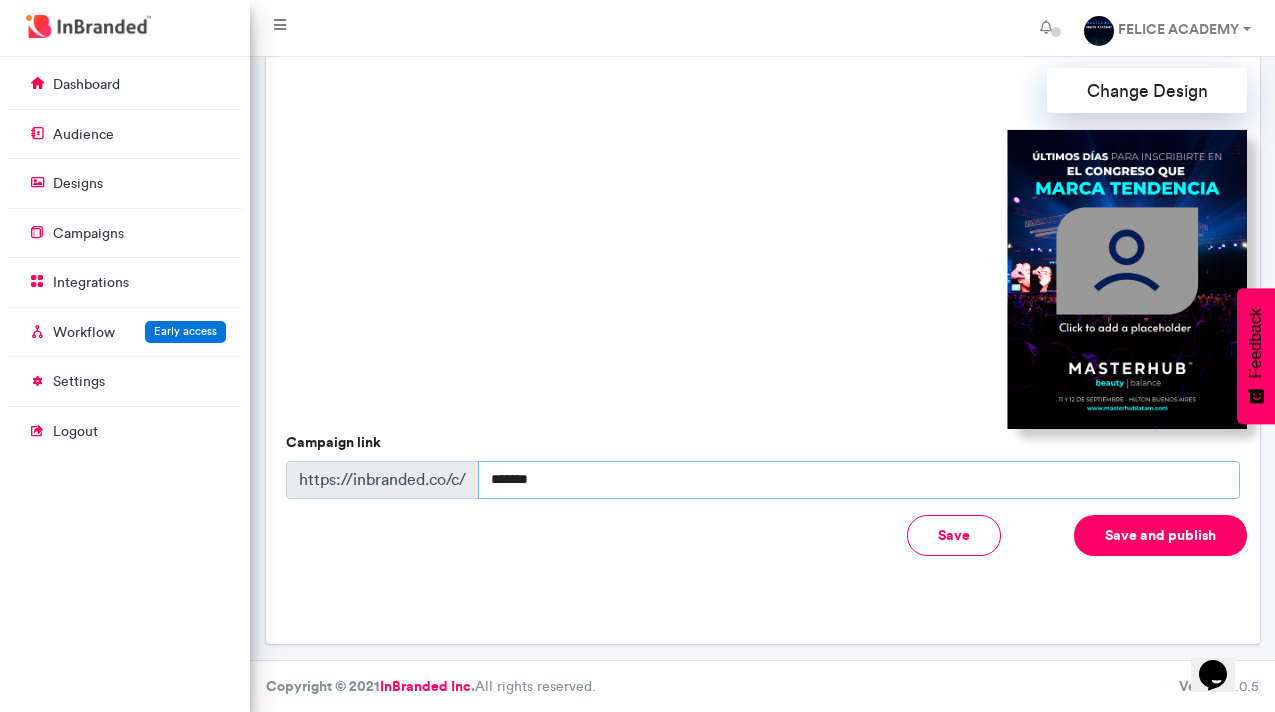 type on "*******" 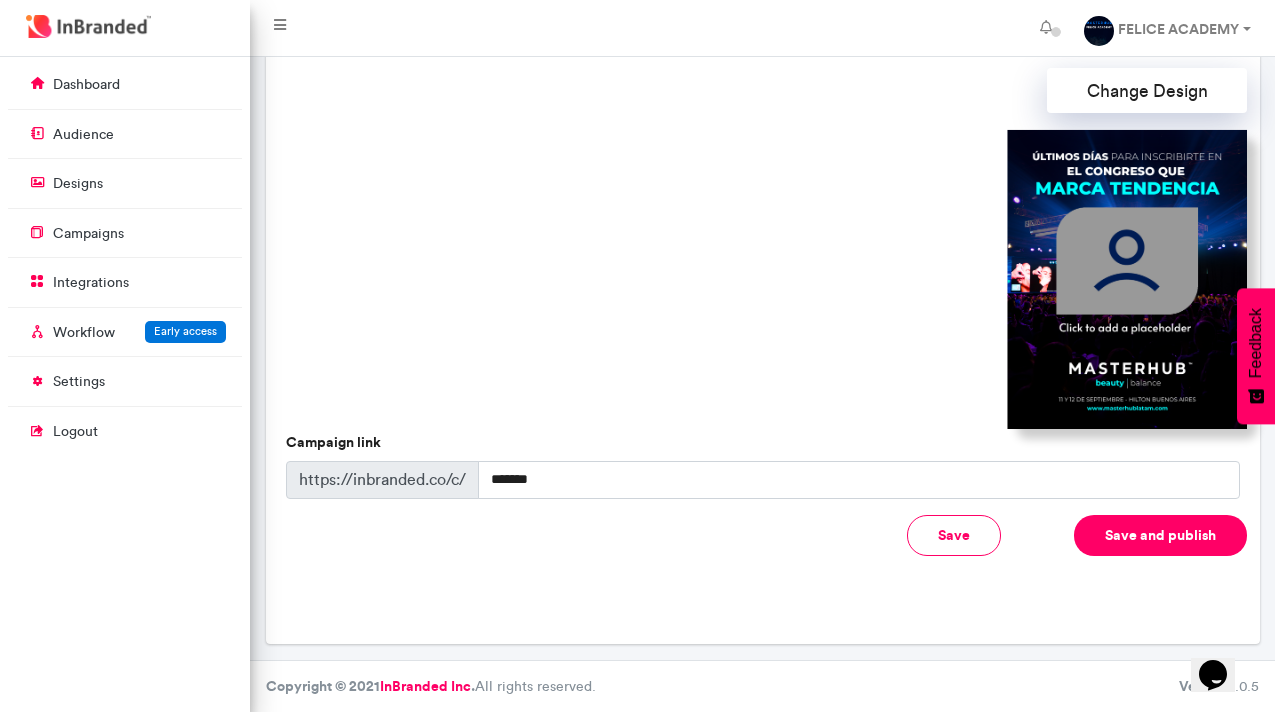 click on "Save and publish" at bounding box center [1160, 535] 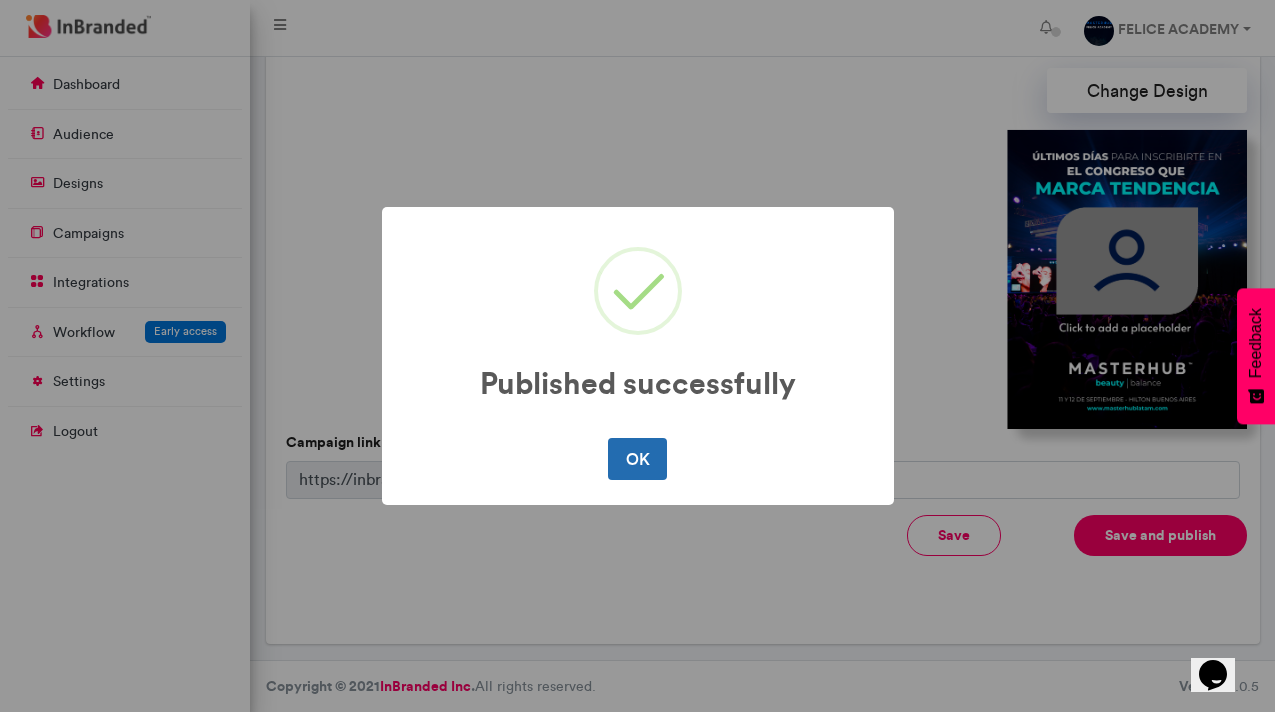click on "OK" at bounding box center [637, 459] 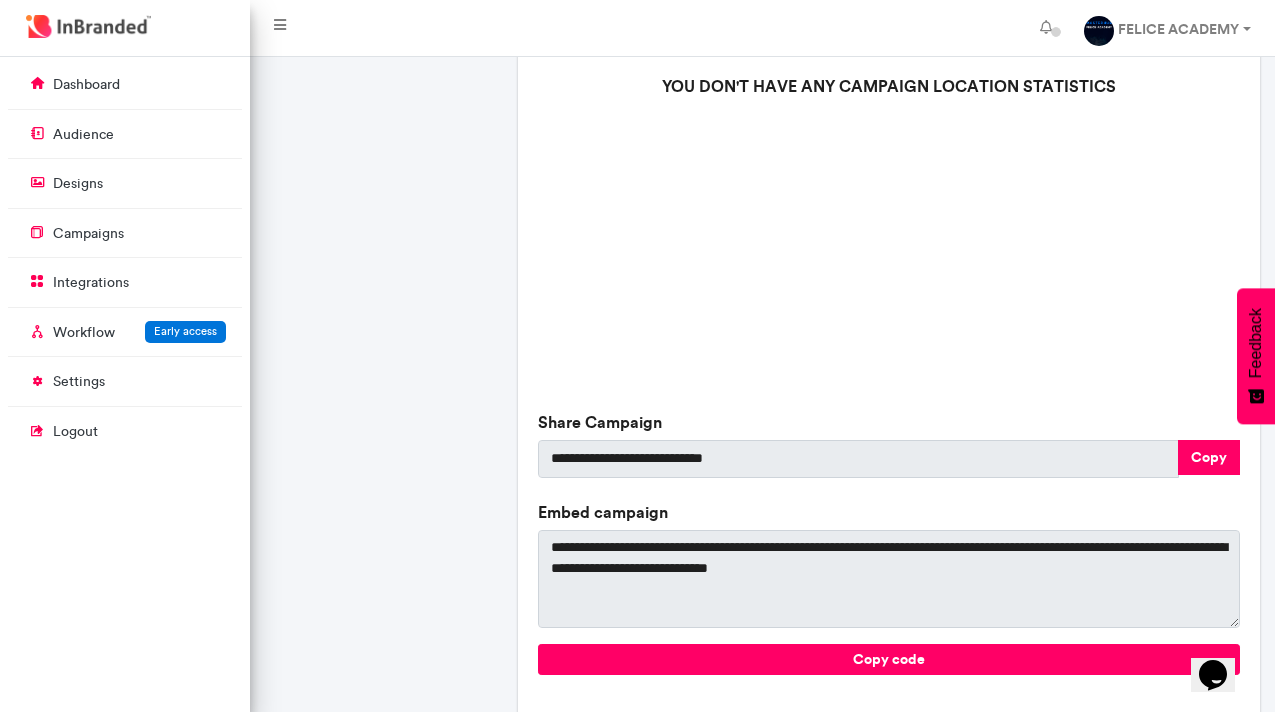 scroll, scrollTop: 698, scrollLeft: 0, axis: vertical 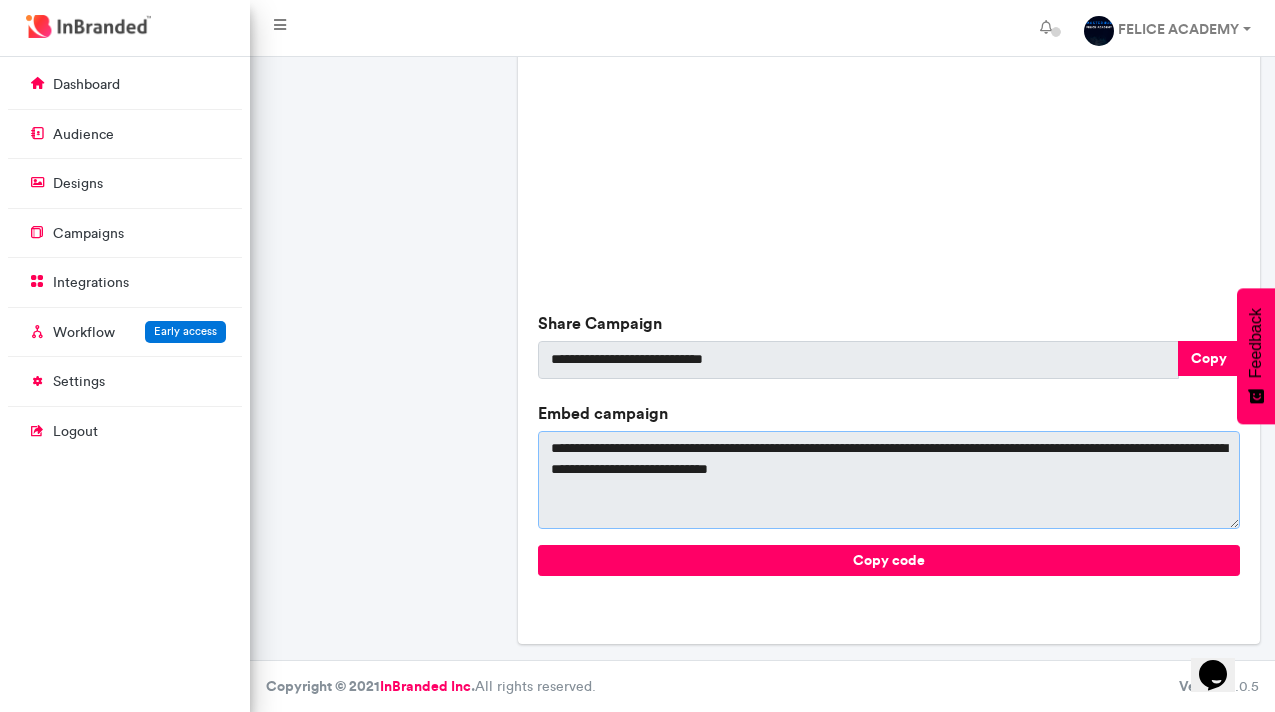 click on "**********" at bounding box center [889, 480] 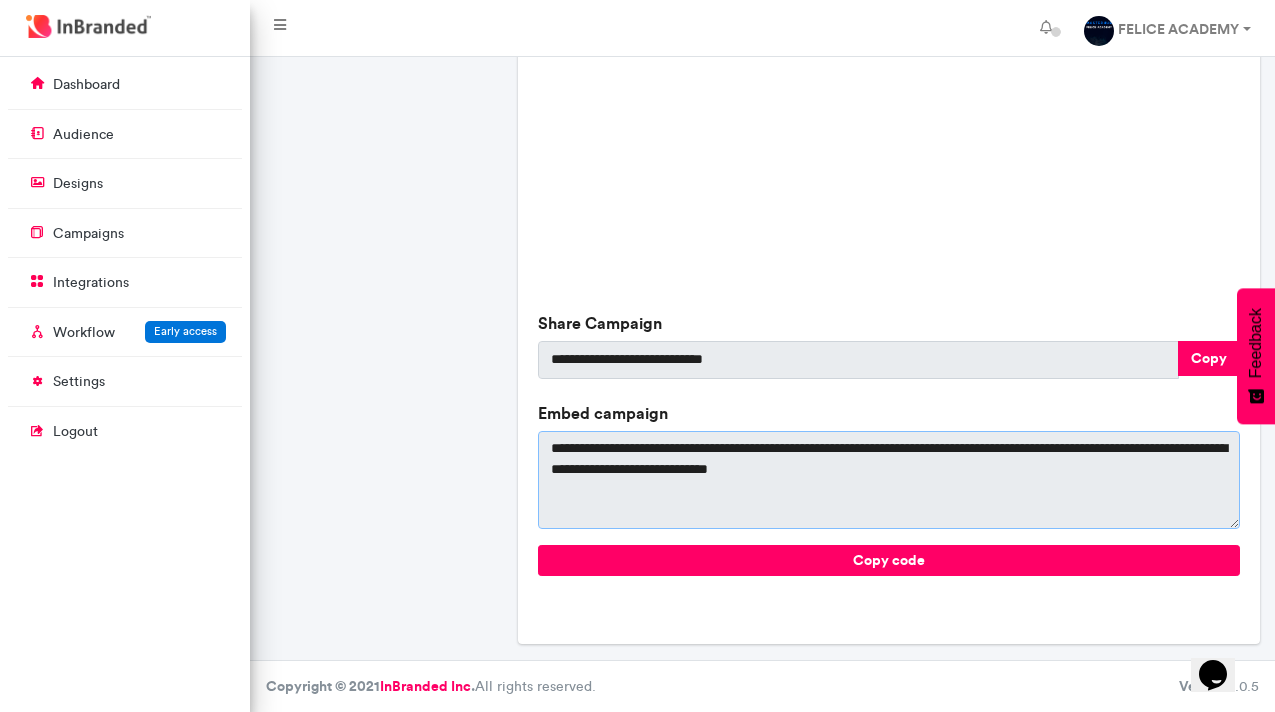 click on "**********" at bounding box center (889, 480) 